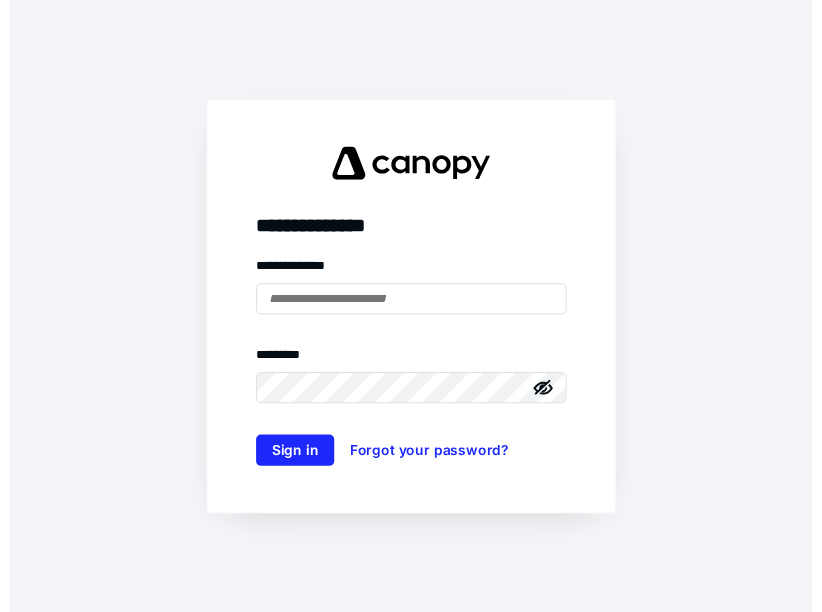 scroll, scrollTop: 0, scrollLeft: 0, axis: both 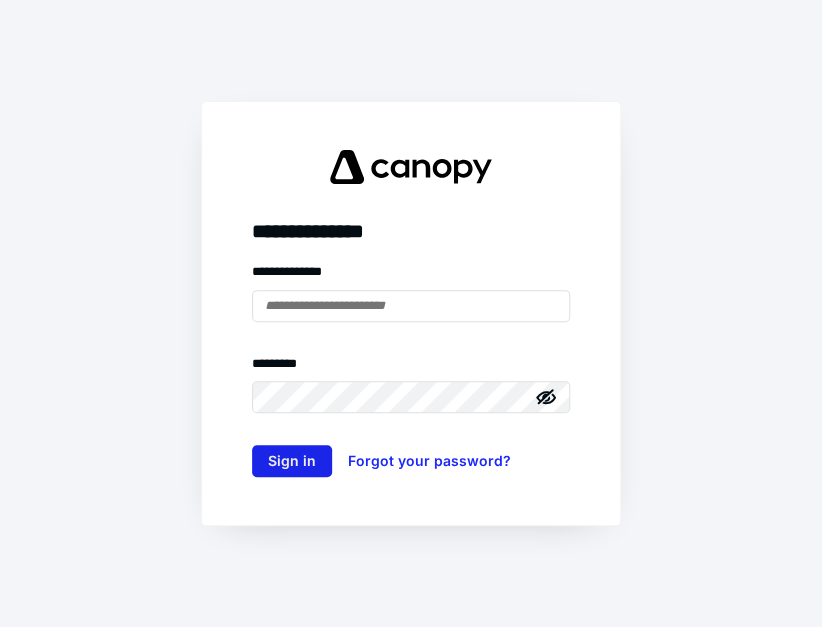 type on "**********" 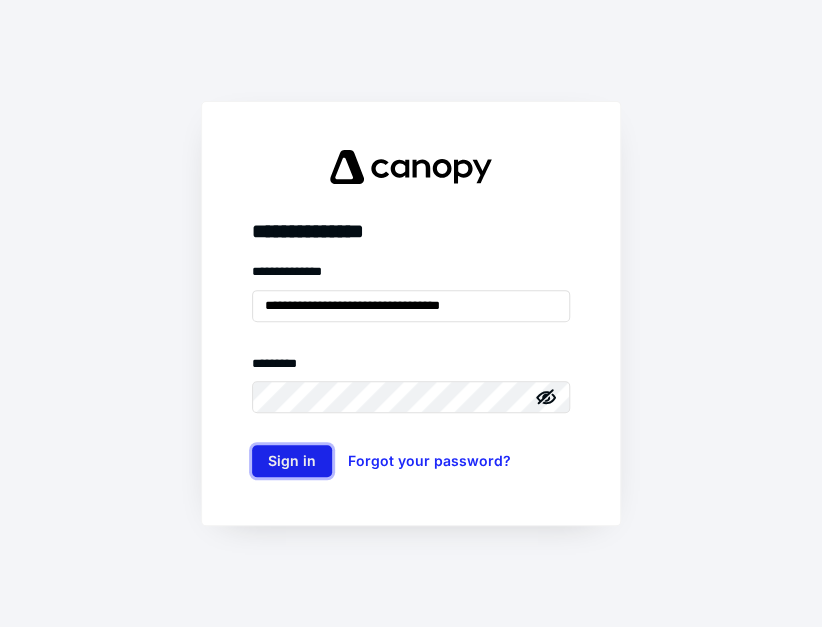 click on "Sign in" at bounding box center (292, 461) 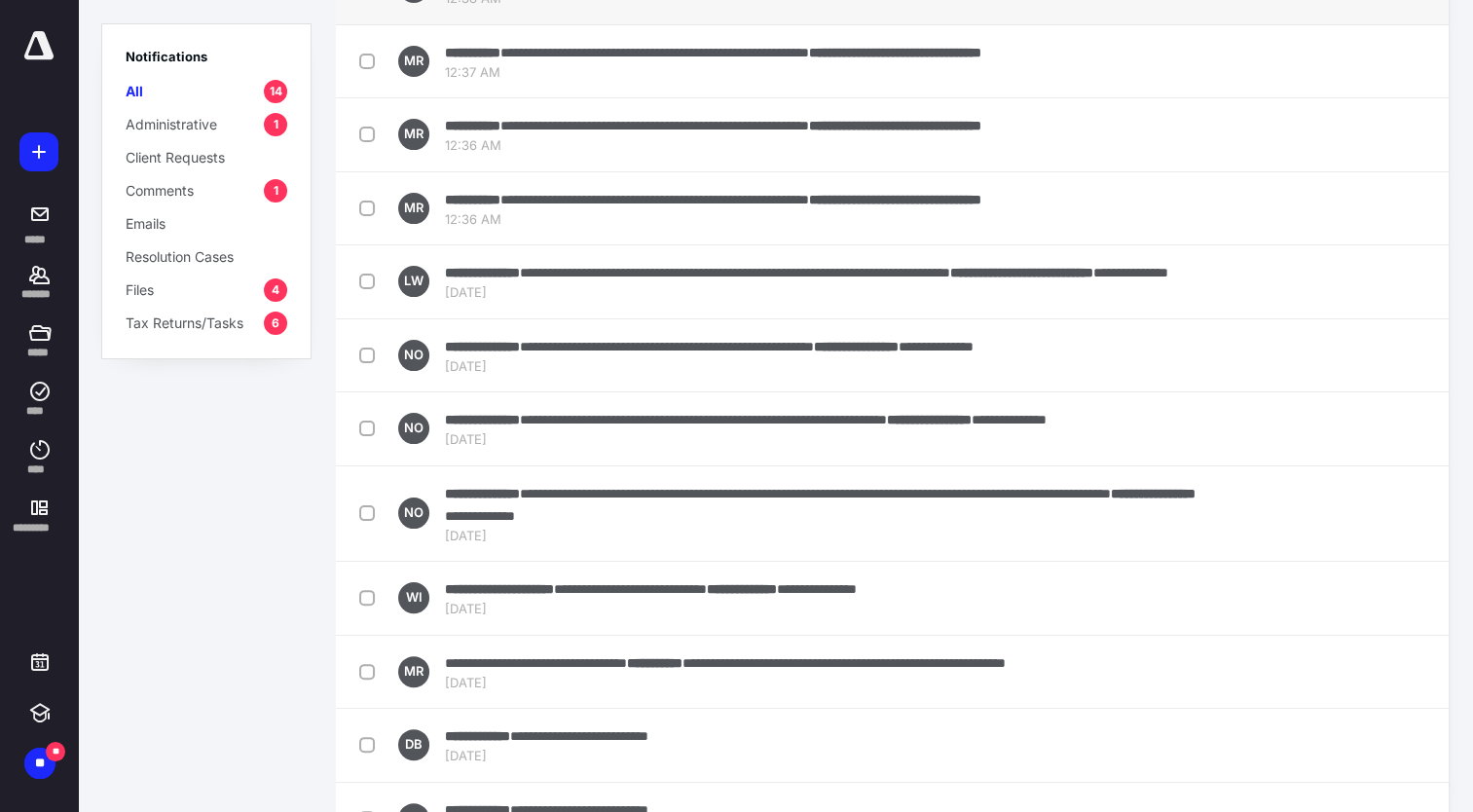 scroll, scrollTop: 512, scrollLeft: 0, axis: vertical 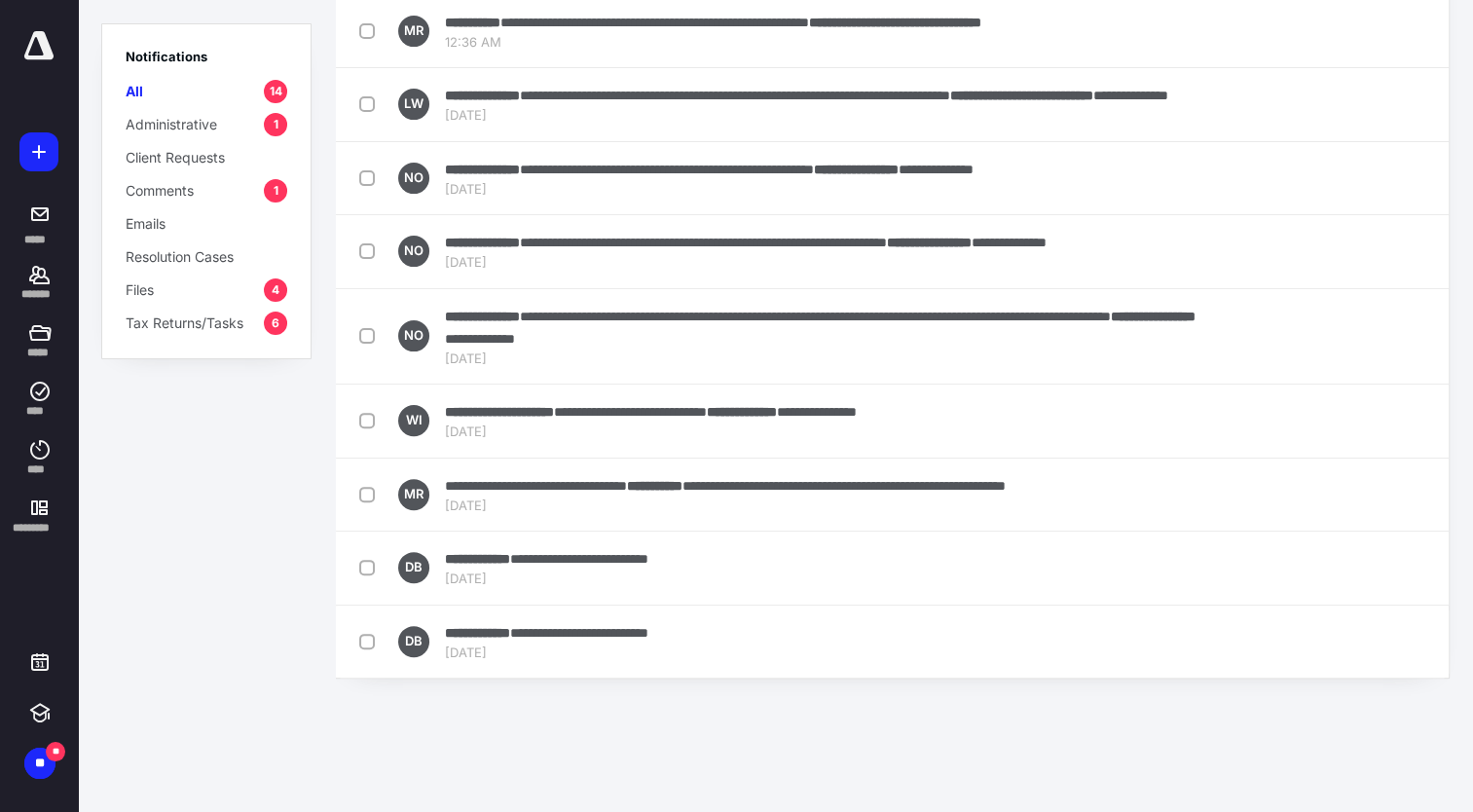 click on "Tax Returns/Tasks" at bounding box center (184, 322) 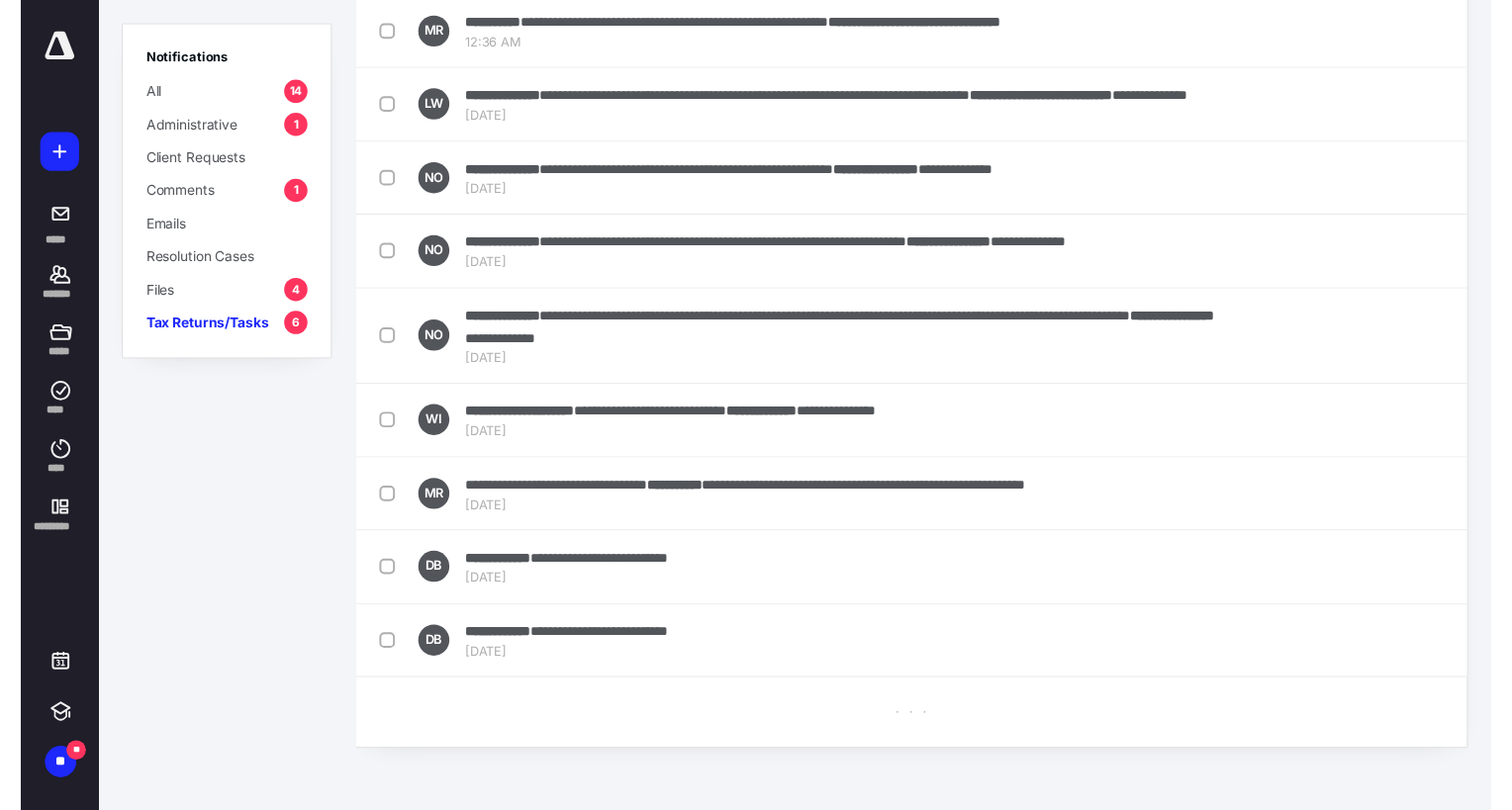 scroll, scrollTop: 0, scrollLeft: 0, axis: both 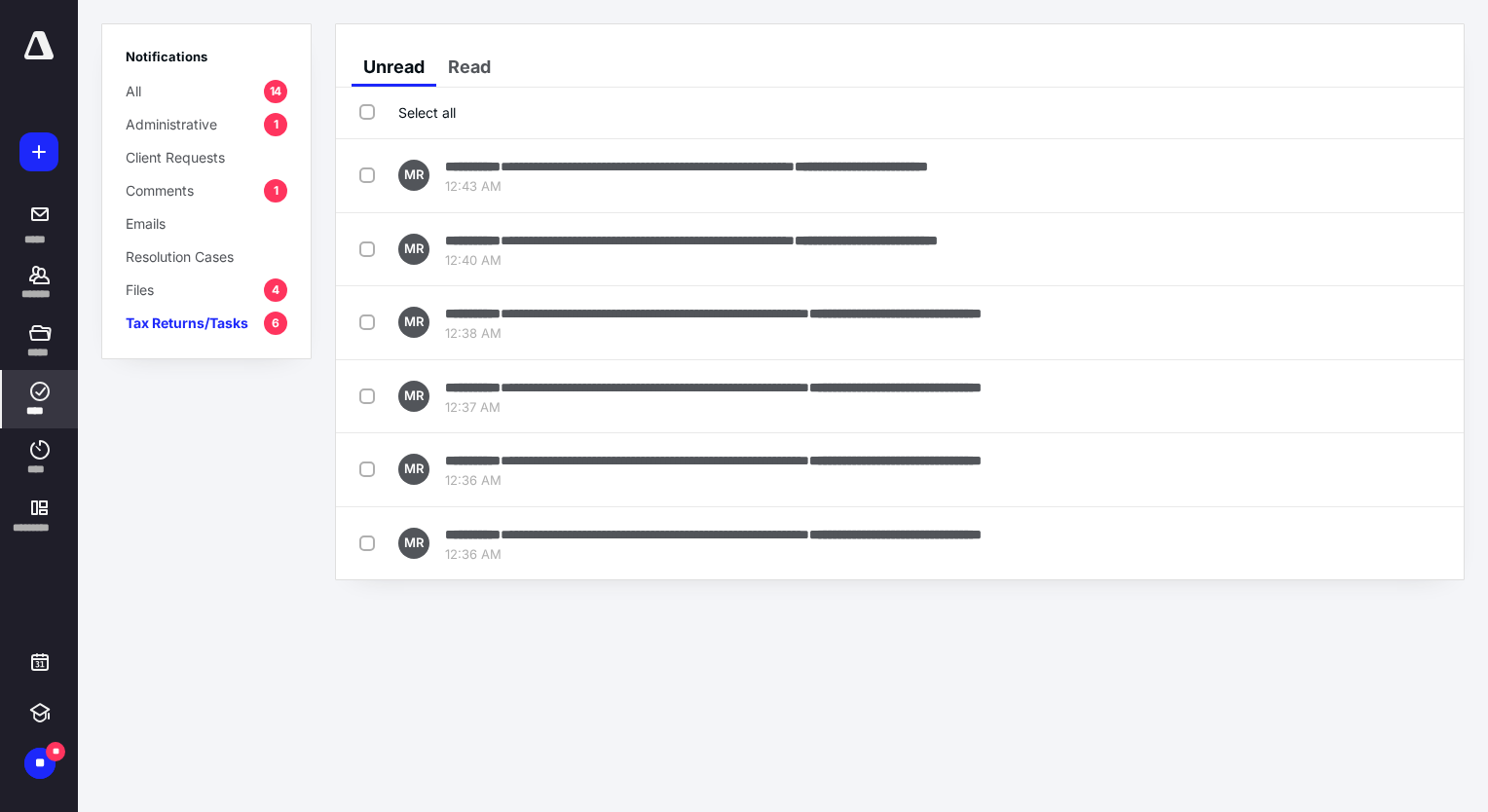 click 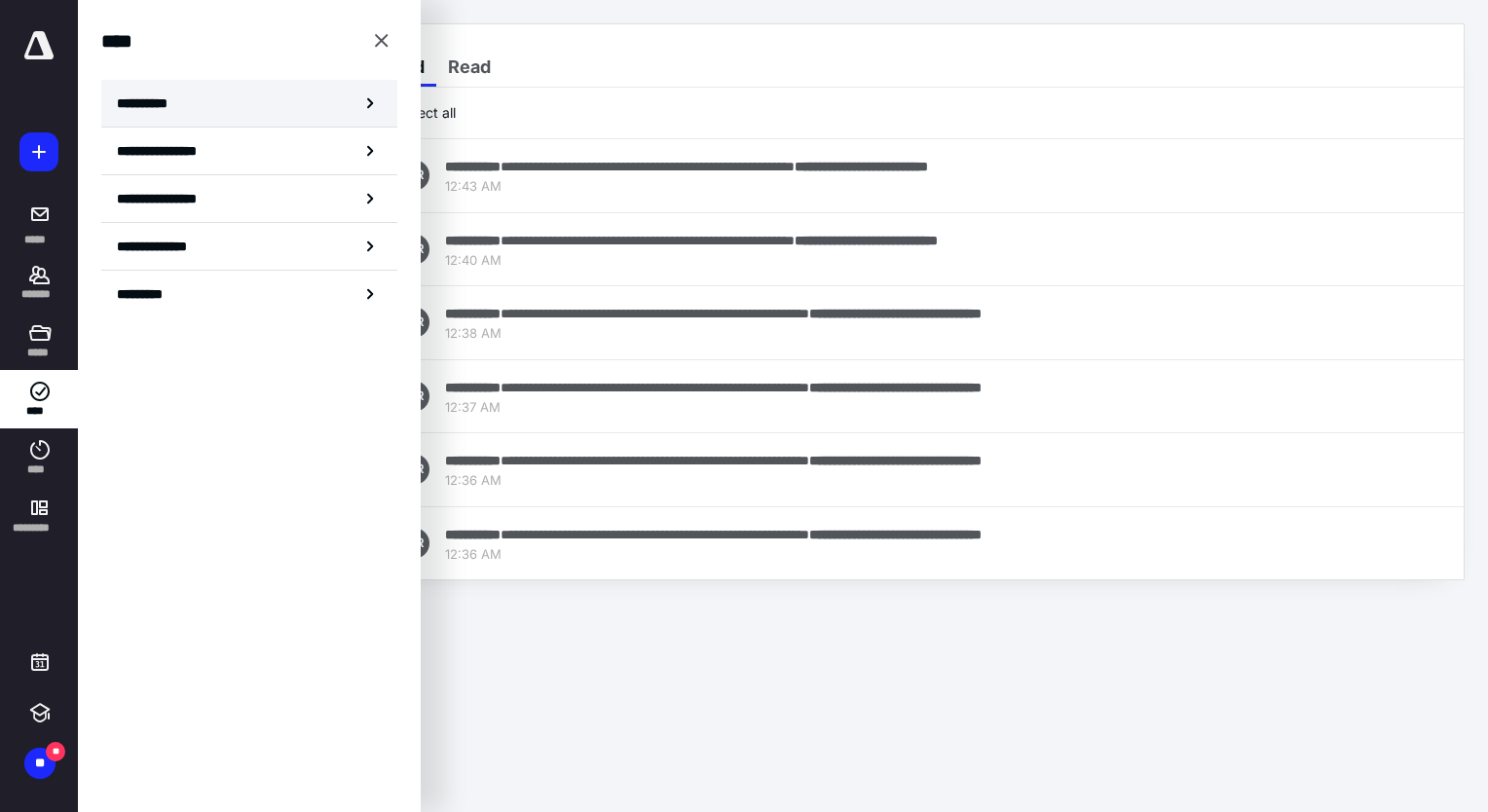 click on "**********" at bounding box center (249, 103) 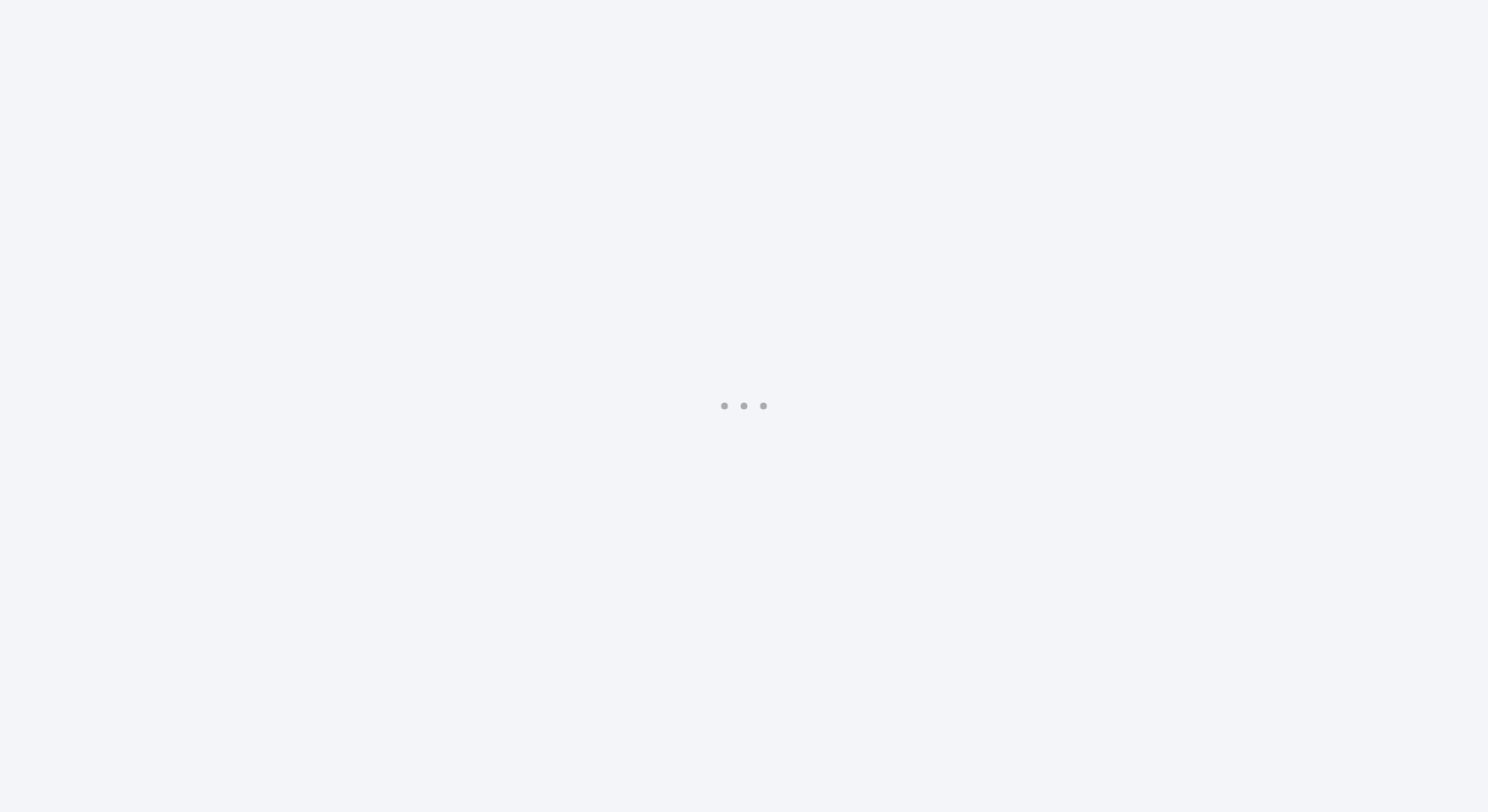 scroll, scrollTop: 0, scrollLeft: 0, axis: both 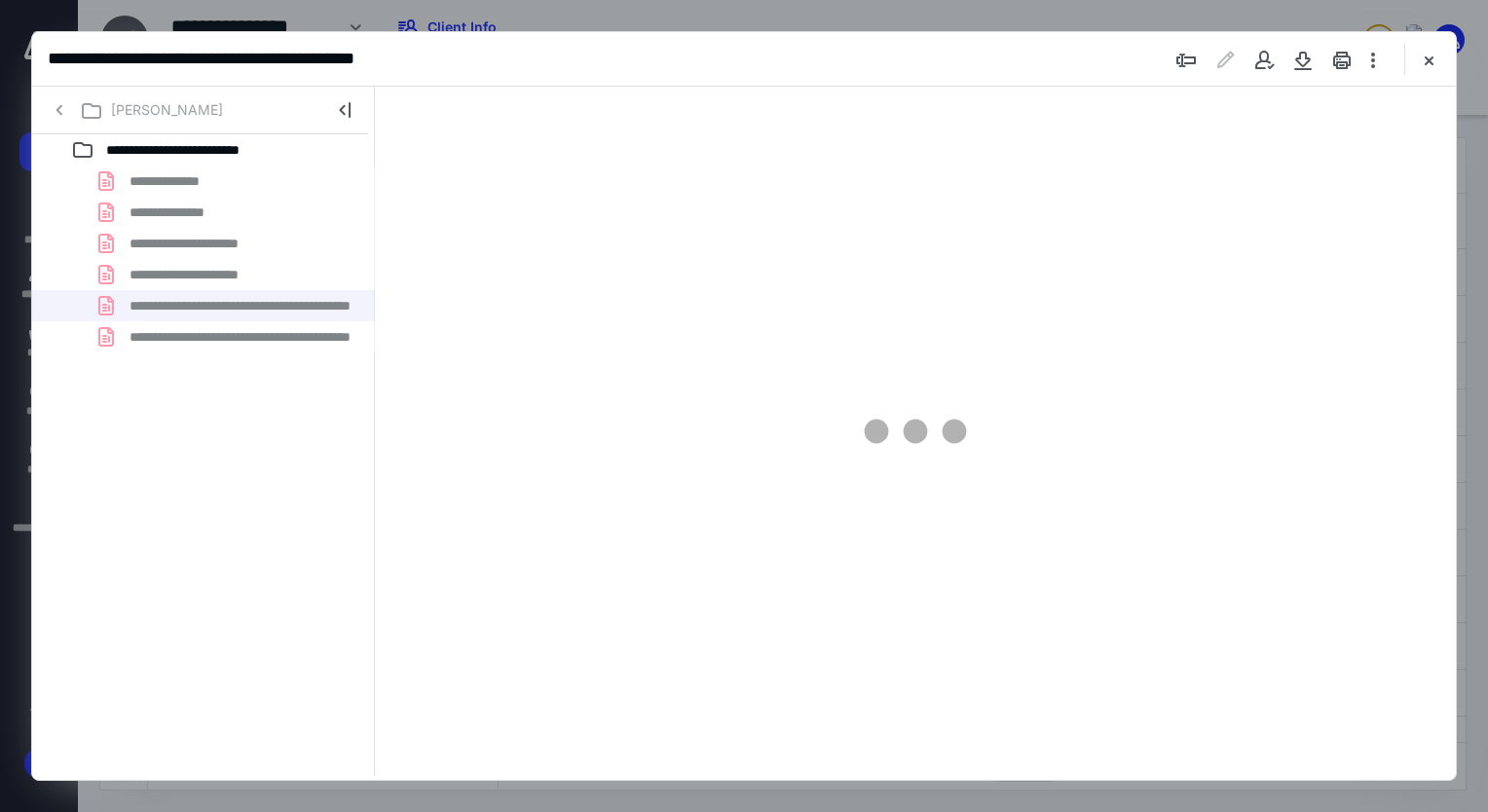 click on "**********" at bounding box center (204, 259) 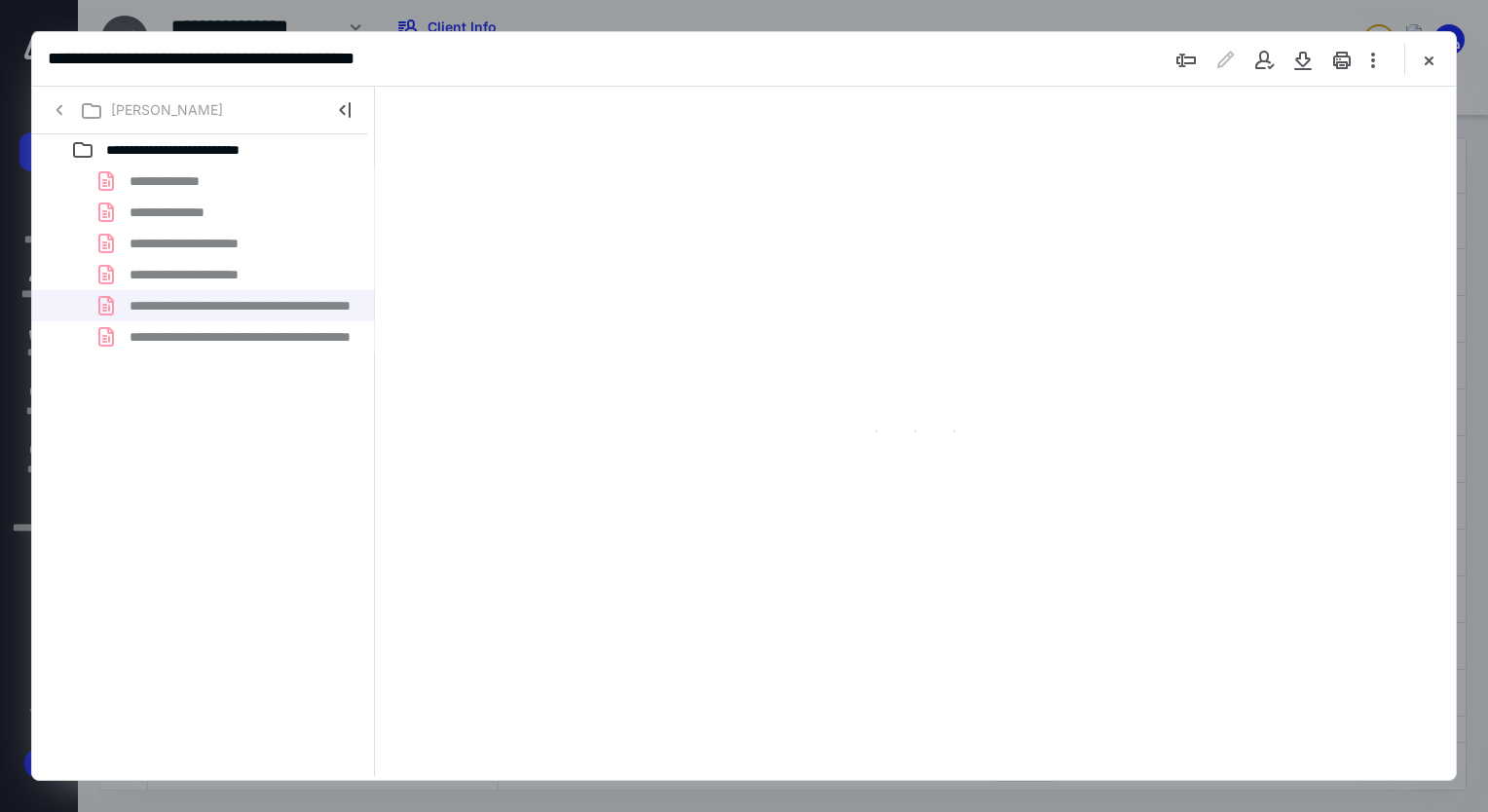 scroll, scrollTop: 0, scrollLeft: 0, axis: both 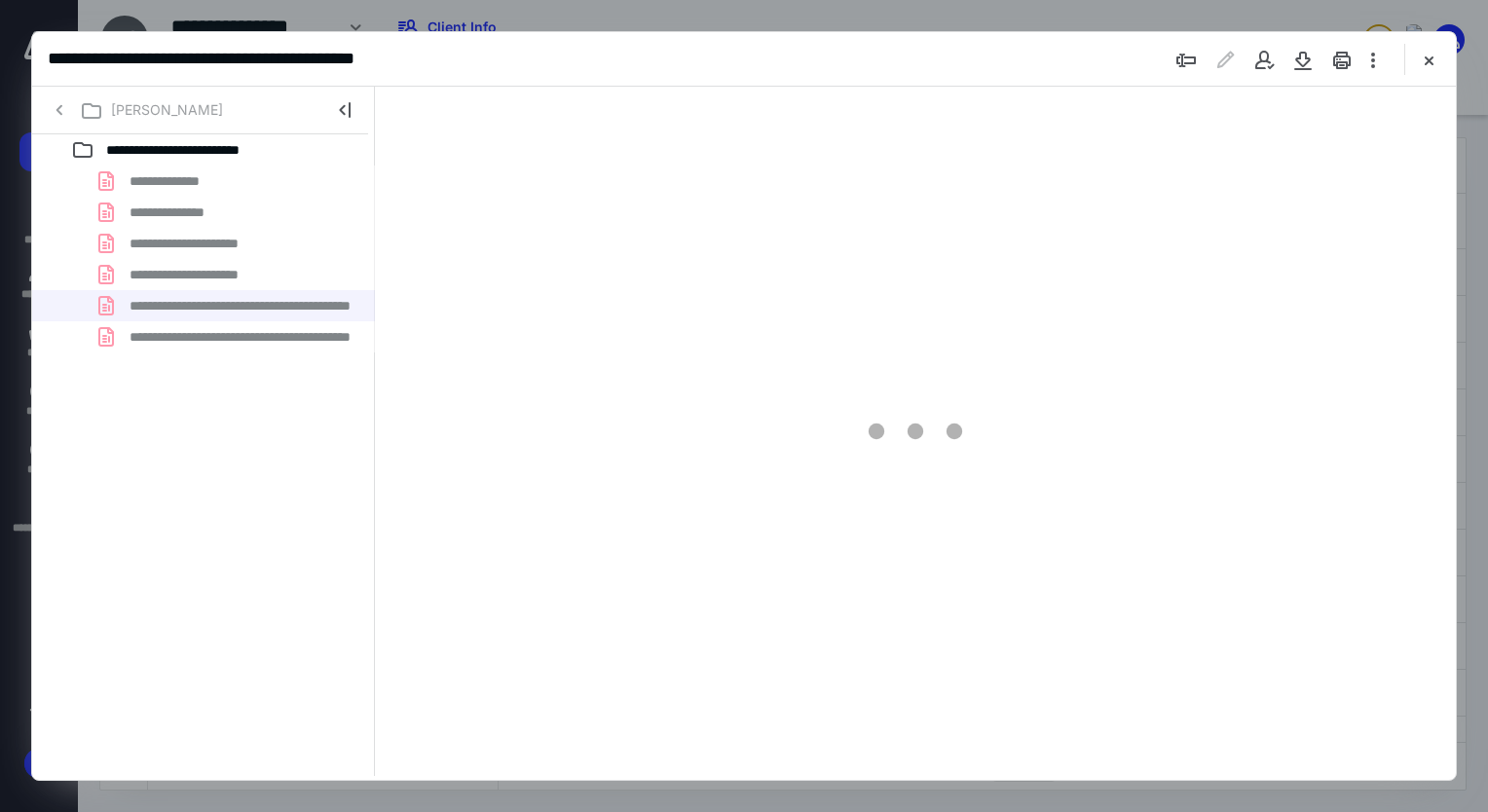 type on "80" 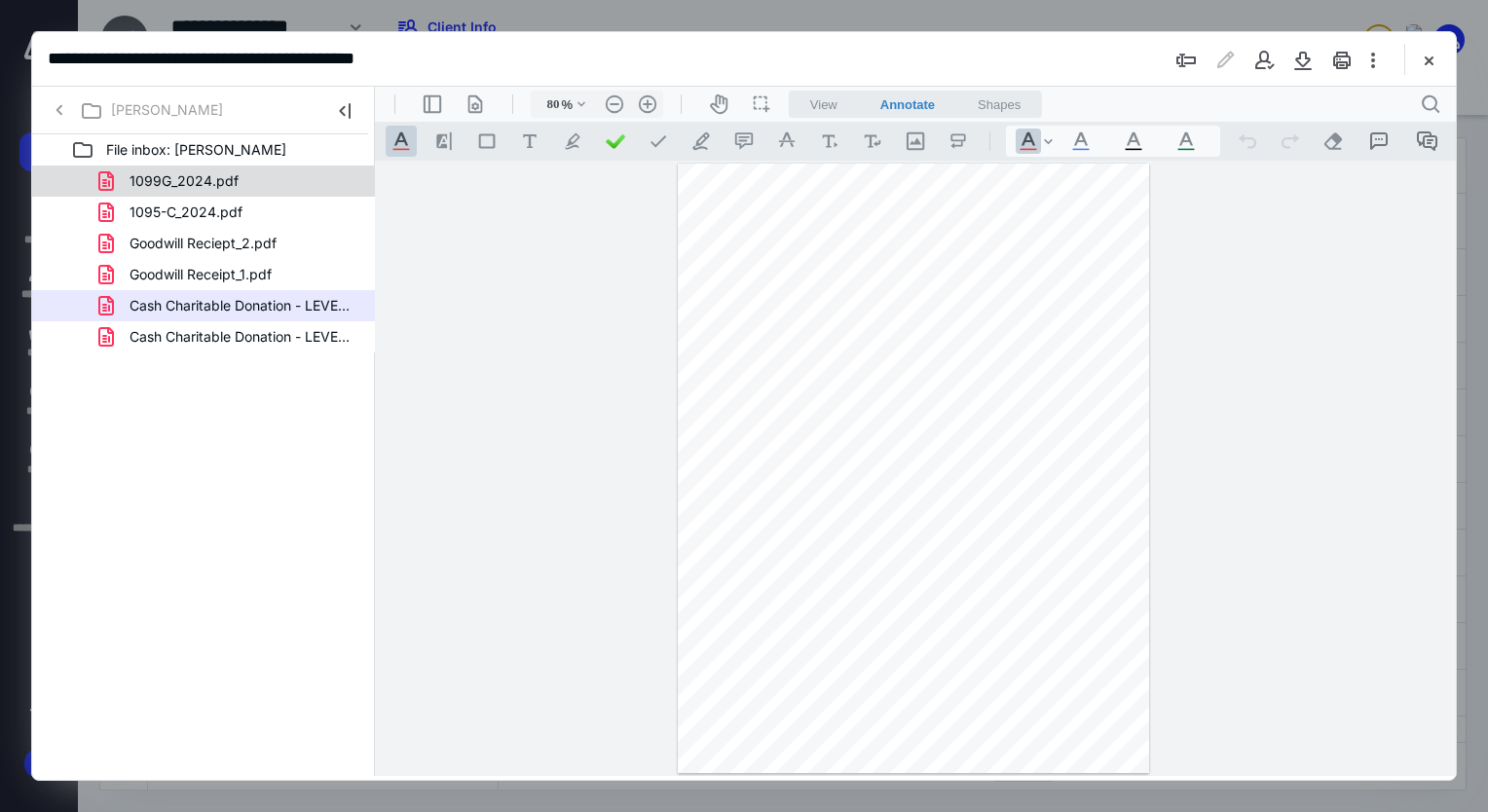 scroll, scrollTop: 0, scrollLeft: 0, axis: both 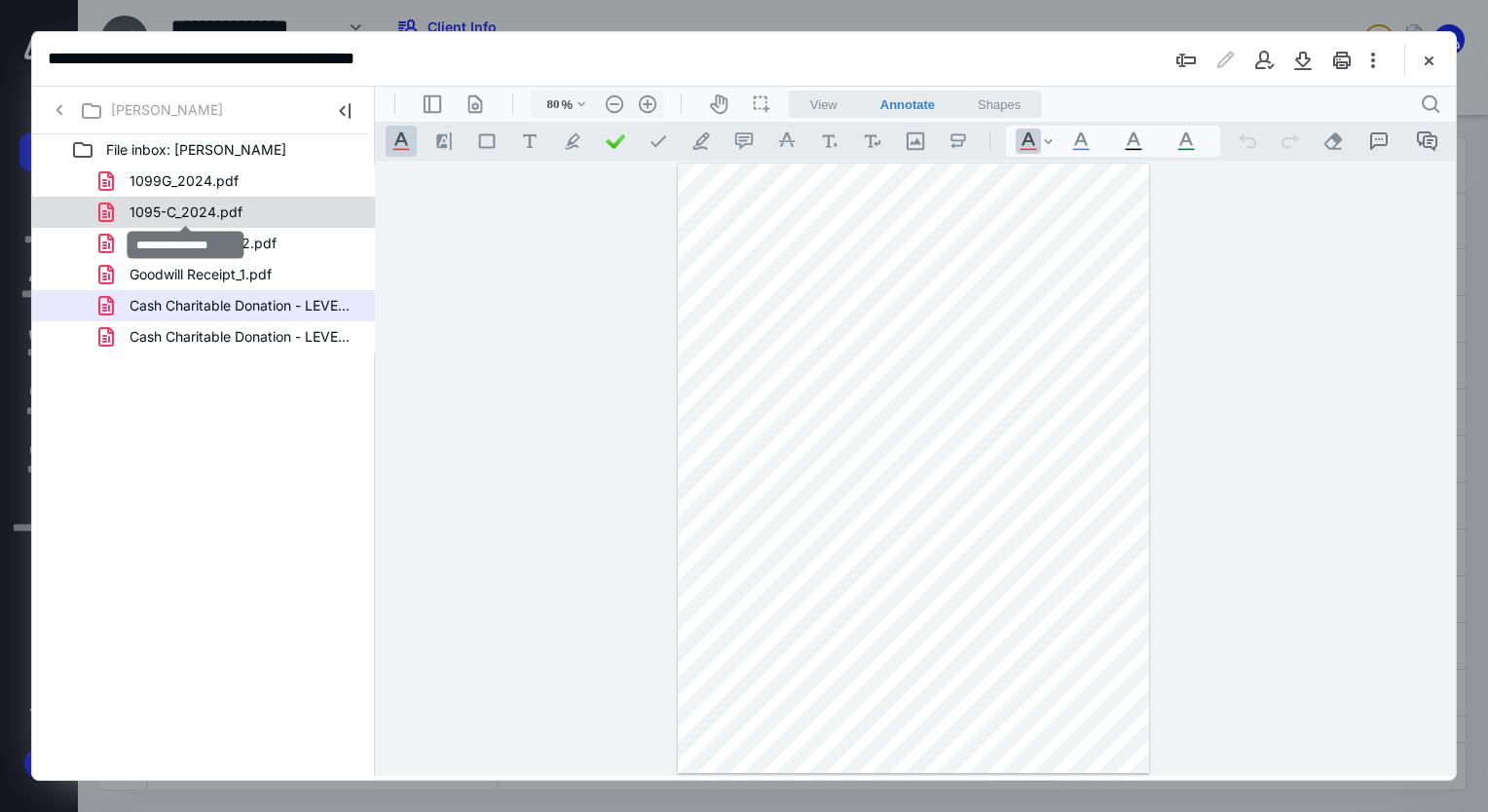 click on "1095-C_2024.pdf" at bounding box center [186, 212] 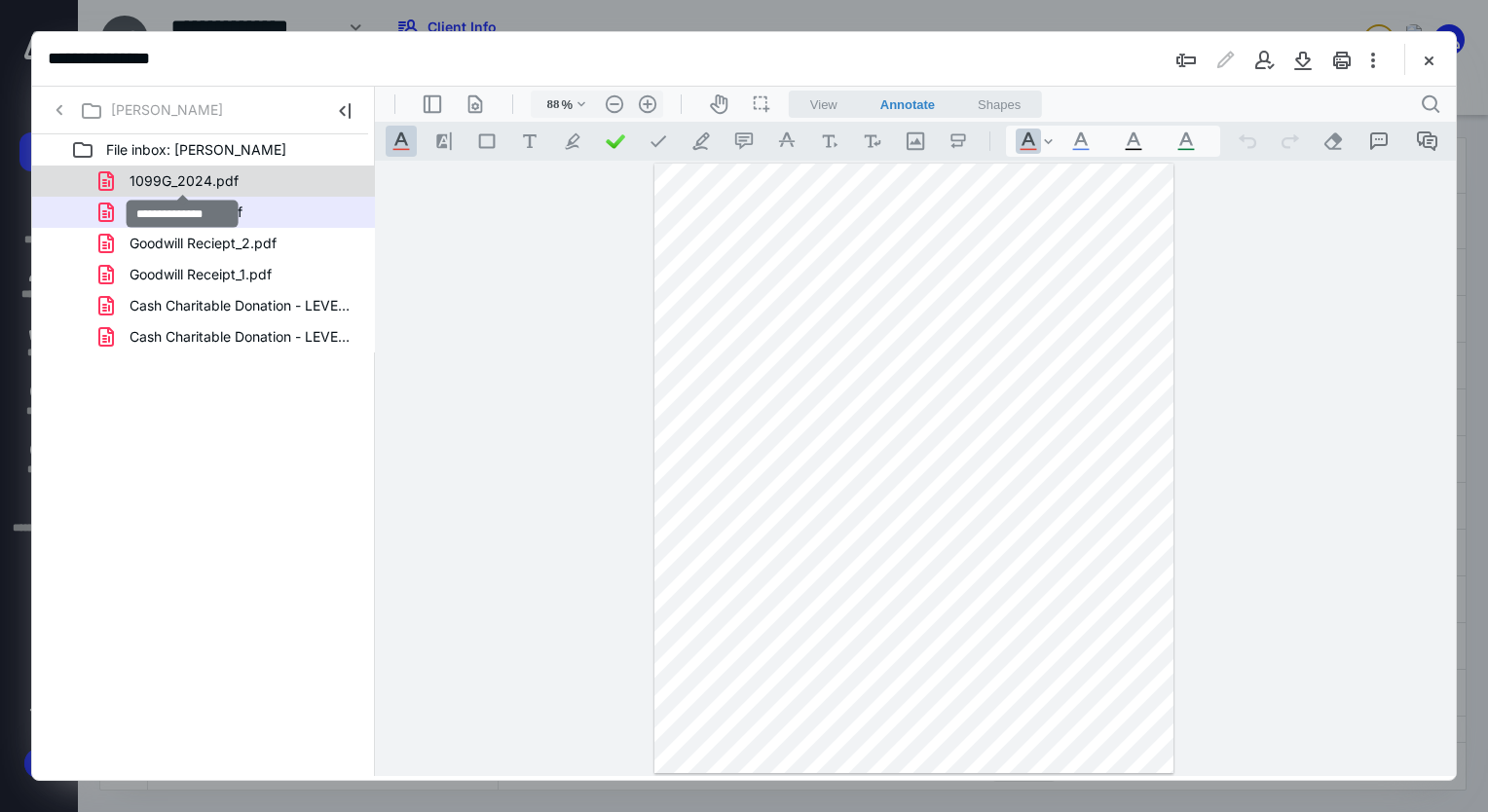 click on "1099G_2024.pdf" at bounding box center (184, 181) 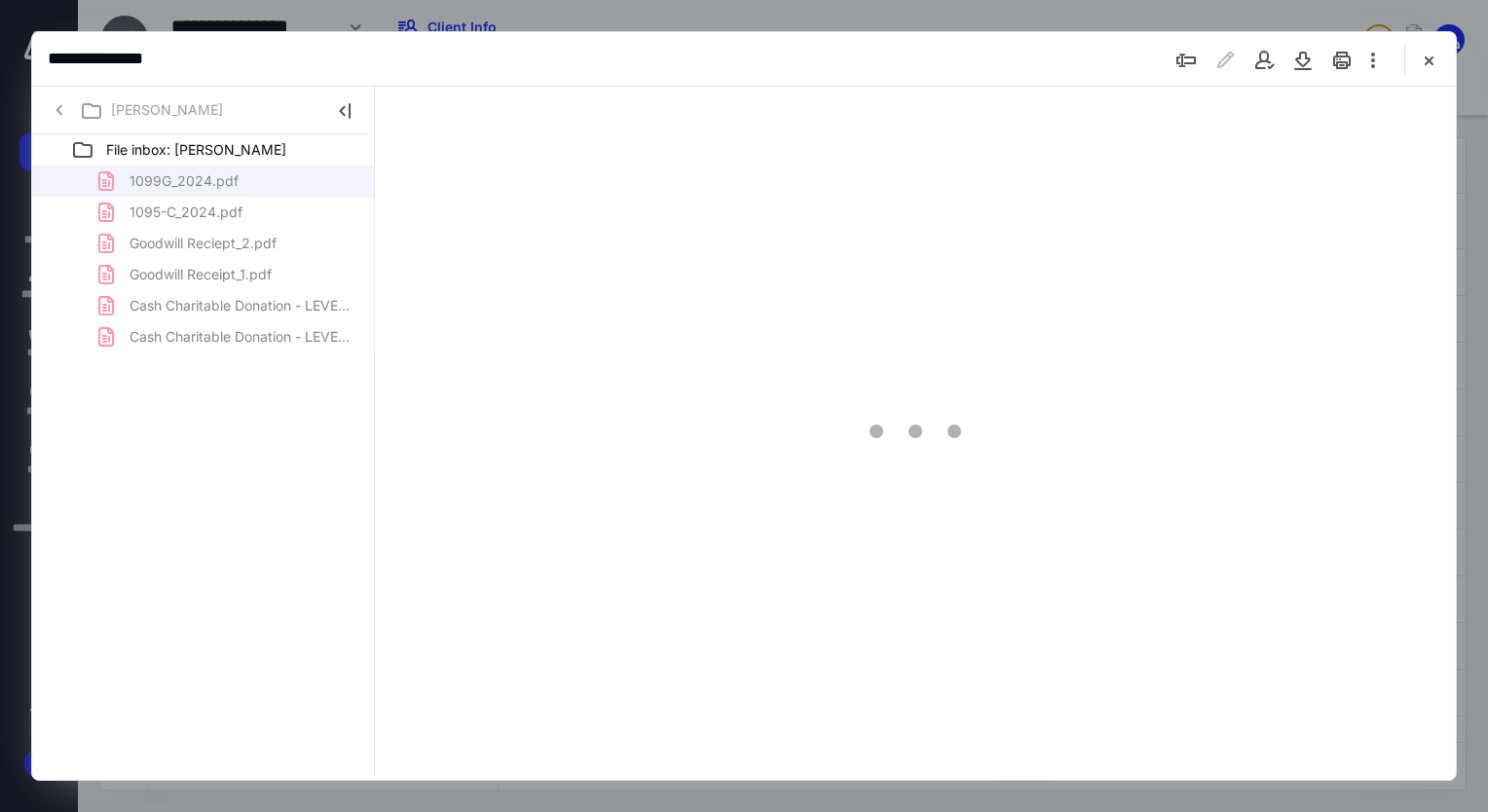 type on "80" 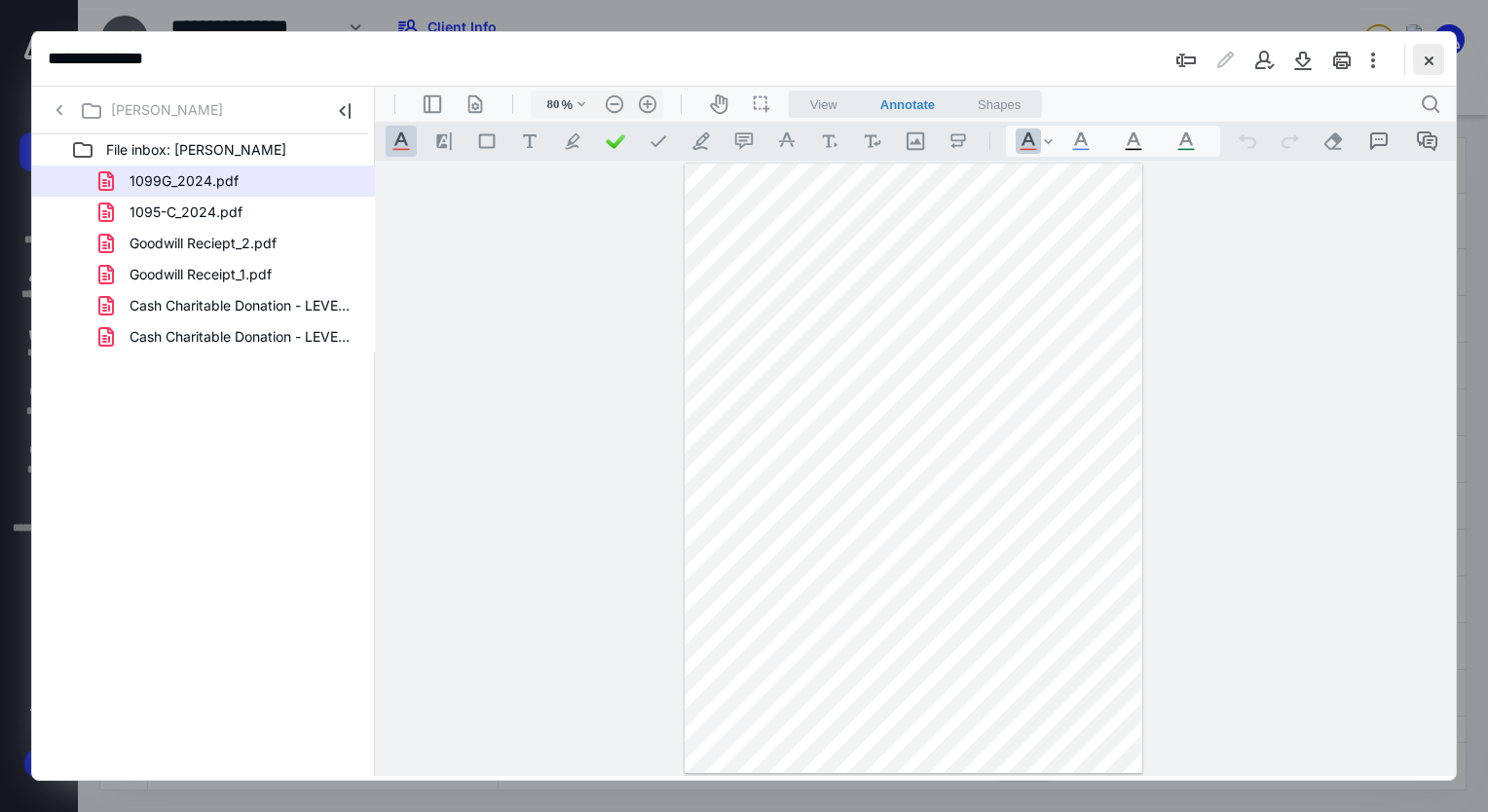 click at bounding box center [1429, 59] 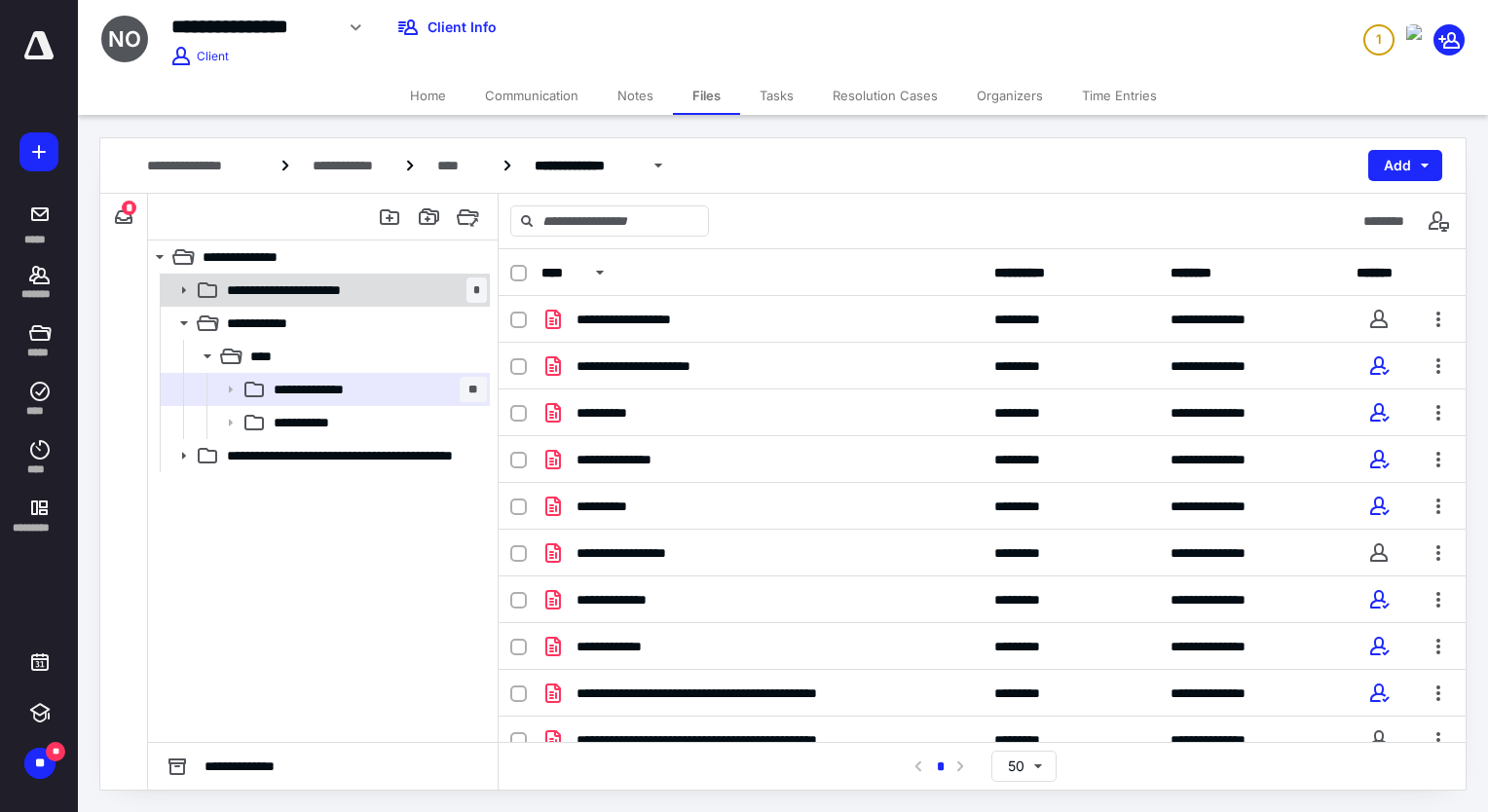 click on "**********" at bounding box center [323, 290] 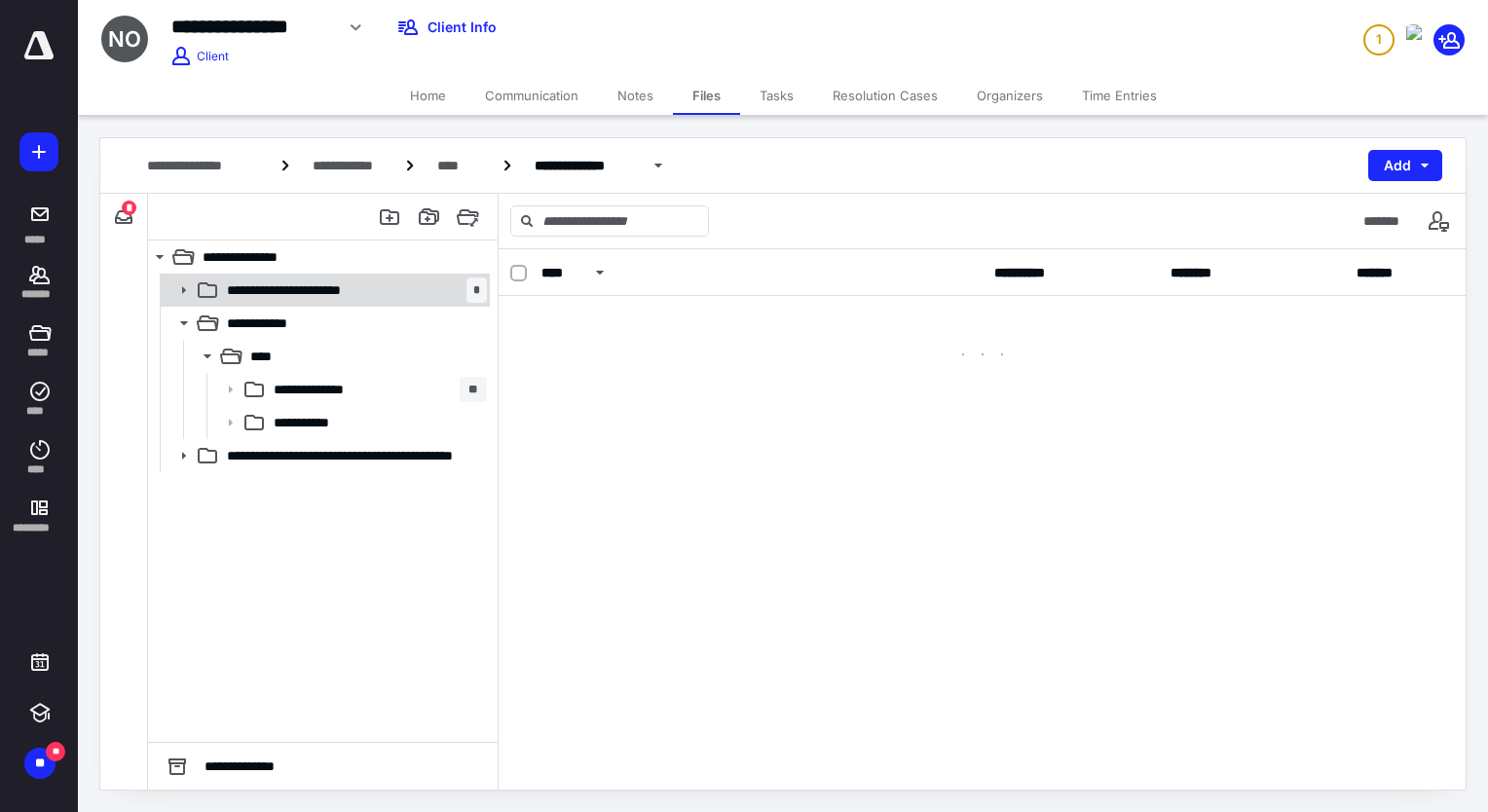 click on "**********" at bounding box center [323, 290] 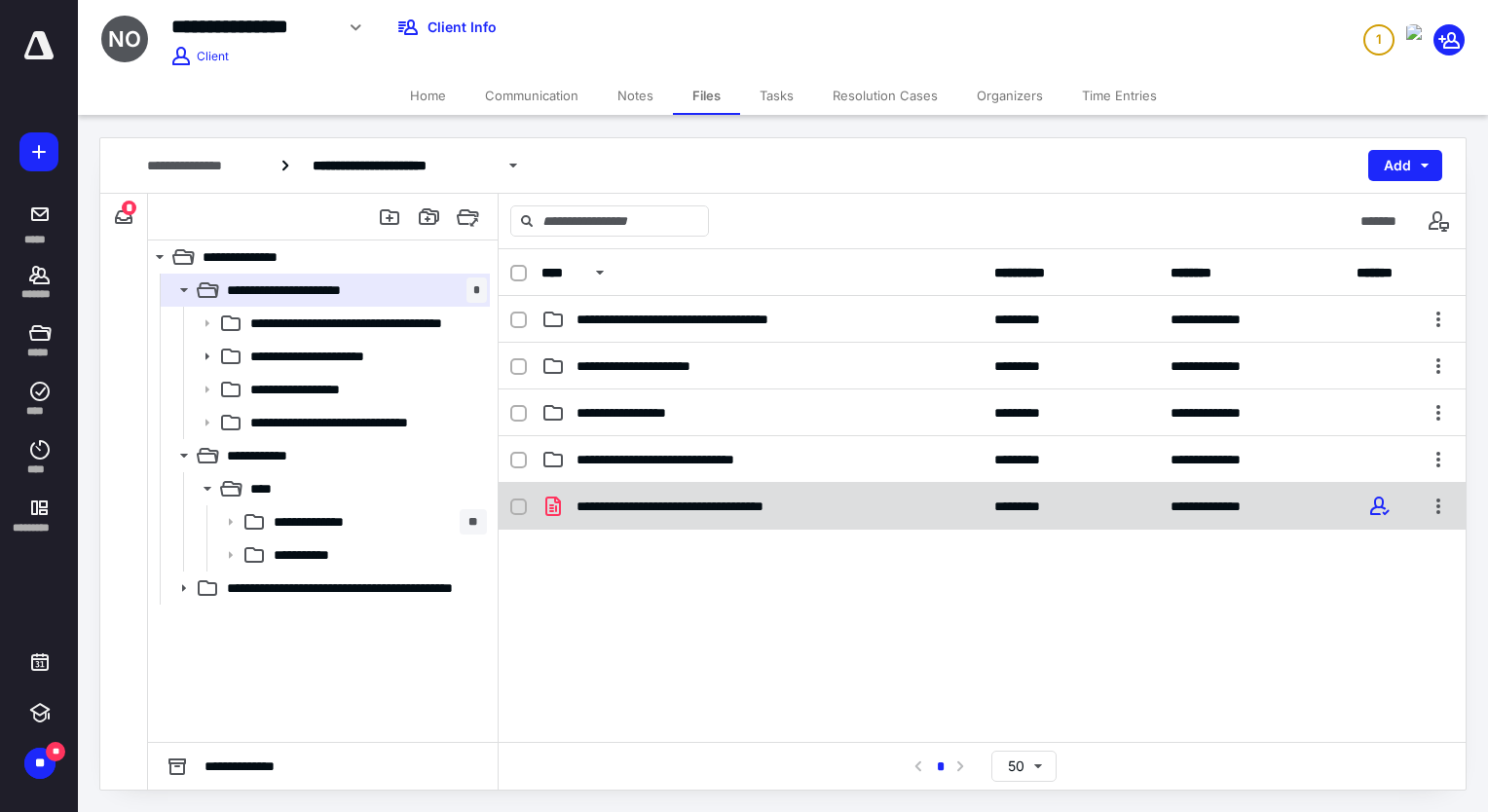 click on "**********" at bounding box center (709, 506) 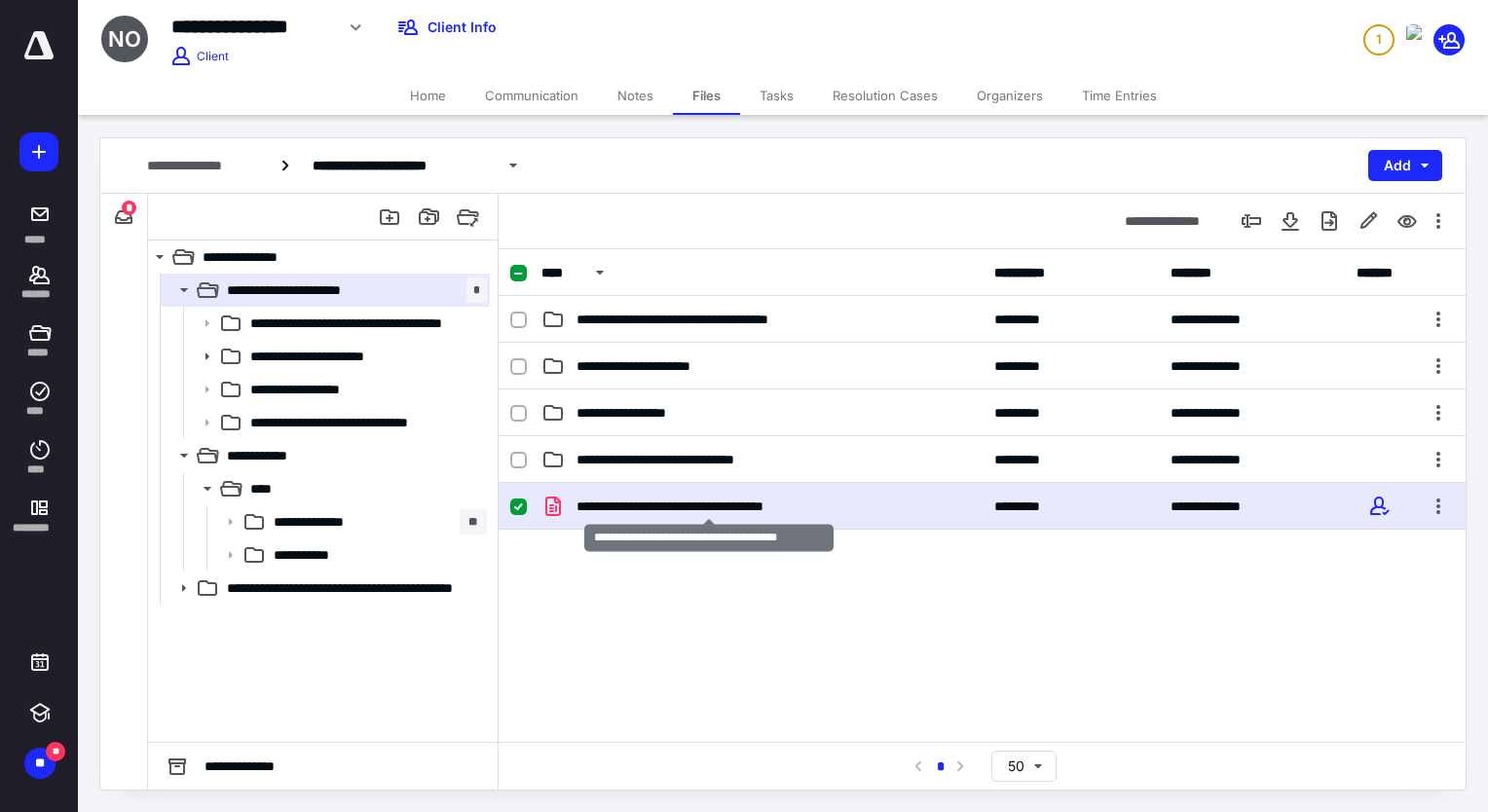 click on "**********" at bounding box center (709, 506) 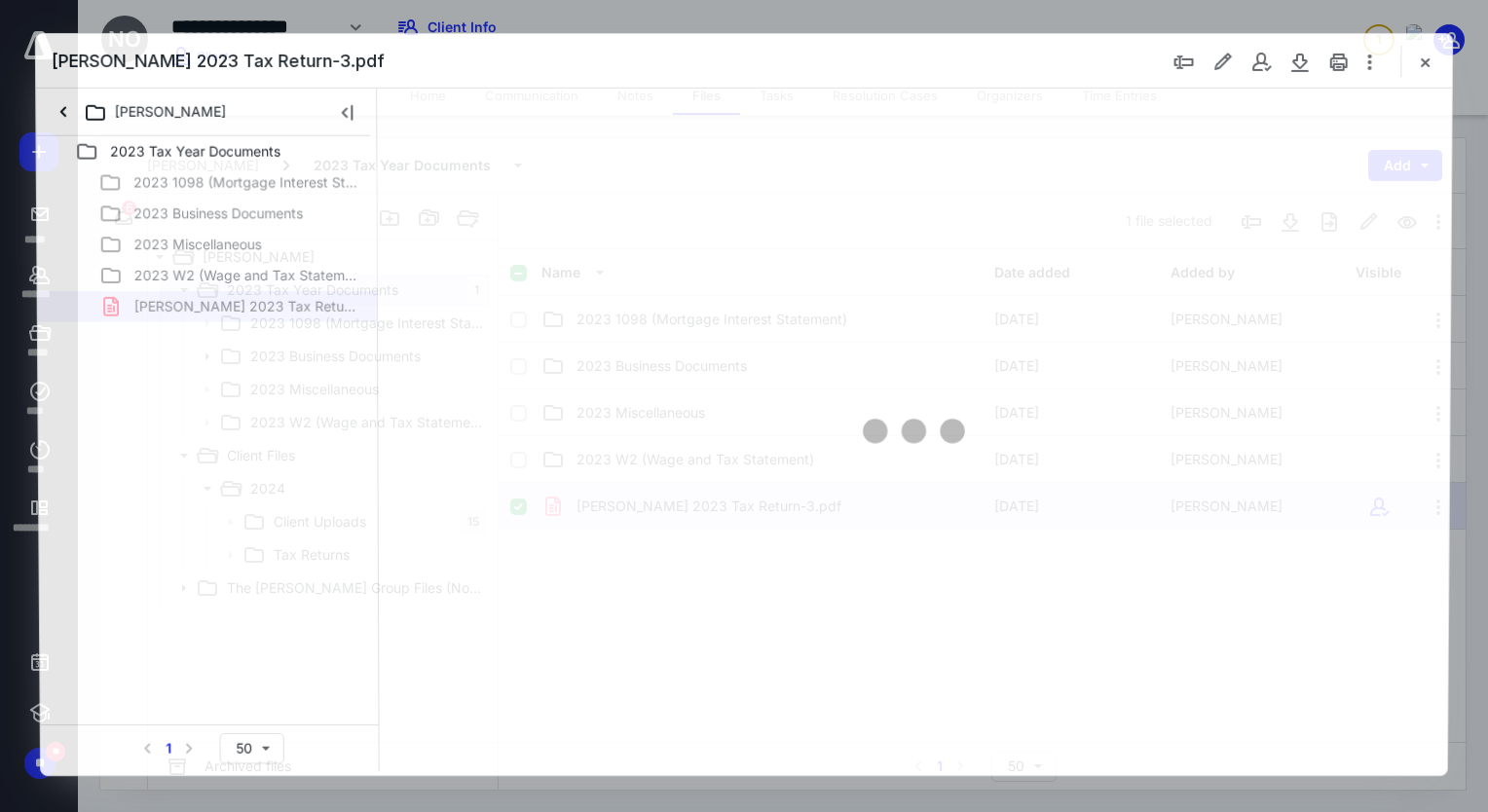 scroll, scrollTop: 0, scrollLeft: 0, axis: both 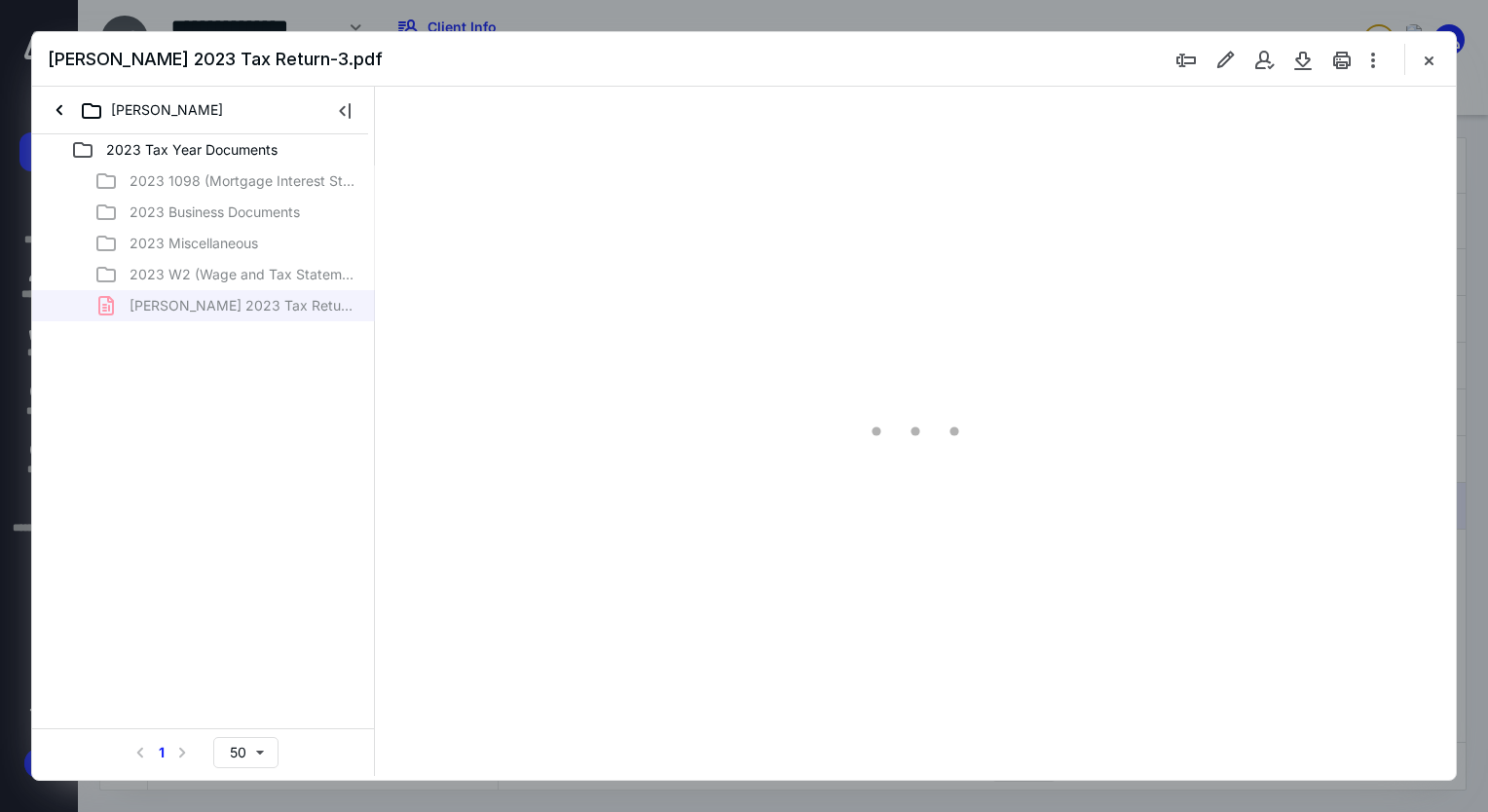 type on "80" 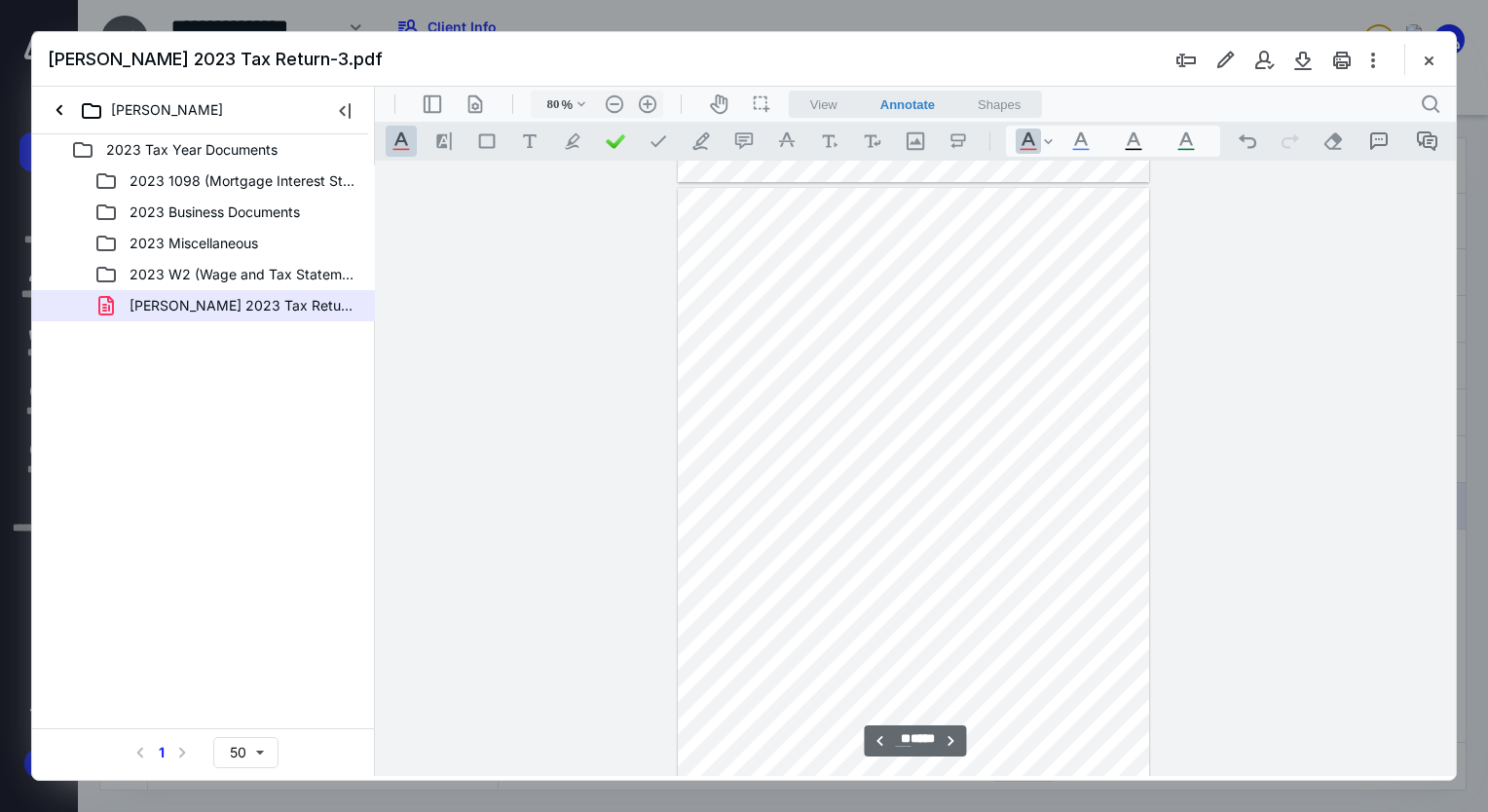 scroll, scrollTop: 6733, scrollLeft: 0, axis: vertical 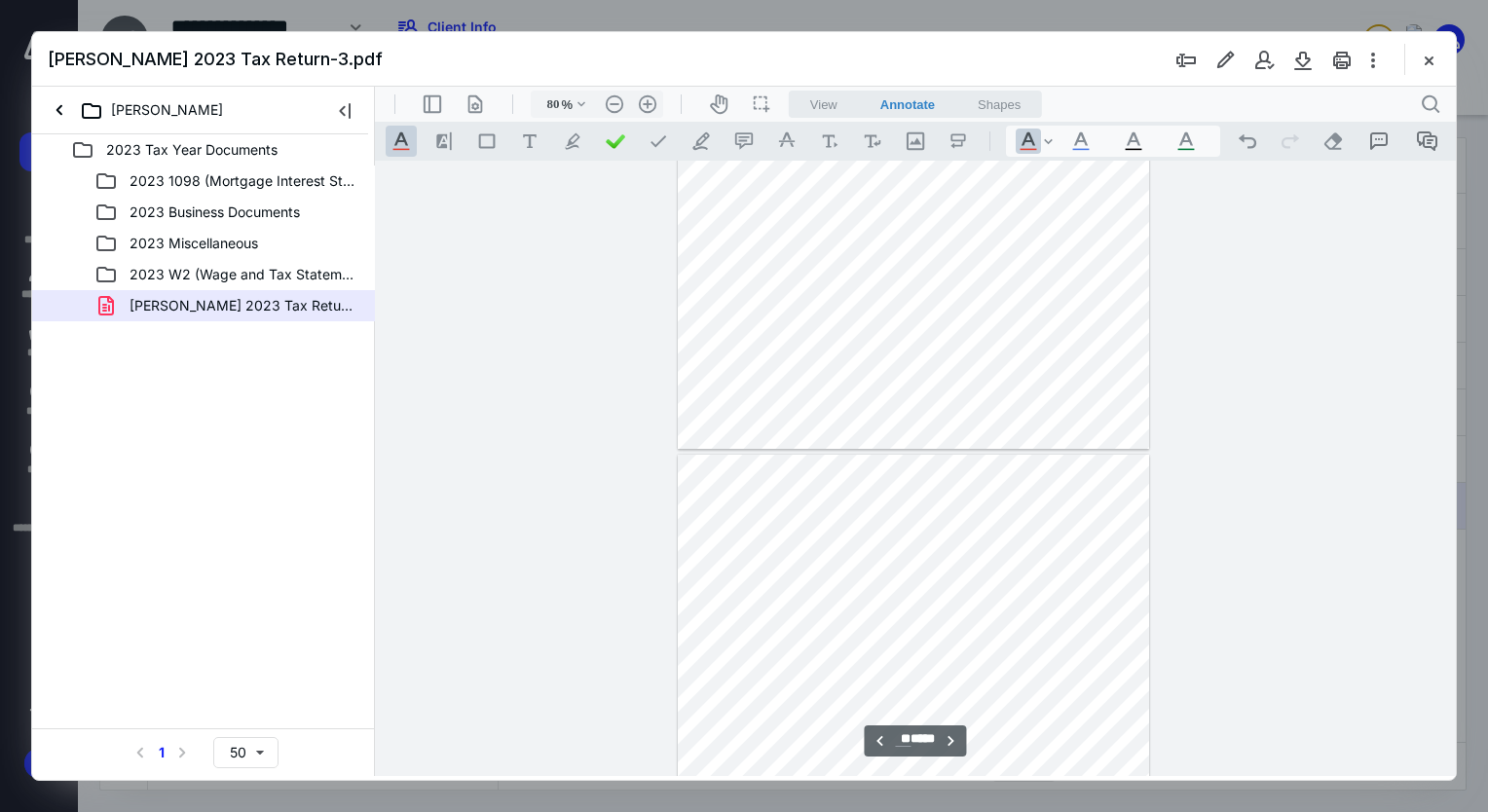 type on "**" 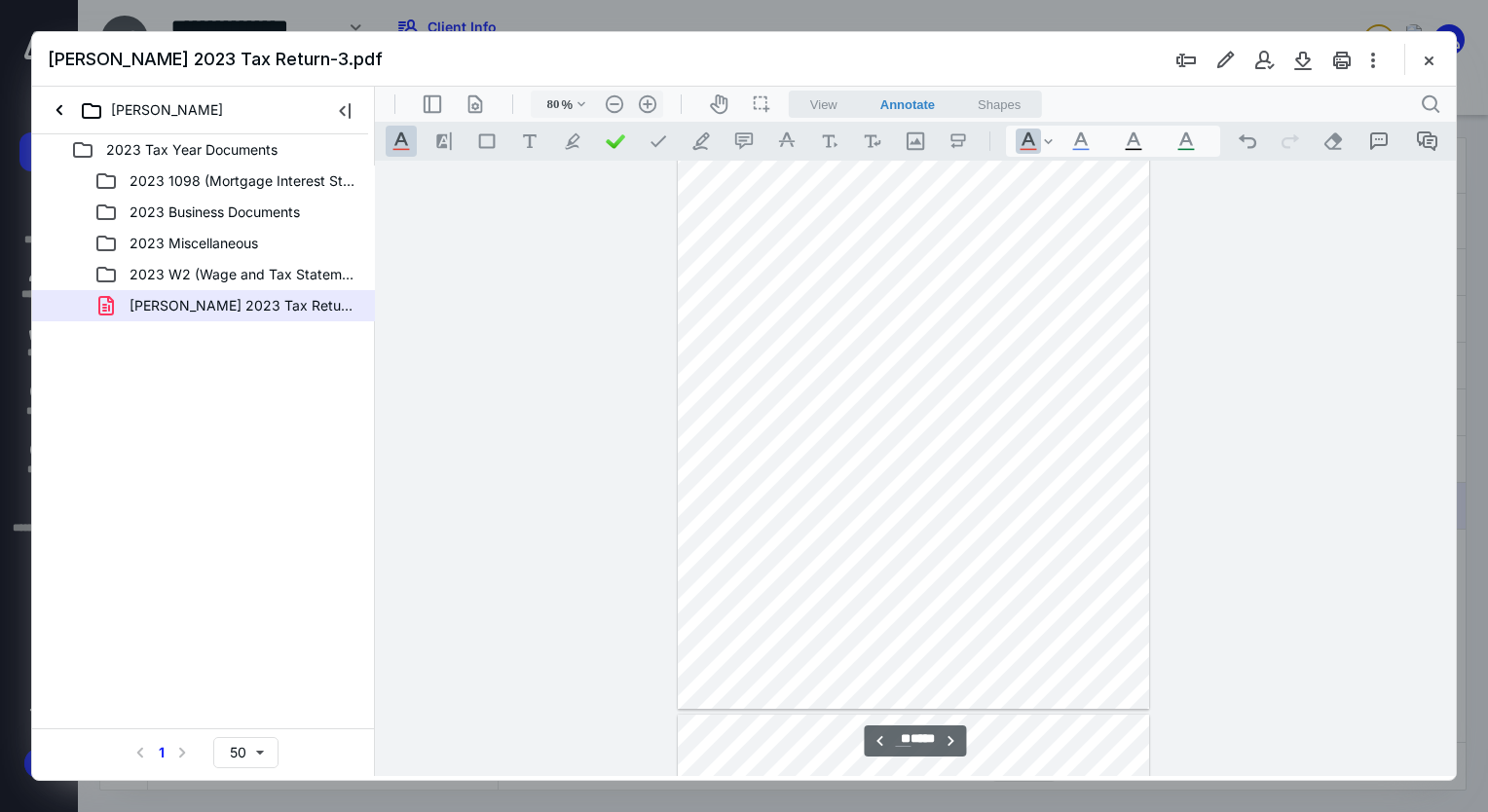 scroll, scrollTop: 6804, scrollLeft: 0, axis: vertical 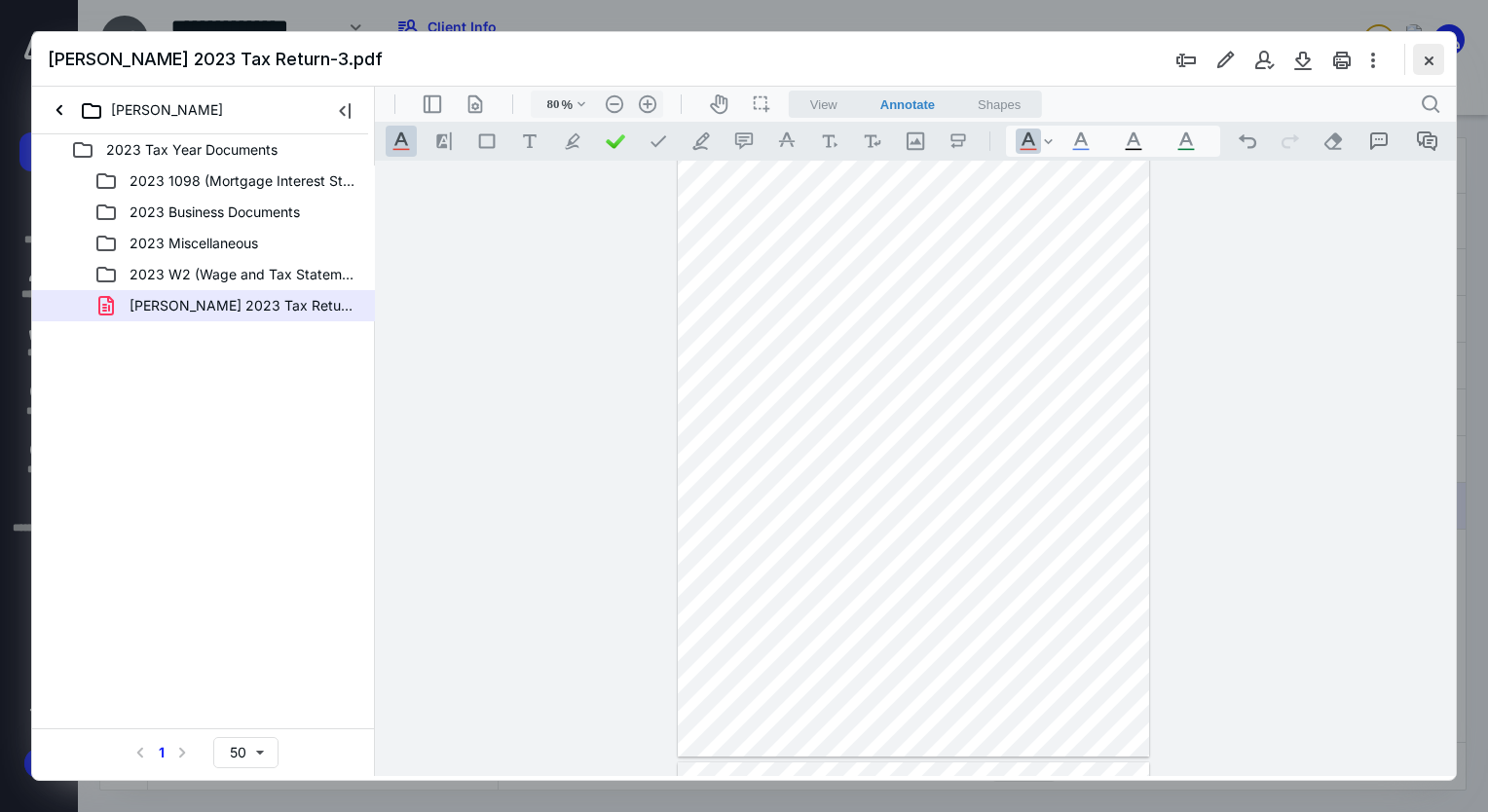 click at bounding box center [1429, 59] 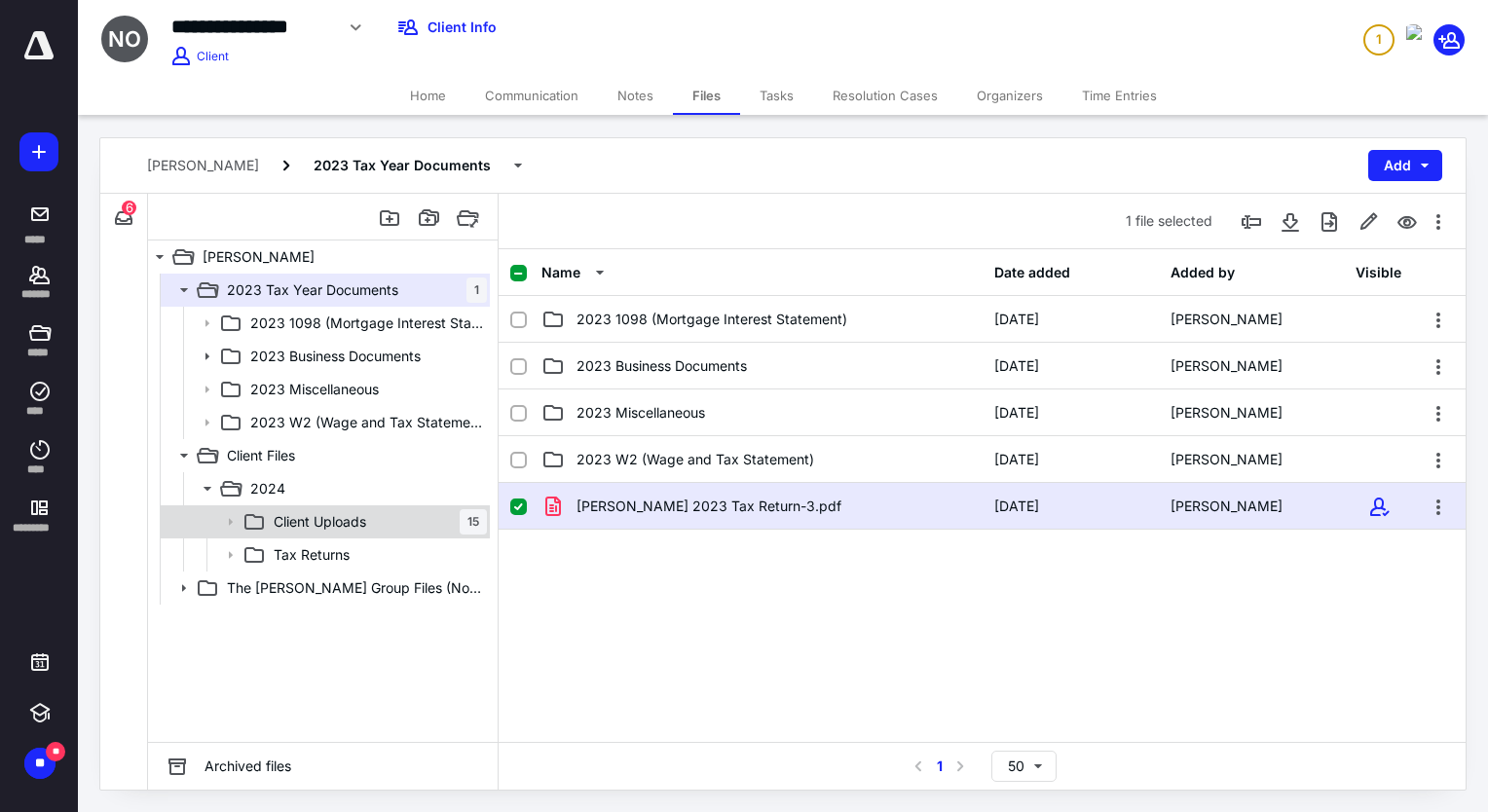 click on "Client Uploads 15" at bounding box center (376, 522) 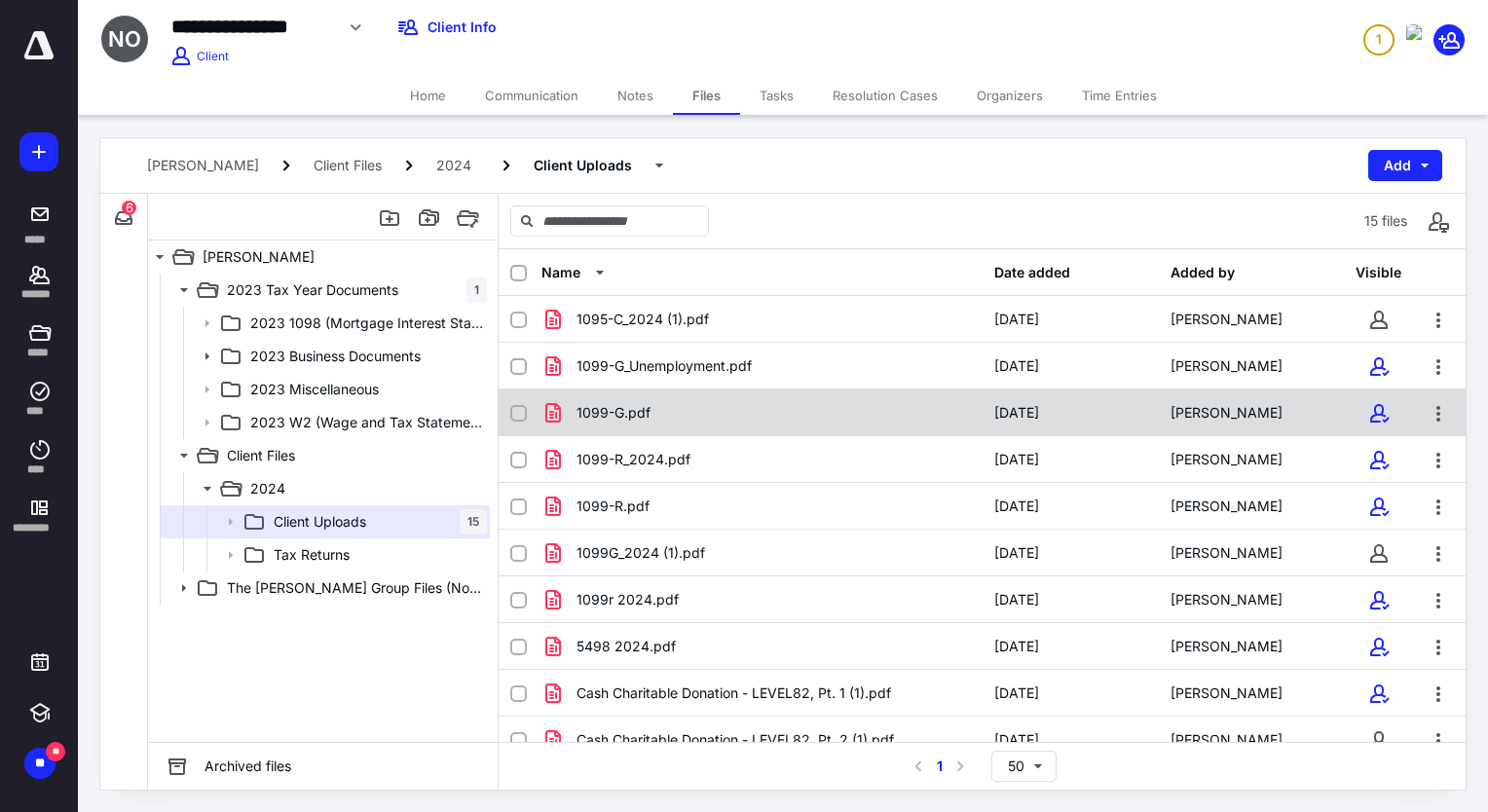 click on "1099-G.pdf" at bounding box center (614, 413) 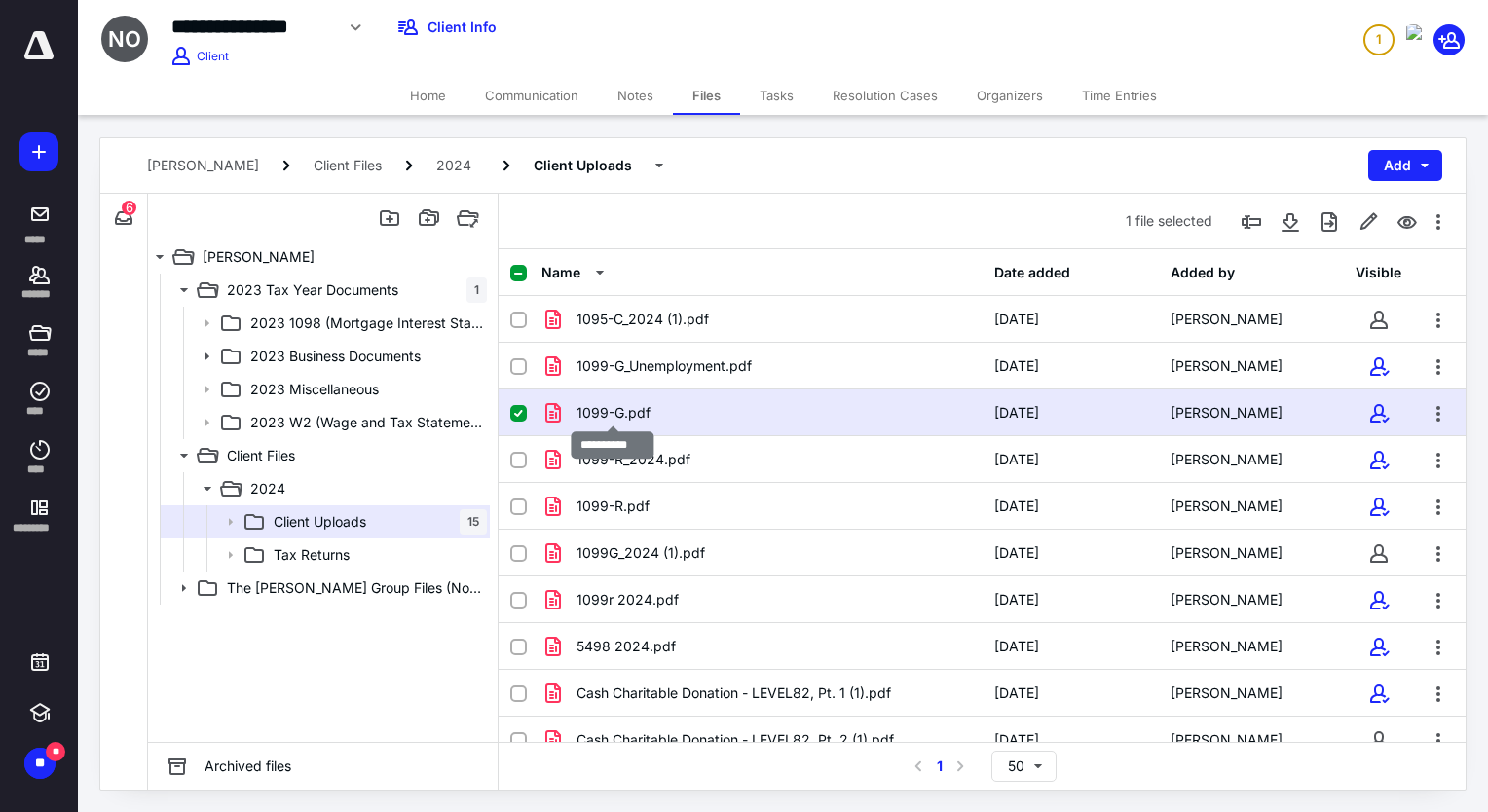 click on "1099-G.pdf" at bounding box center [614, 413] 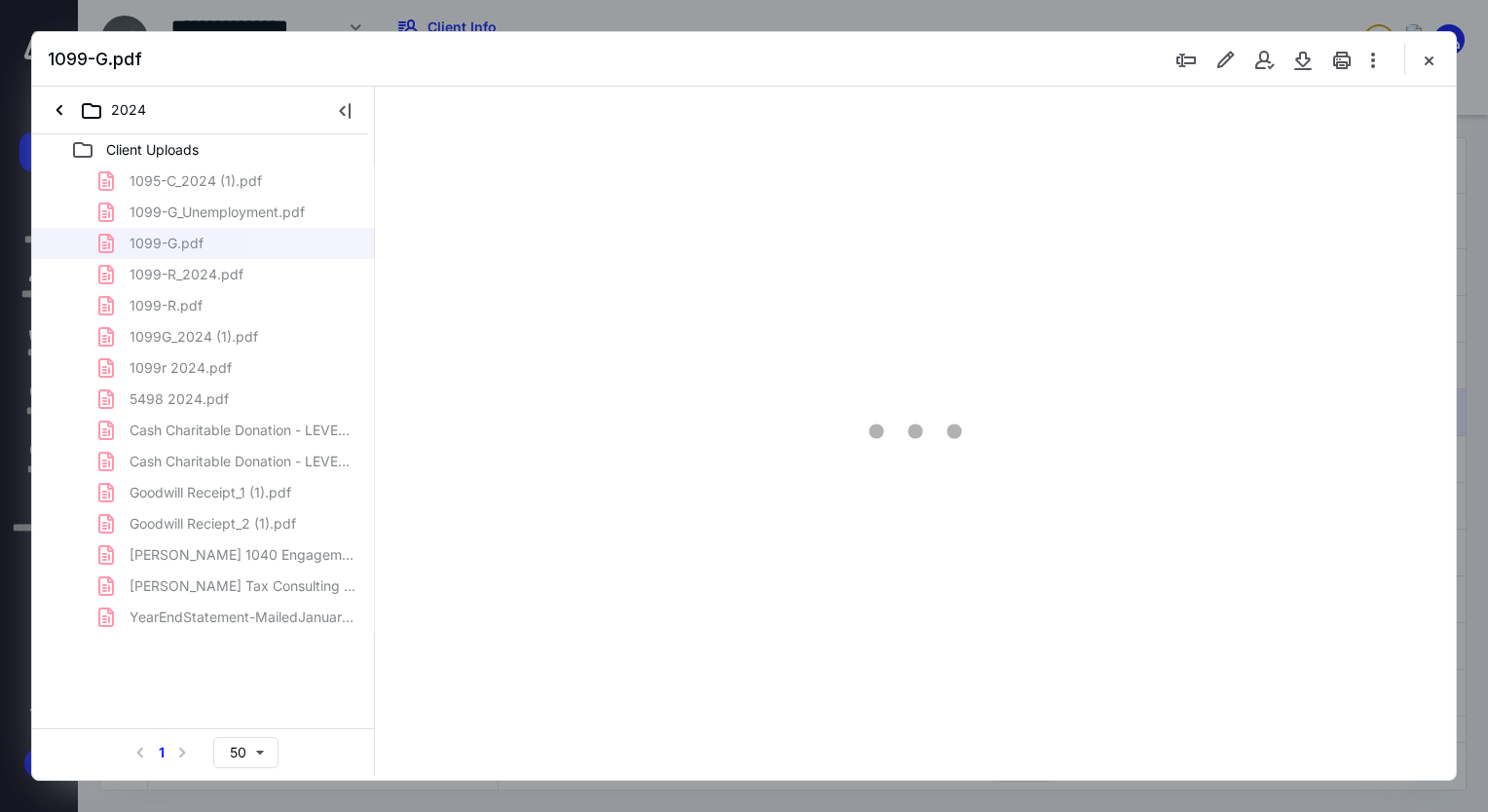 scroll, scrollTop: 0, scrollLeft: 0, axis: both 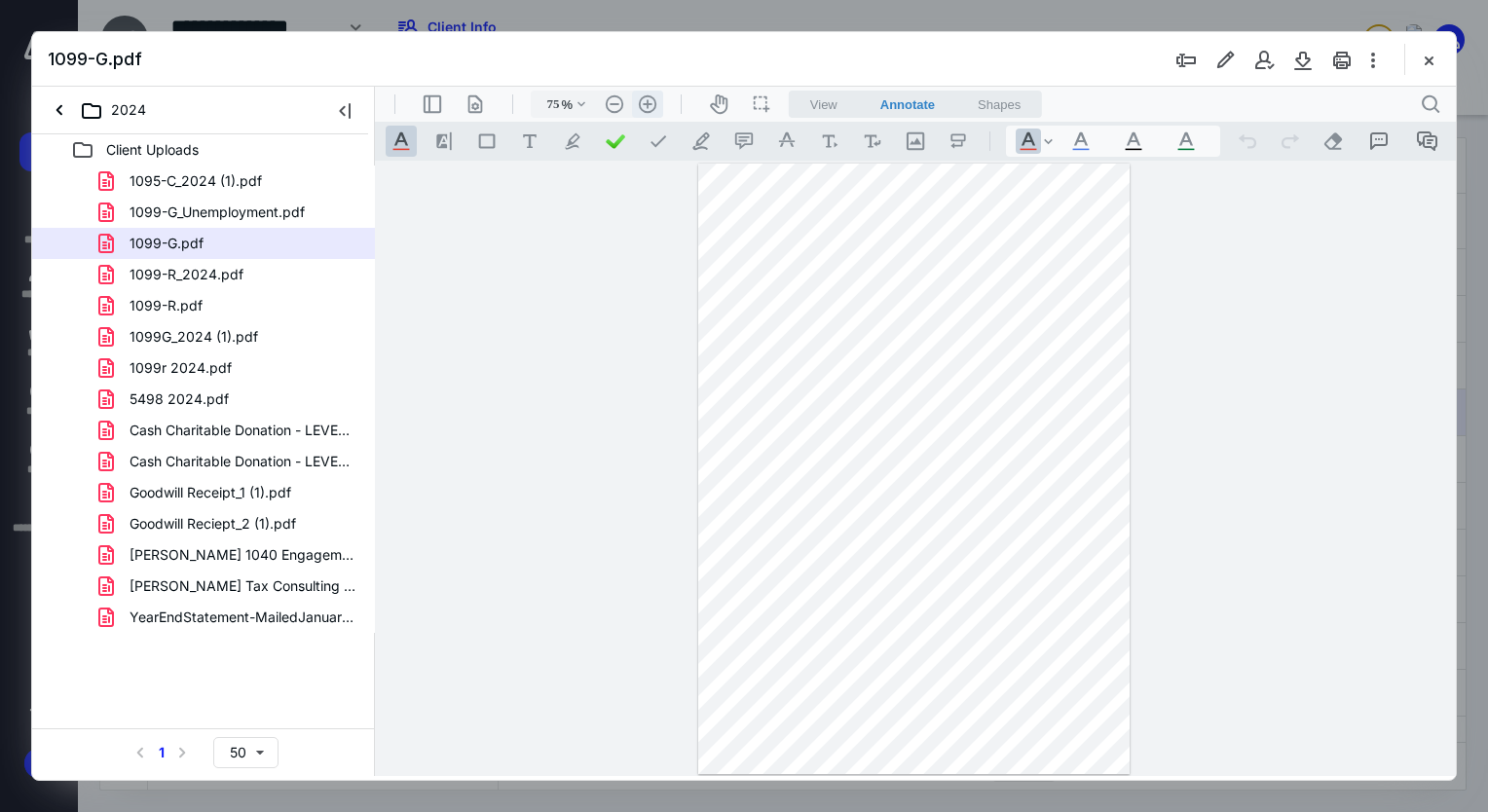 click on ".cls-1{fill:#abb0c4;} icon - header - zoom - in - line" at bounding box center [648, 104] 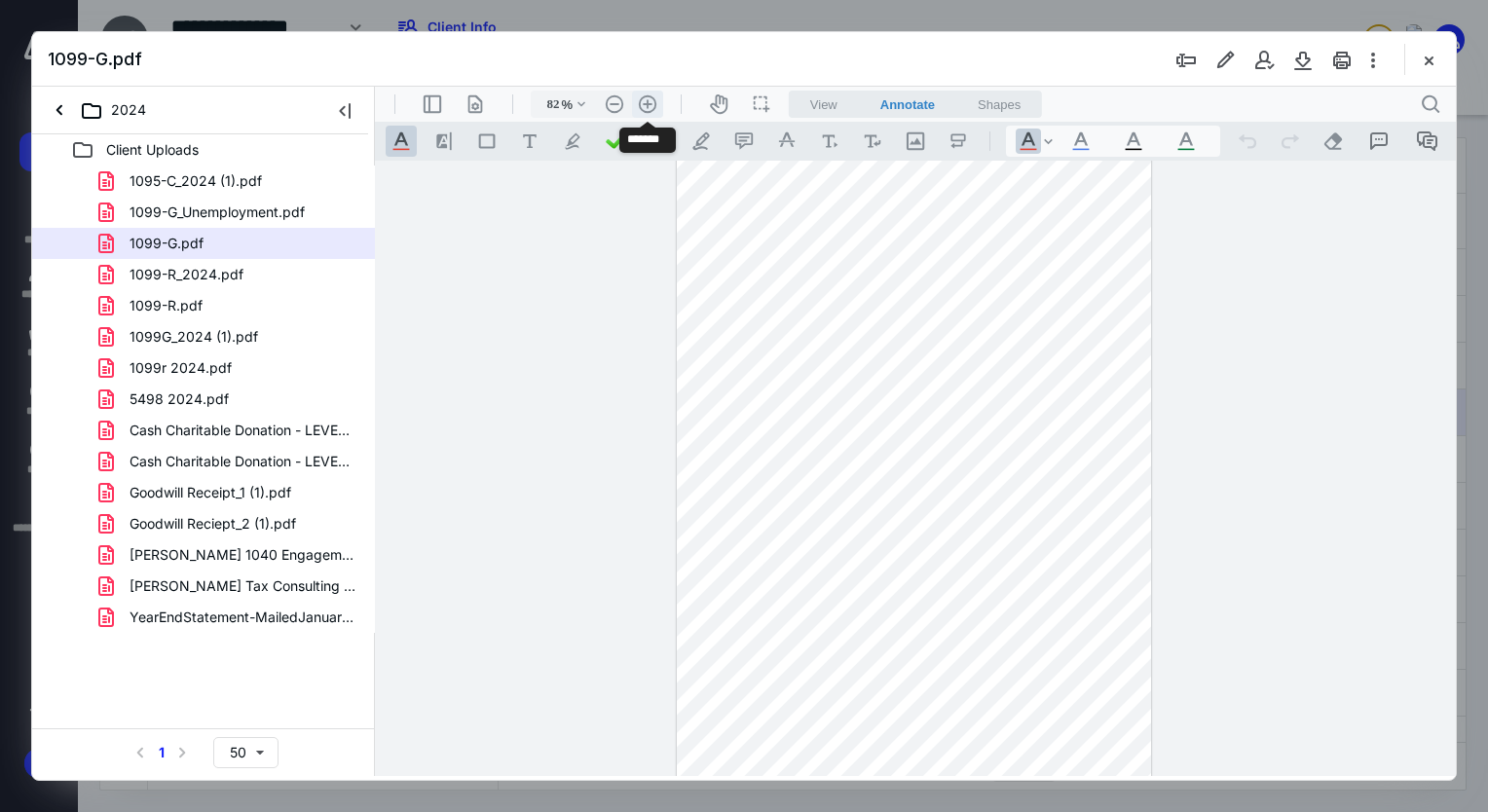 click on ".cls-1{fill:#abb0c4;} icon - header - zoom - in - line" at bounding box center (648, 104) 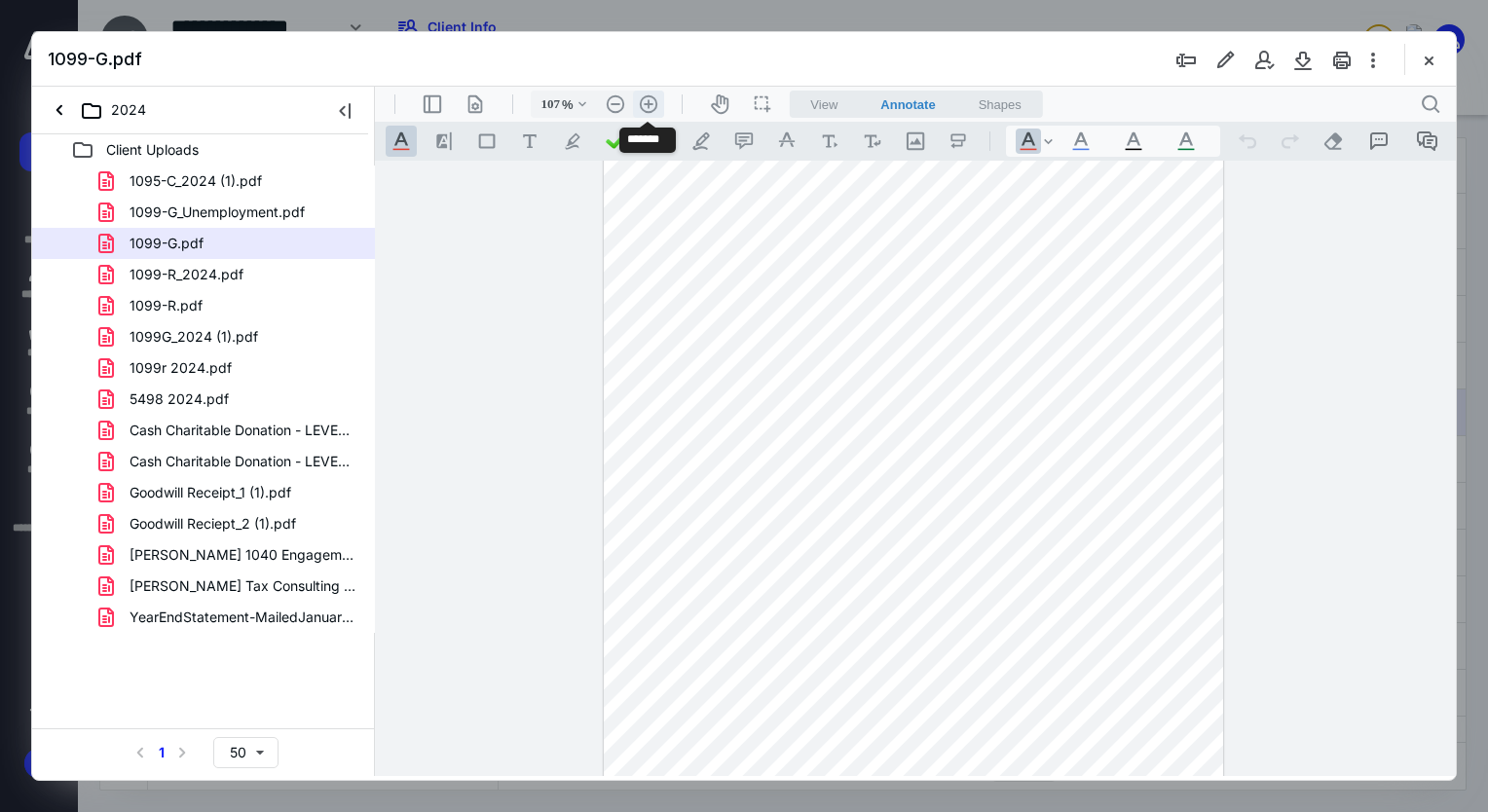 click on ".cls-1{fill:#abb0c4;} icon - header - zoom - in - line" at bounding box center (649, 104) 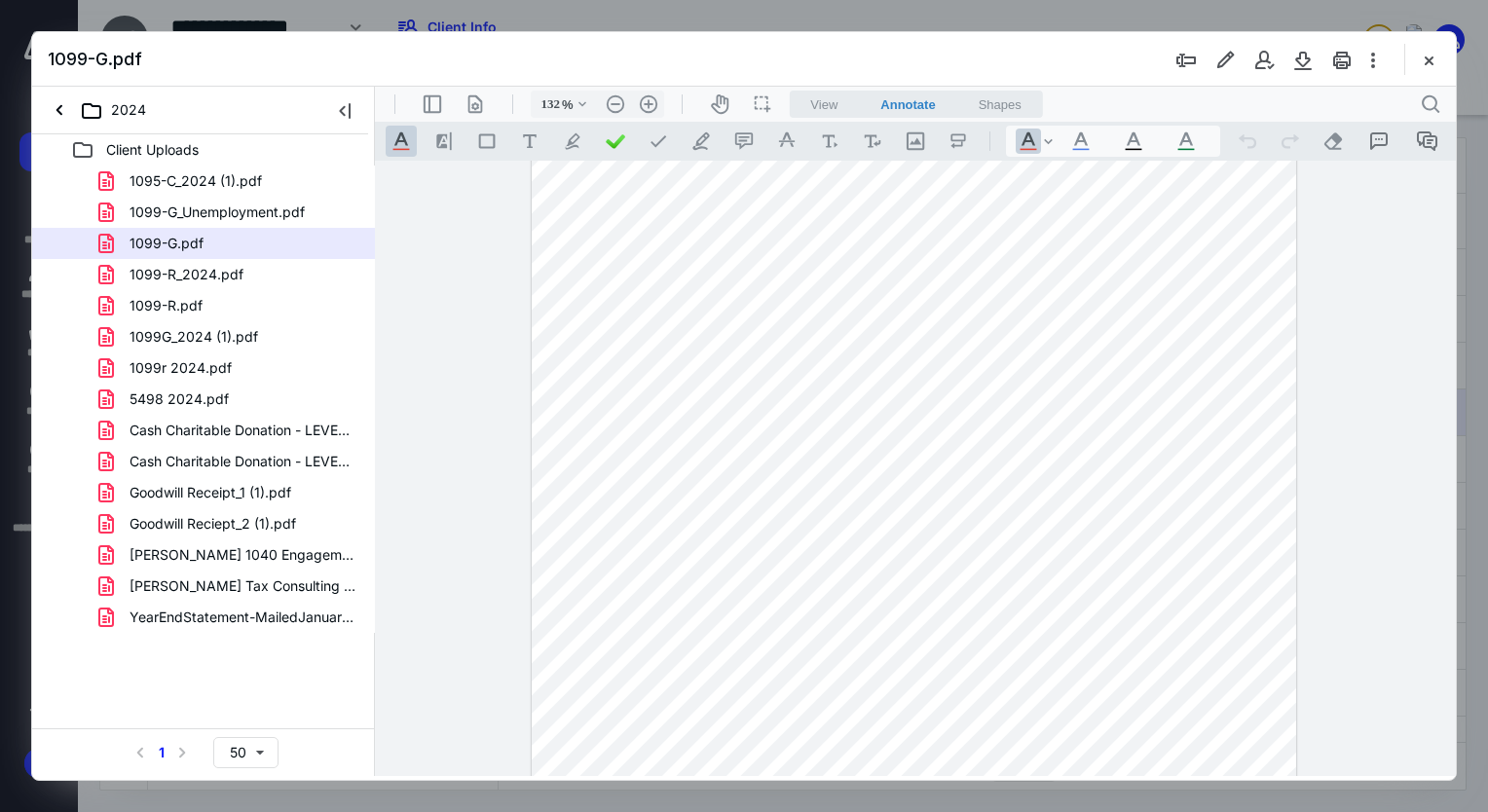 scroll, scrollTop: 0, scrollLeft: 0, axis: both 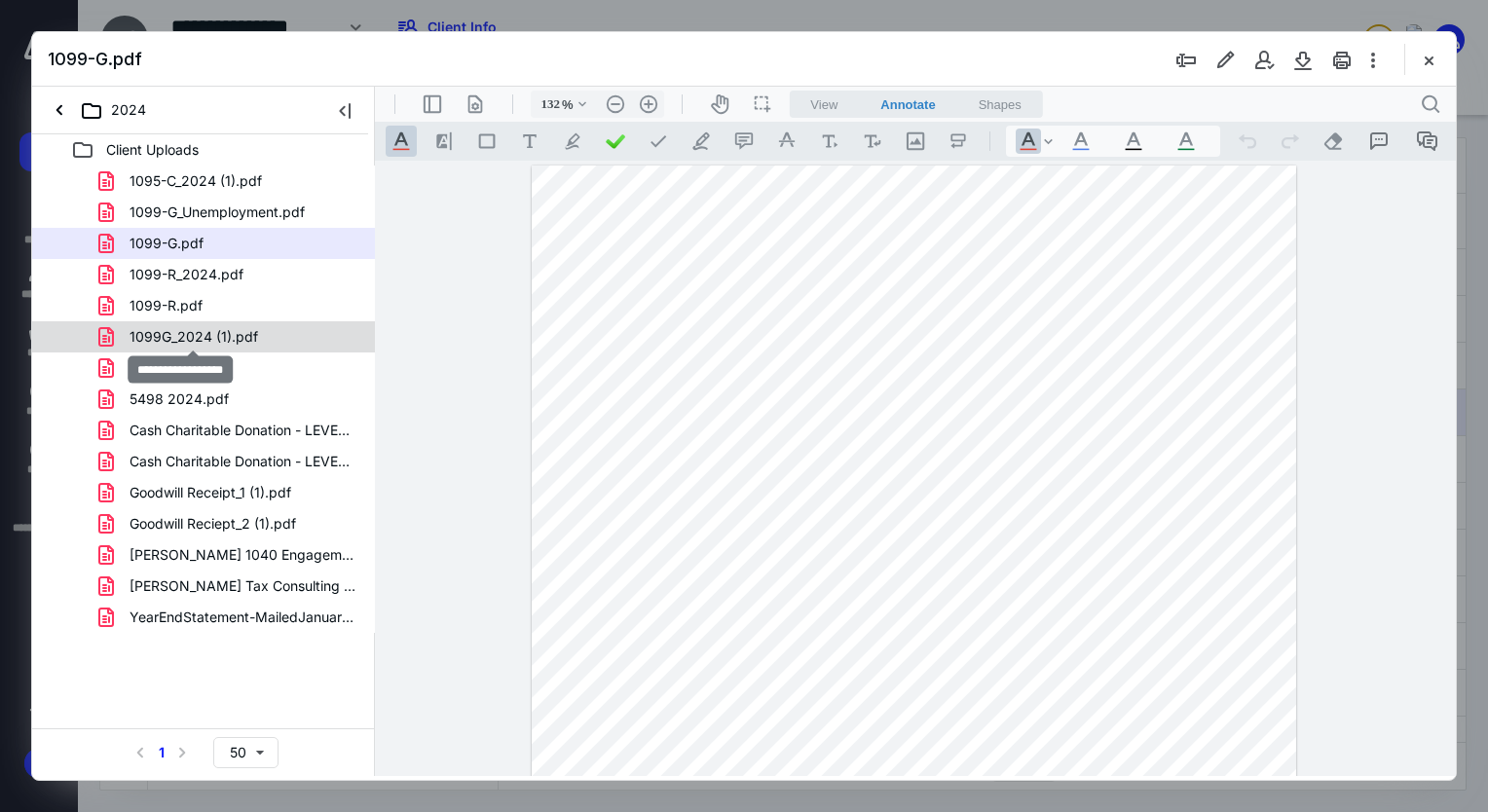 click on "1099G_2024 (1).pdf" at bounding box center [194, 337] 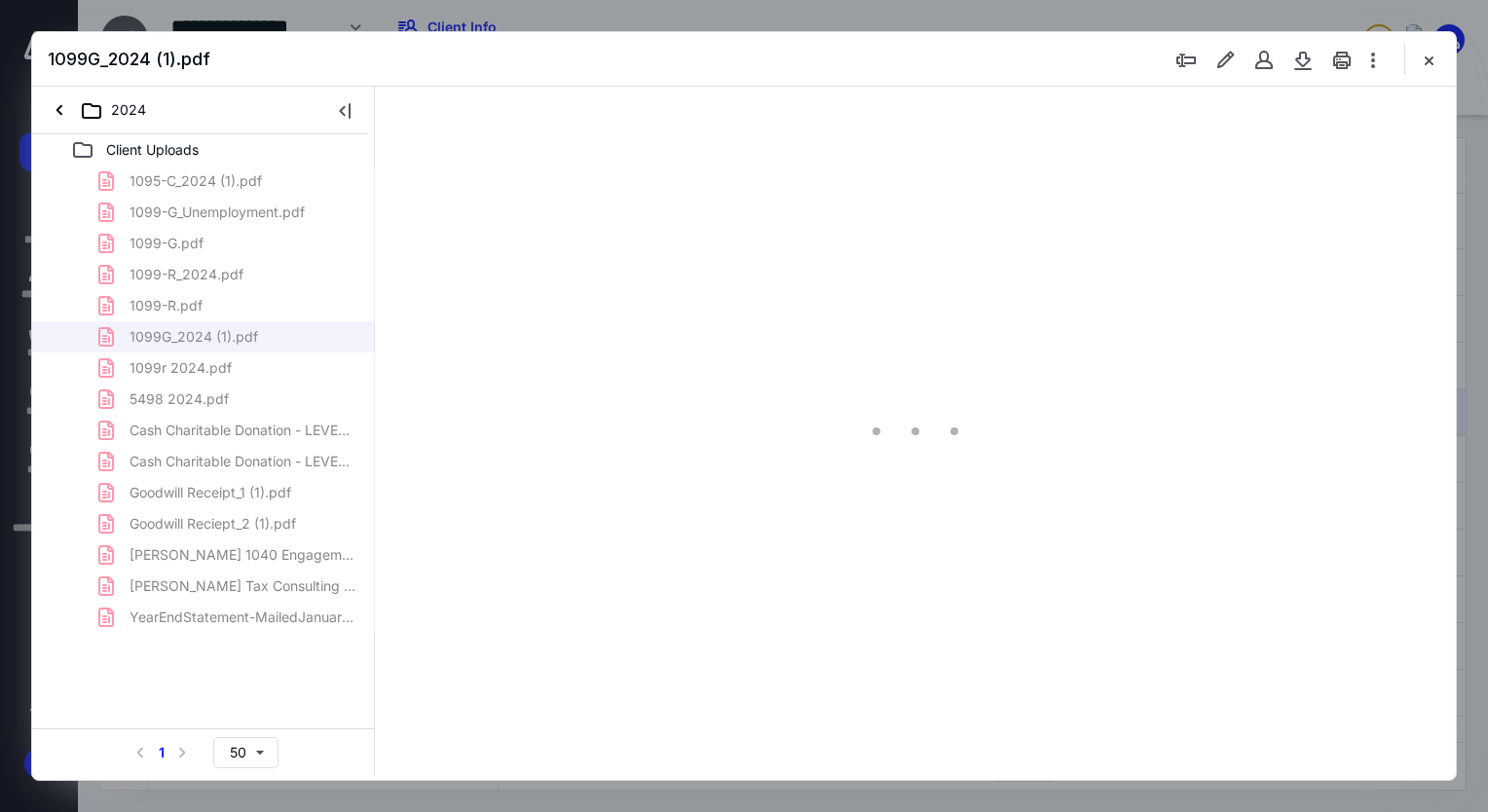 type on "80" 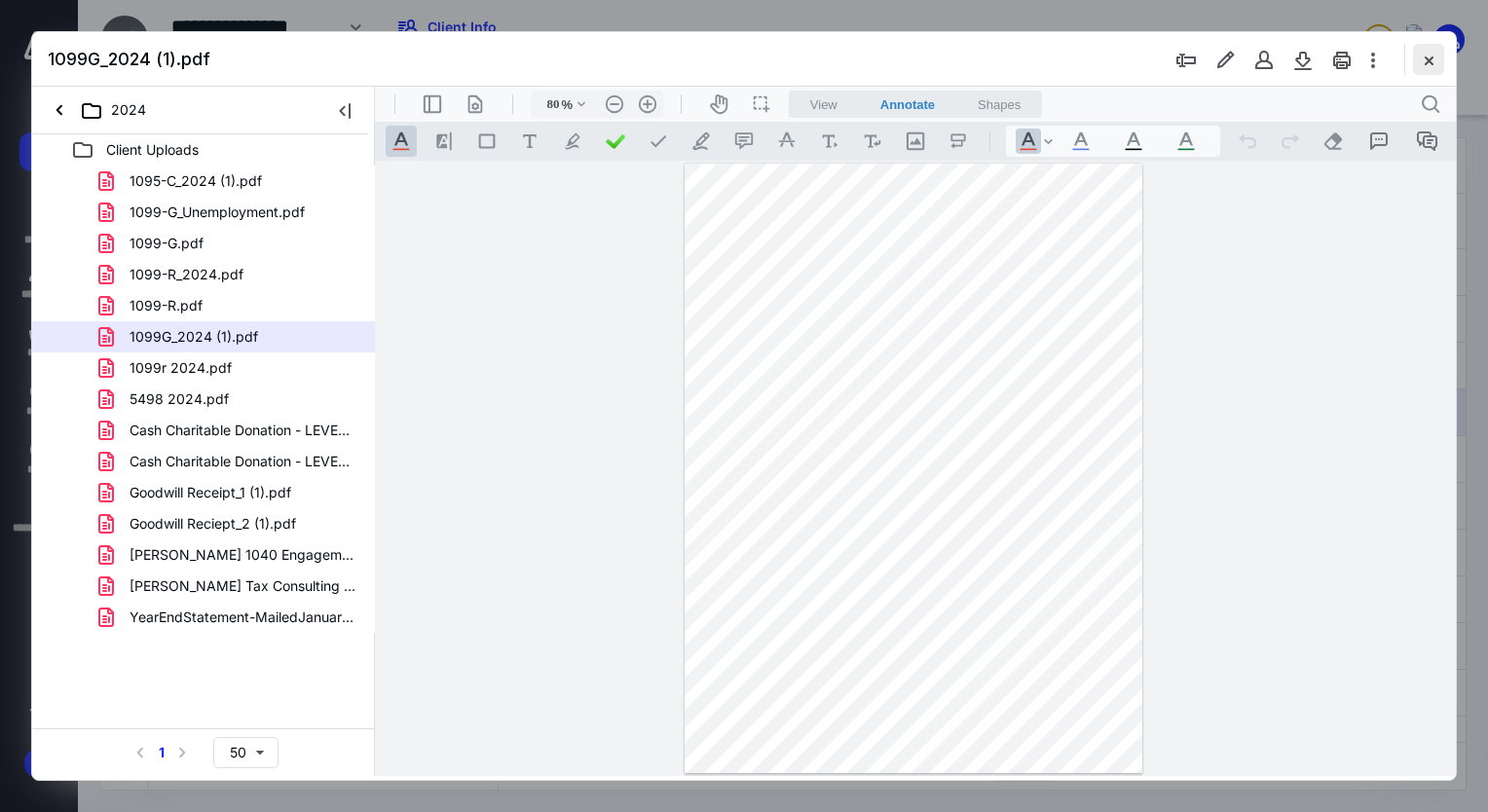 click at bounding box center [1429, 59] 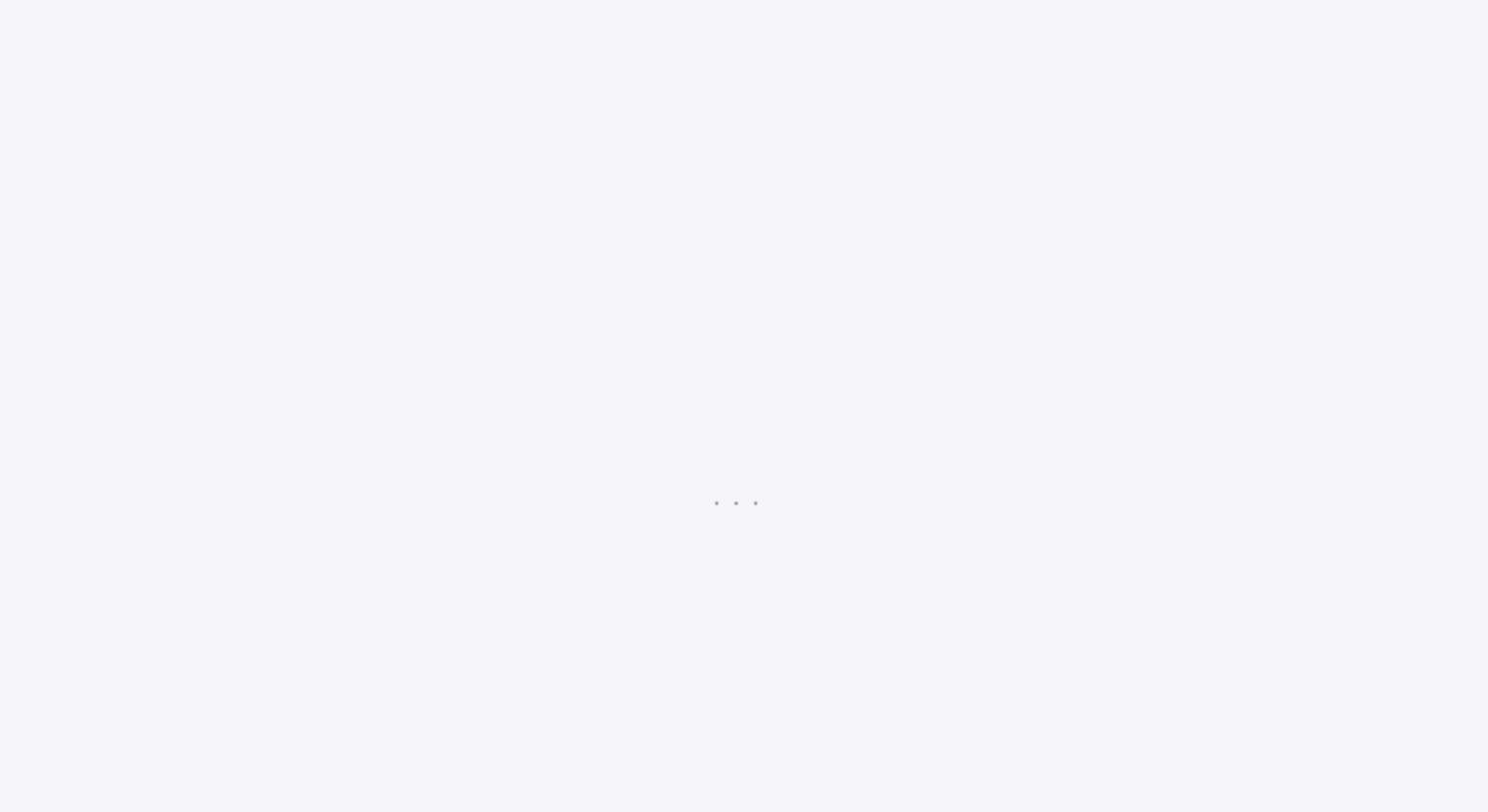 scroll, scrollTop: 0, scrollLeft: 0, axis: both 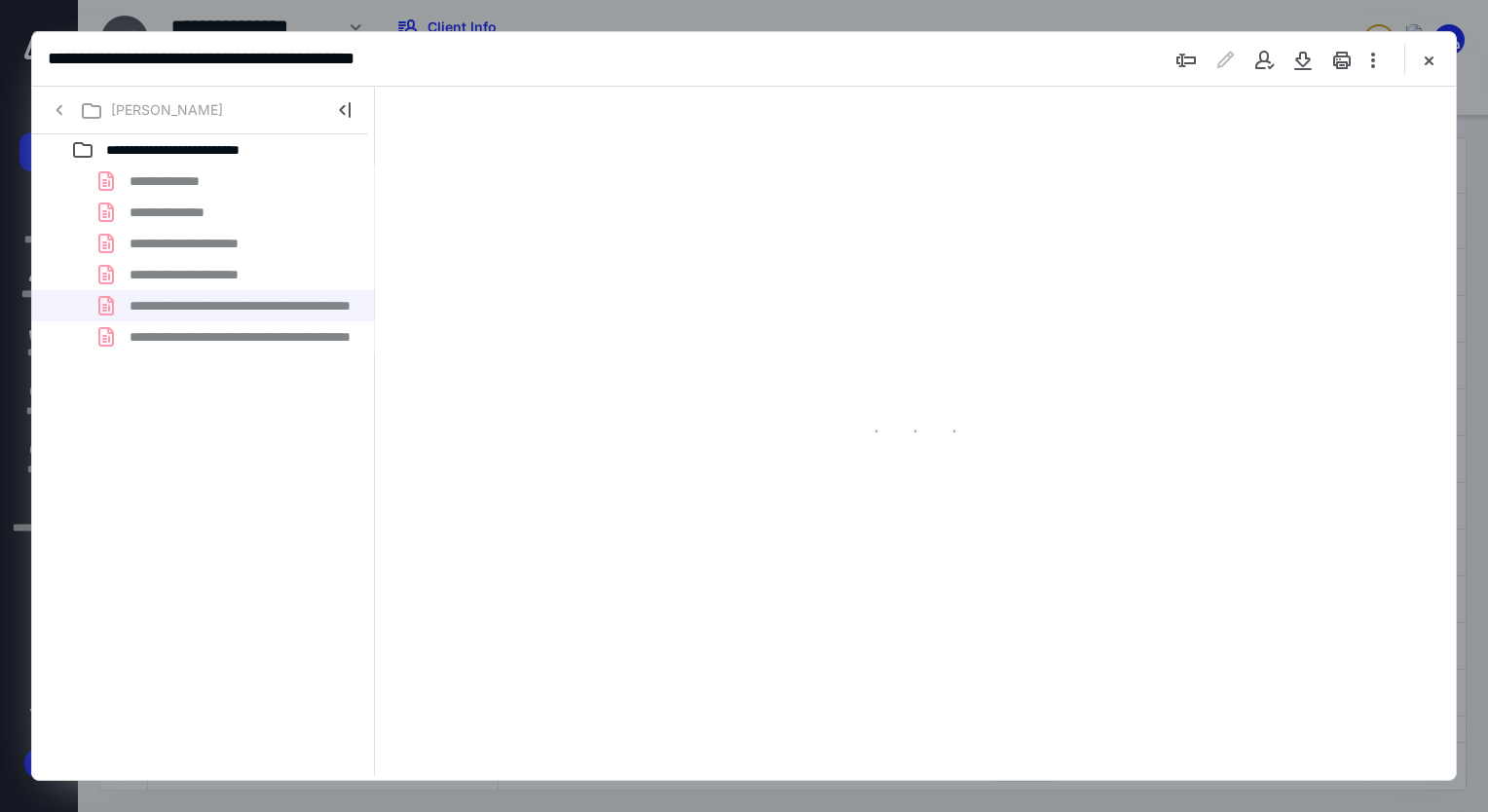 type on "80" 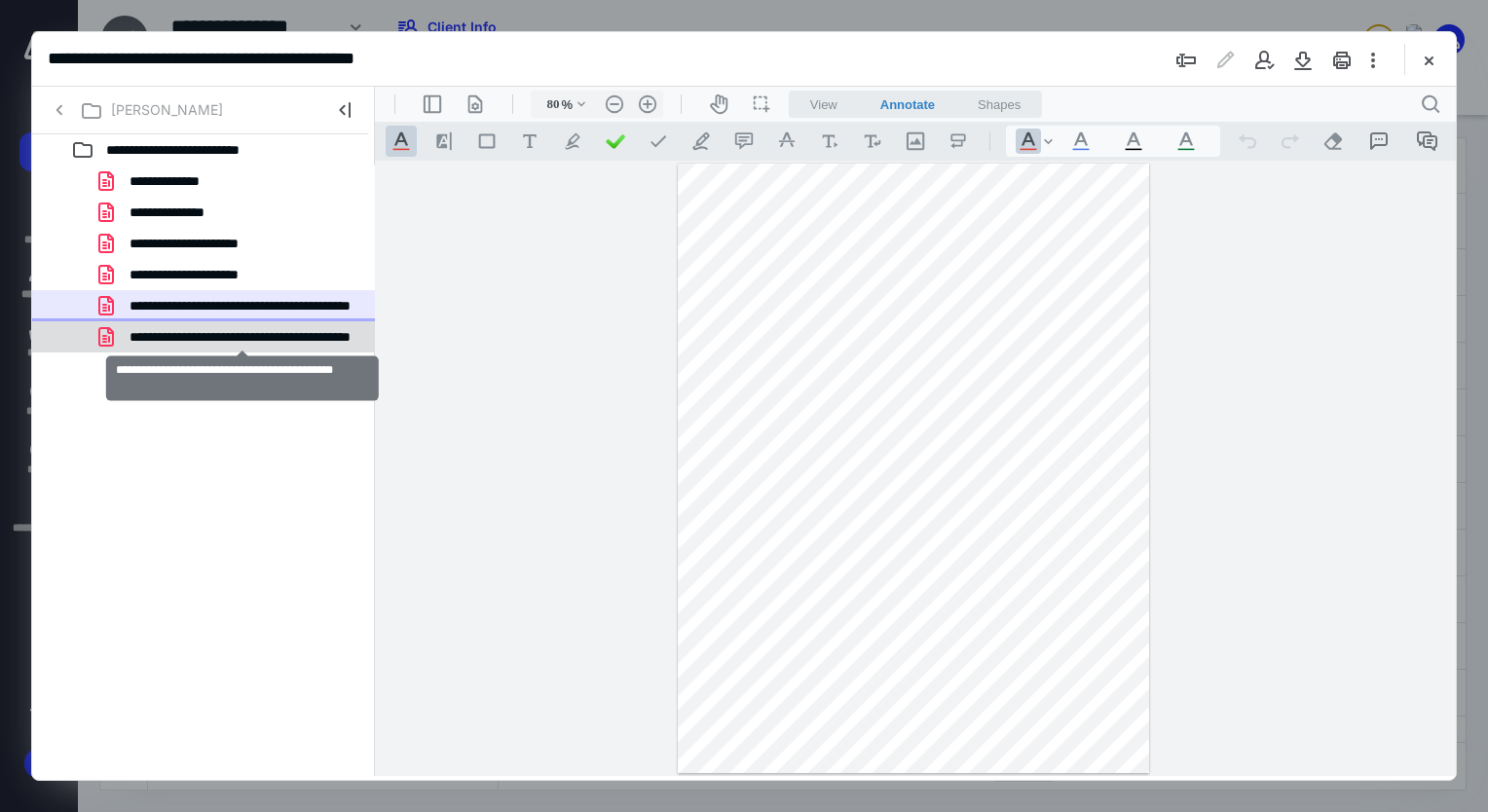 click on "**********" at bounding box center [242, 337] 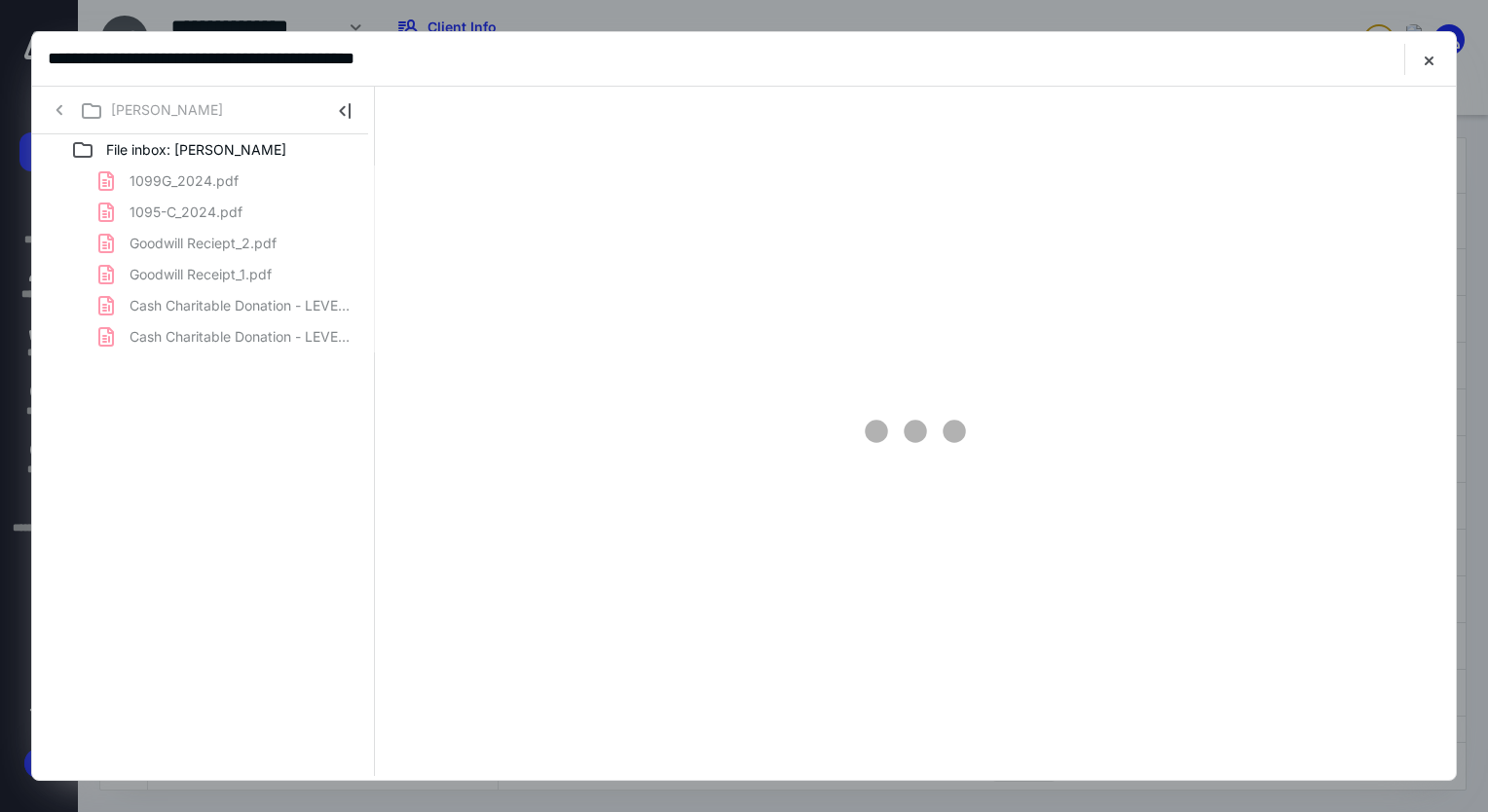 scroll, scrollTop: 0, scrollLeft: 0, axis: both 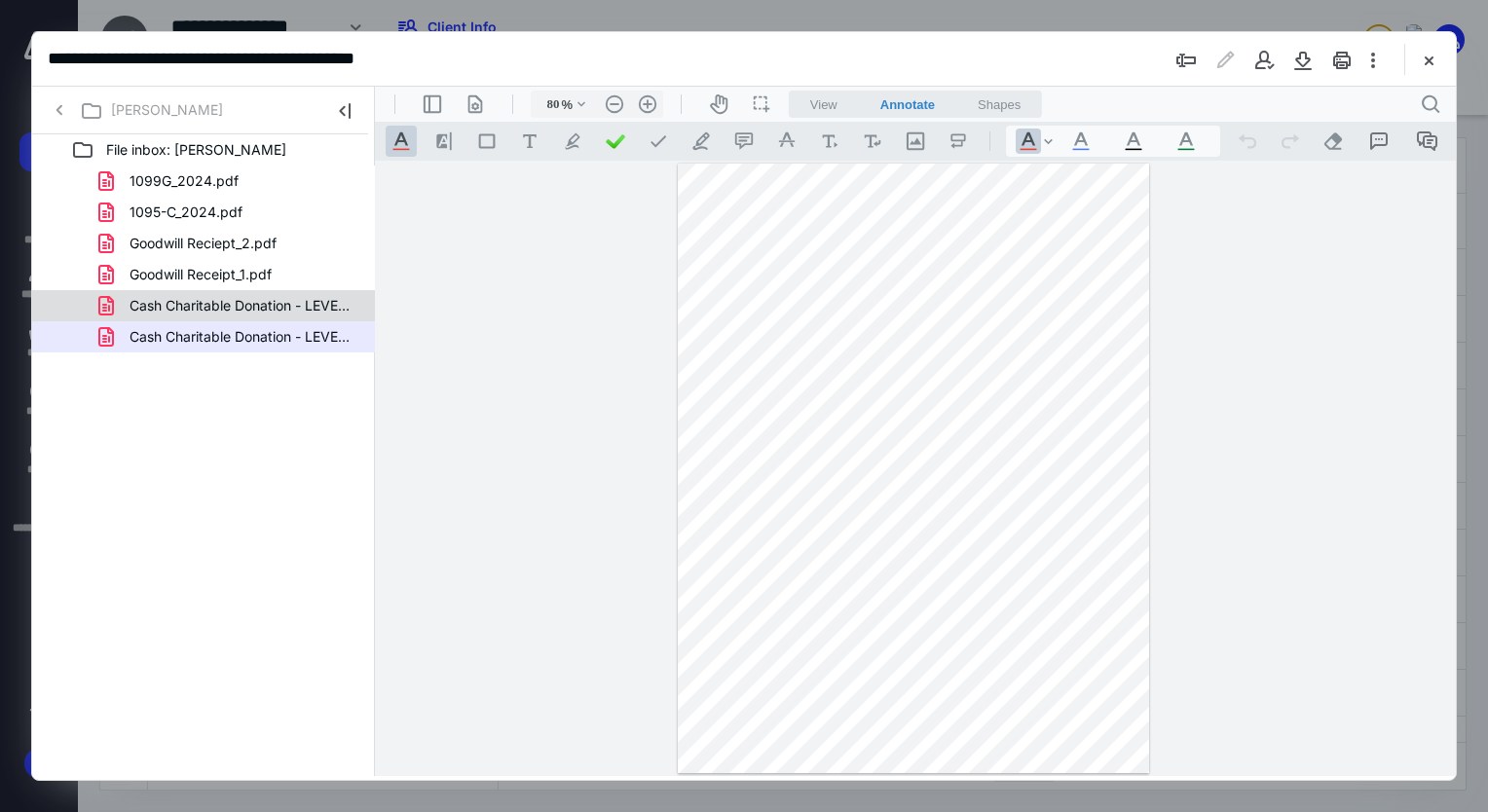 click on "Cash Charitable Donation - LEVEL82, Pt. 2.pdf" at bounding box center [242, 306] 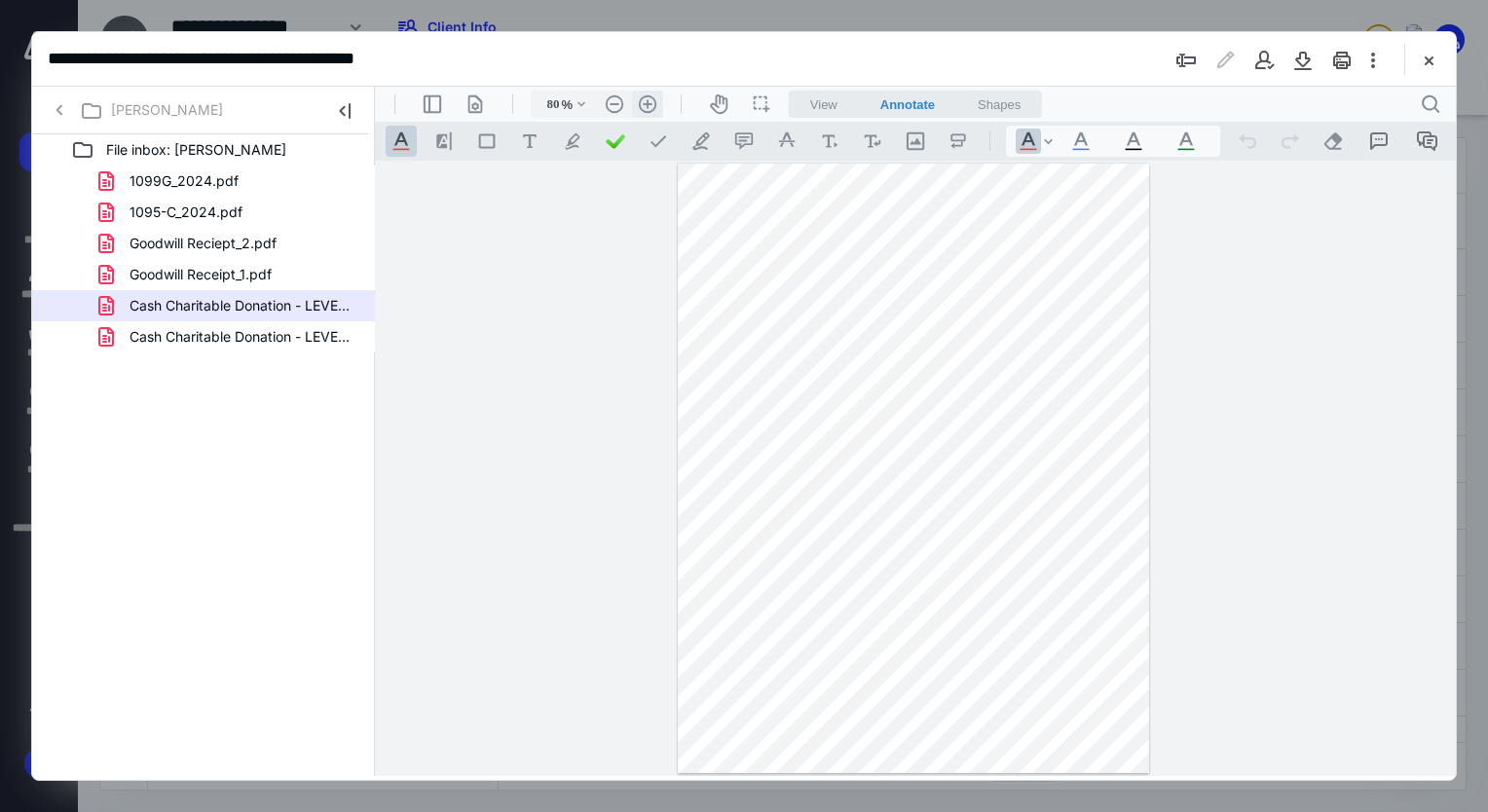 click on ".cls-1{fill:#abb0c4;} icon - header - zoom - in - line" at bounding box center (648, 104) 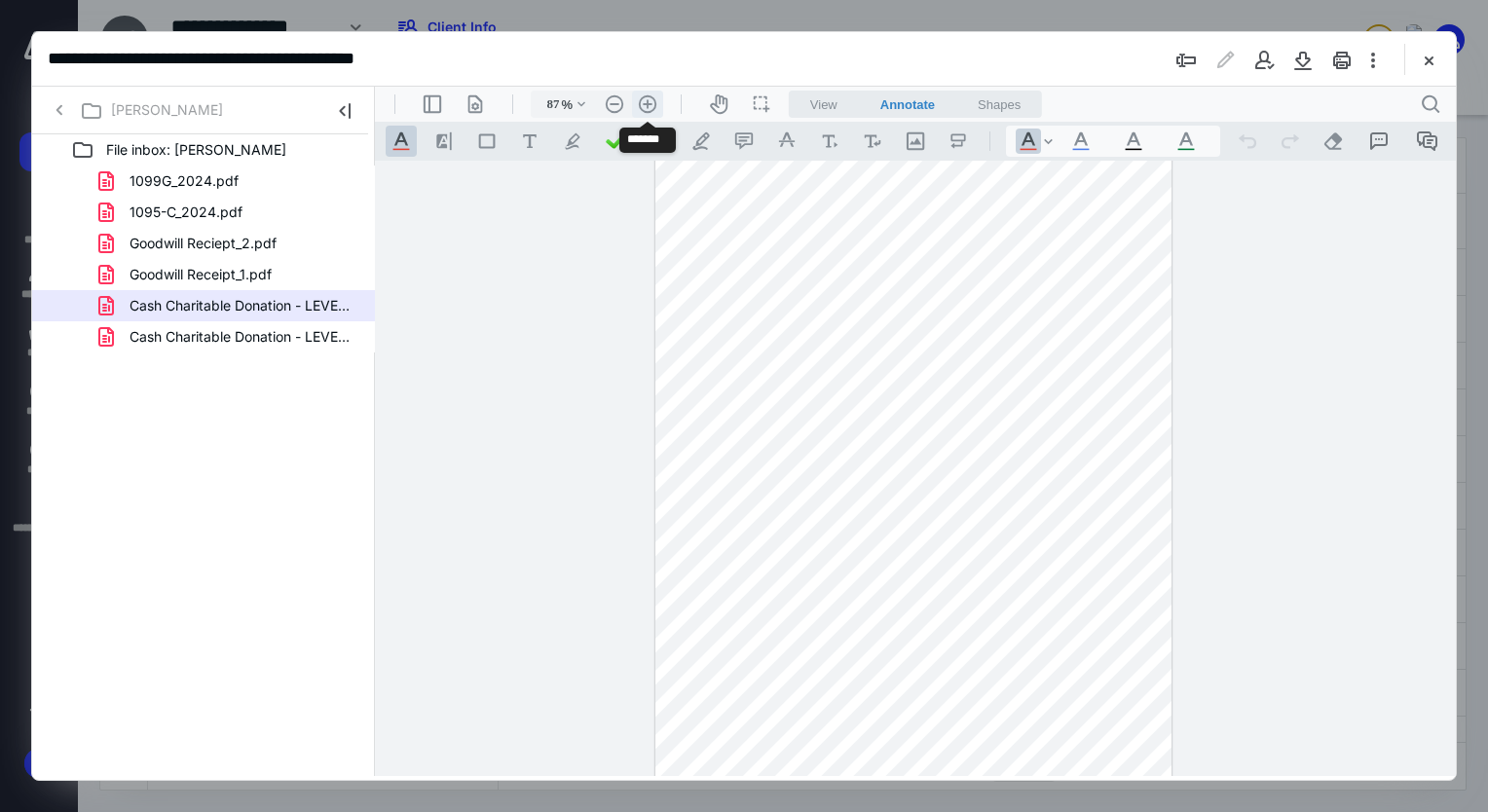 click on ".cls-1{fill:#abb0c4;} icon - header - zoom - in - line" at bounding box center [648, 104] 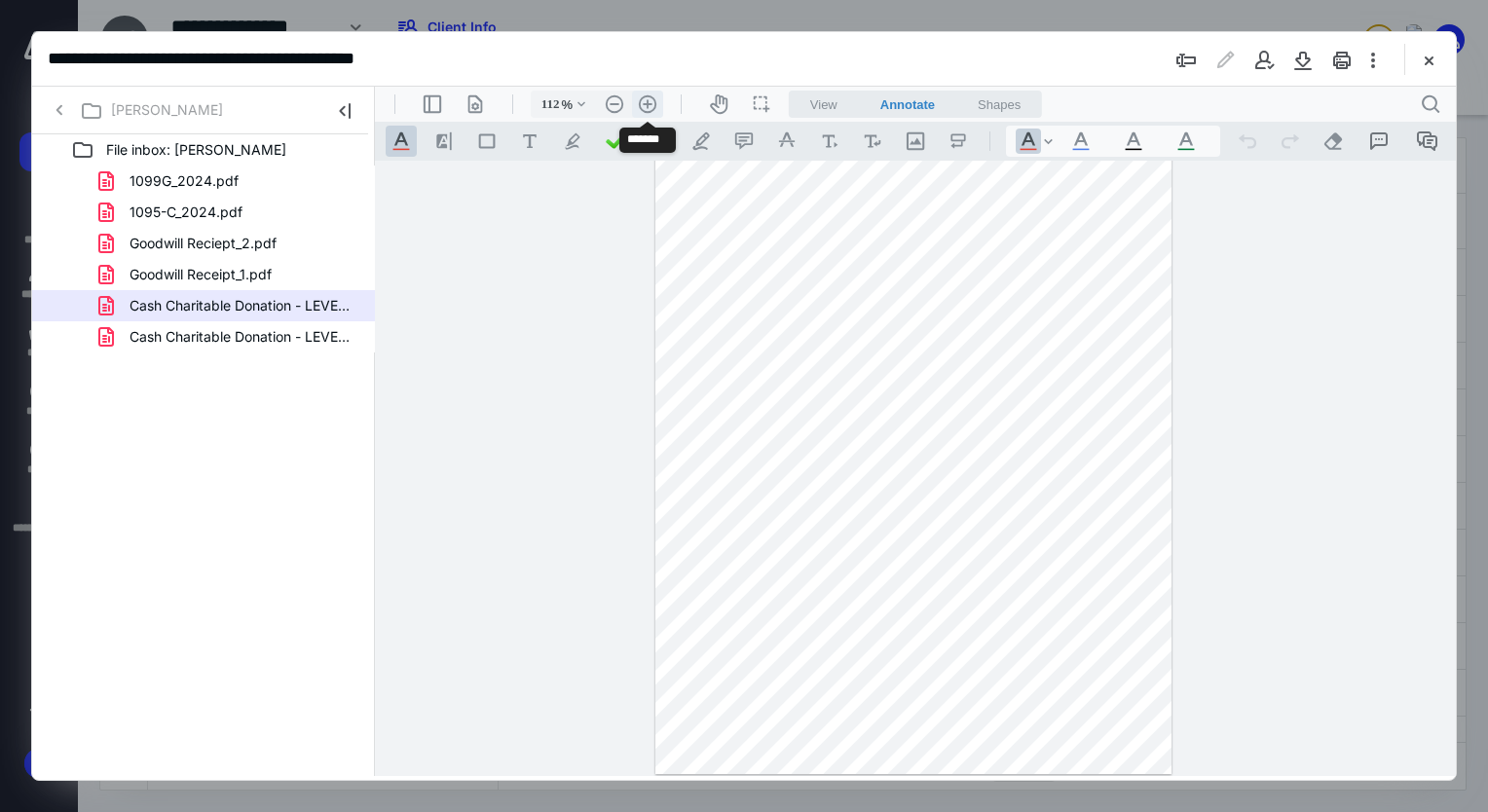 click on ".cls-1{fill:#abb0c4;} icon - header - zoom - in - line" at bounding box center (648, 104) 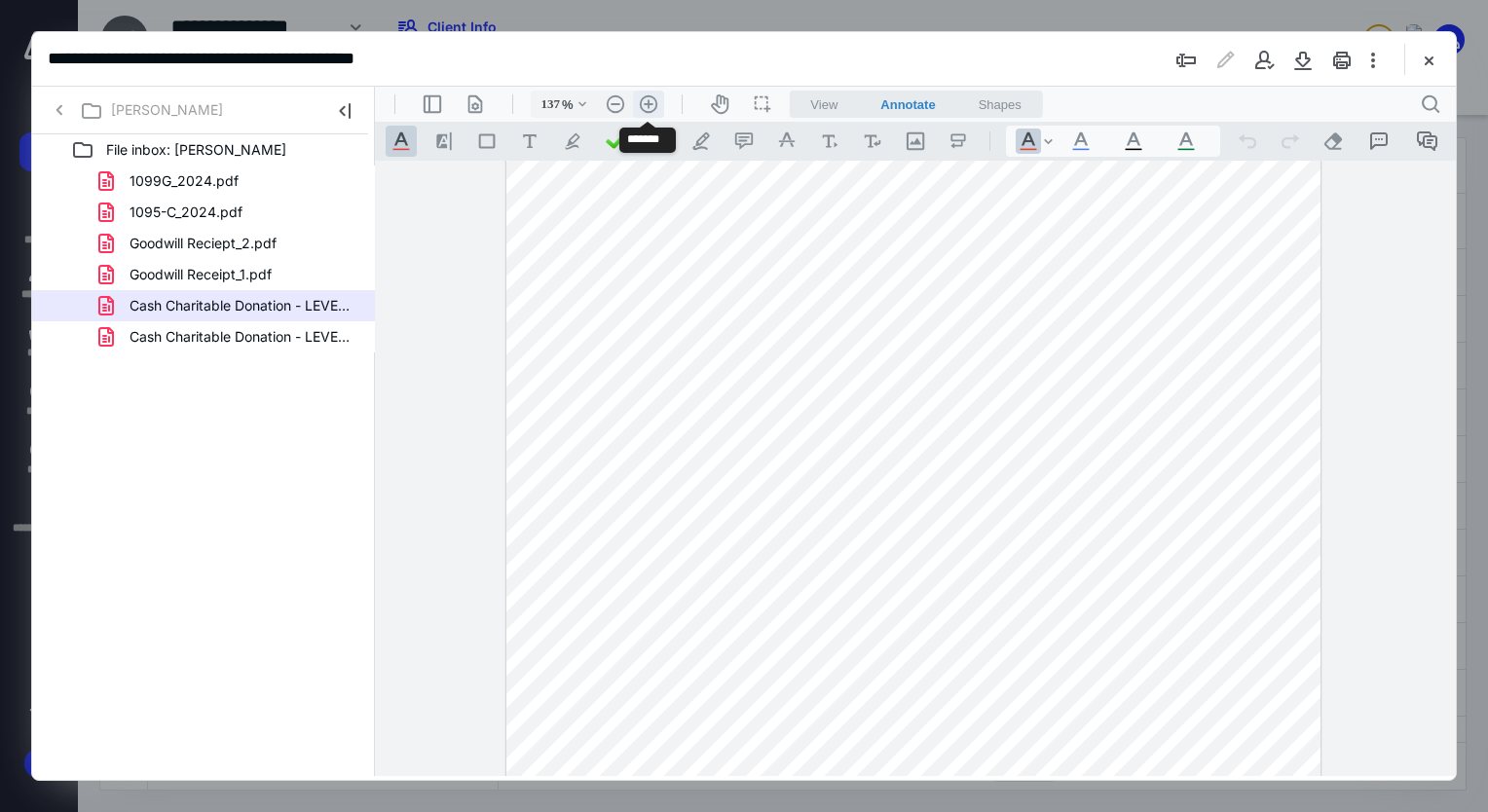 click on ".cls-1{fill:#abb0c4;} icon - header - zoom - in - line" at bounding box center [649, 104] 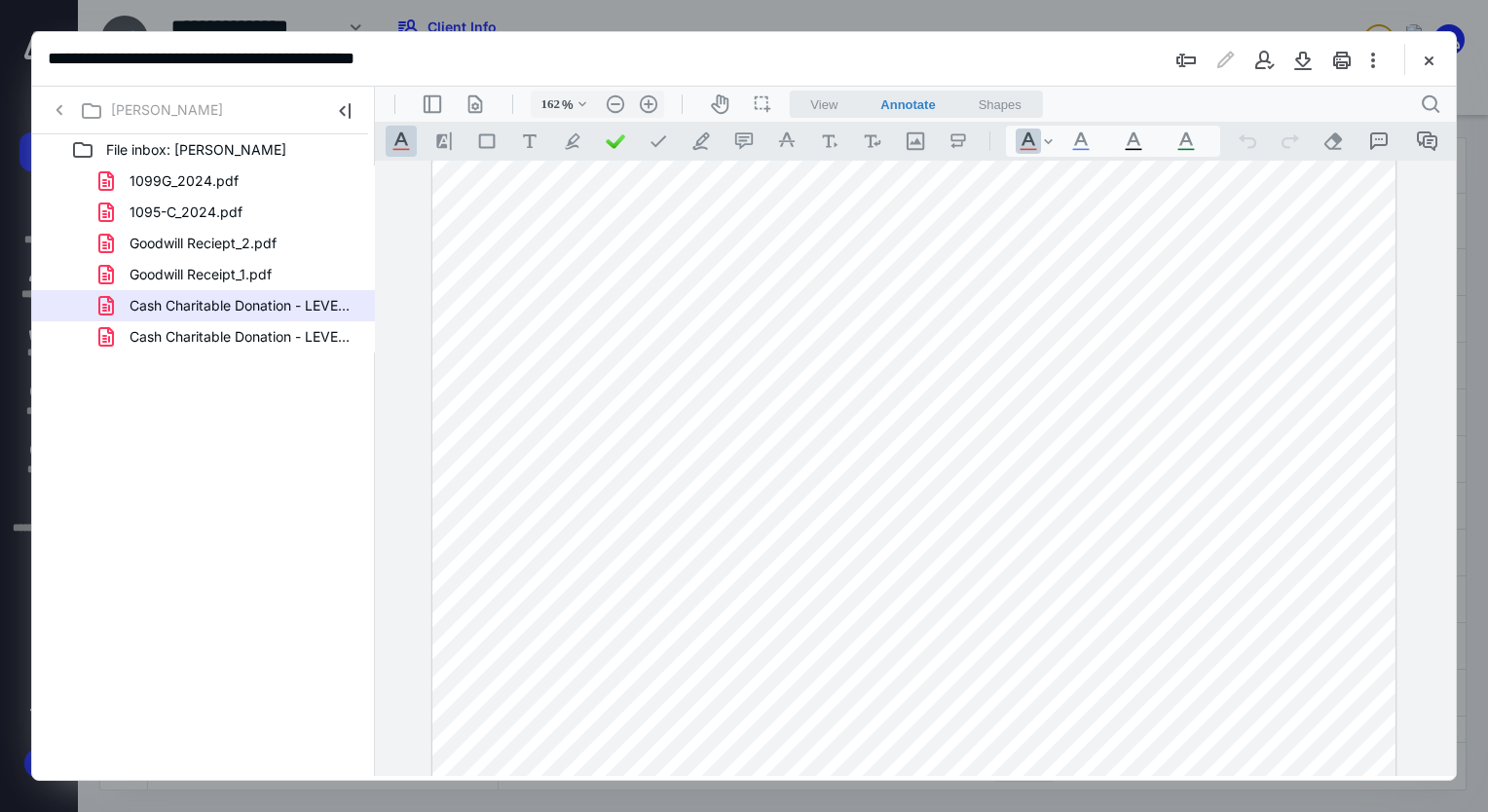 scroll, scrollTop: 176, scrollLeft: 0, axis: vertical 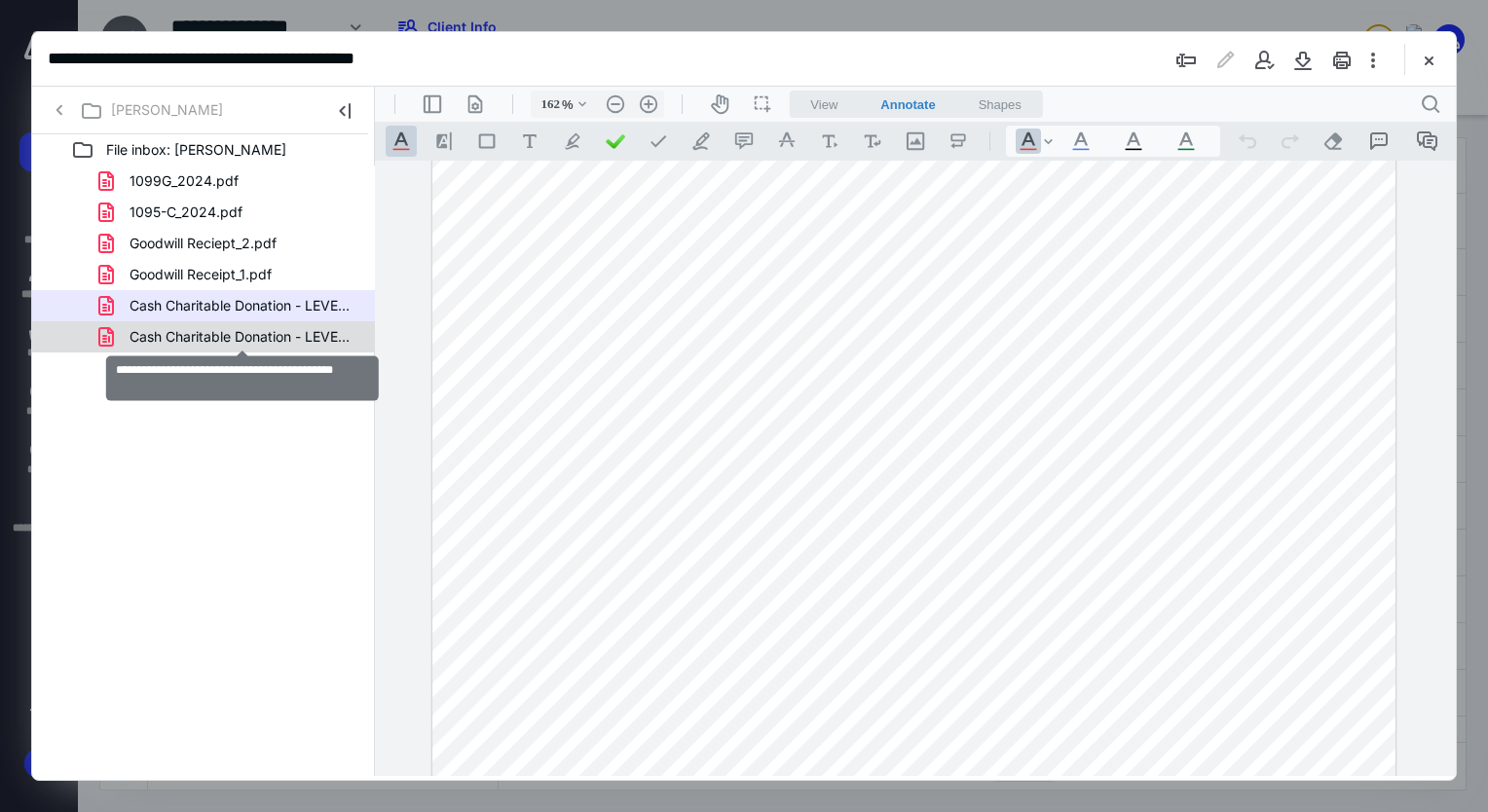click on "Cash Charitable Donation - LEVEL82, Pt. 1.pdf" at bounding box center [242, 337] 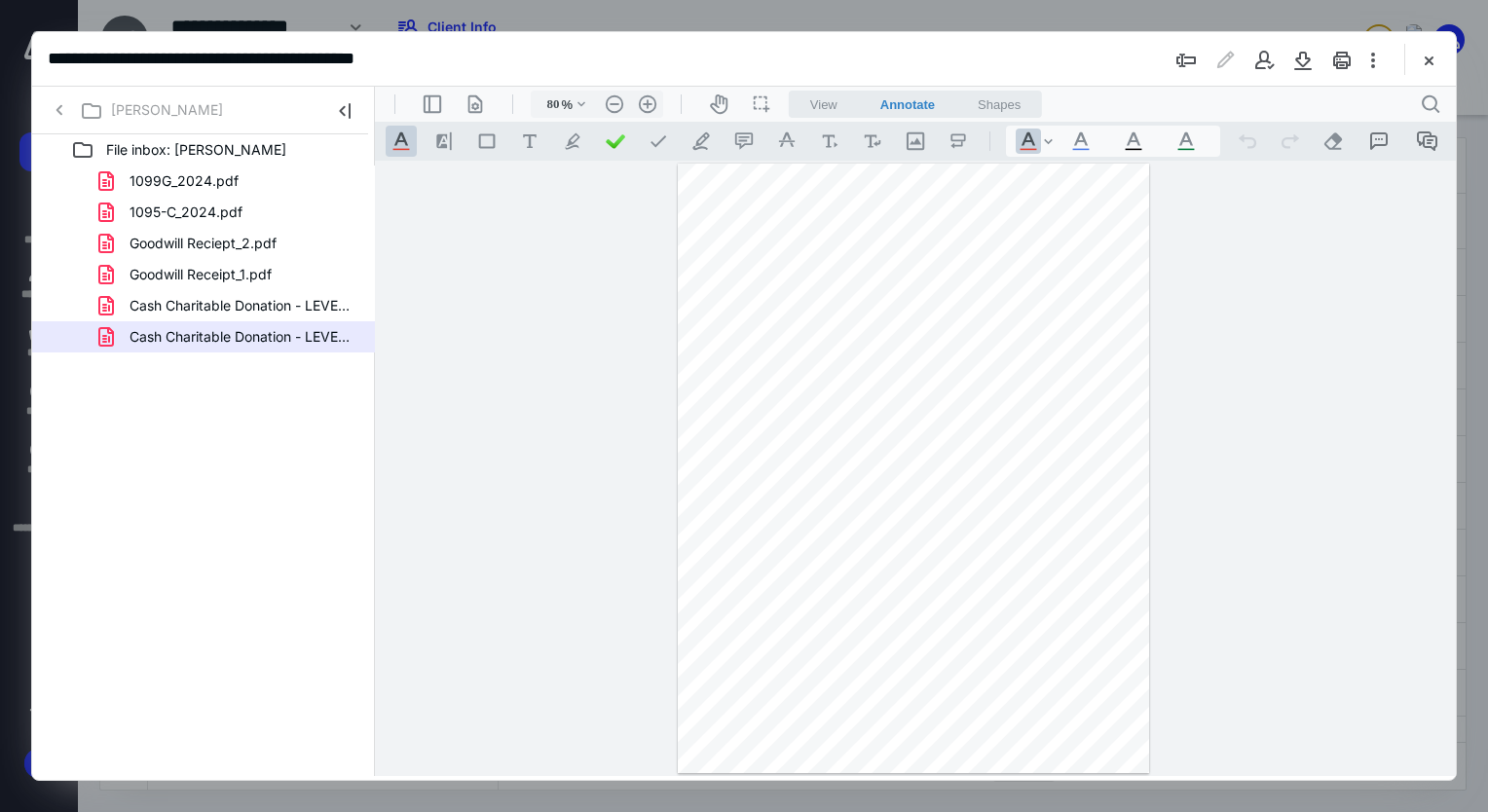 scroll, scrollTop: 0, scrollLeft: 0, axis: both 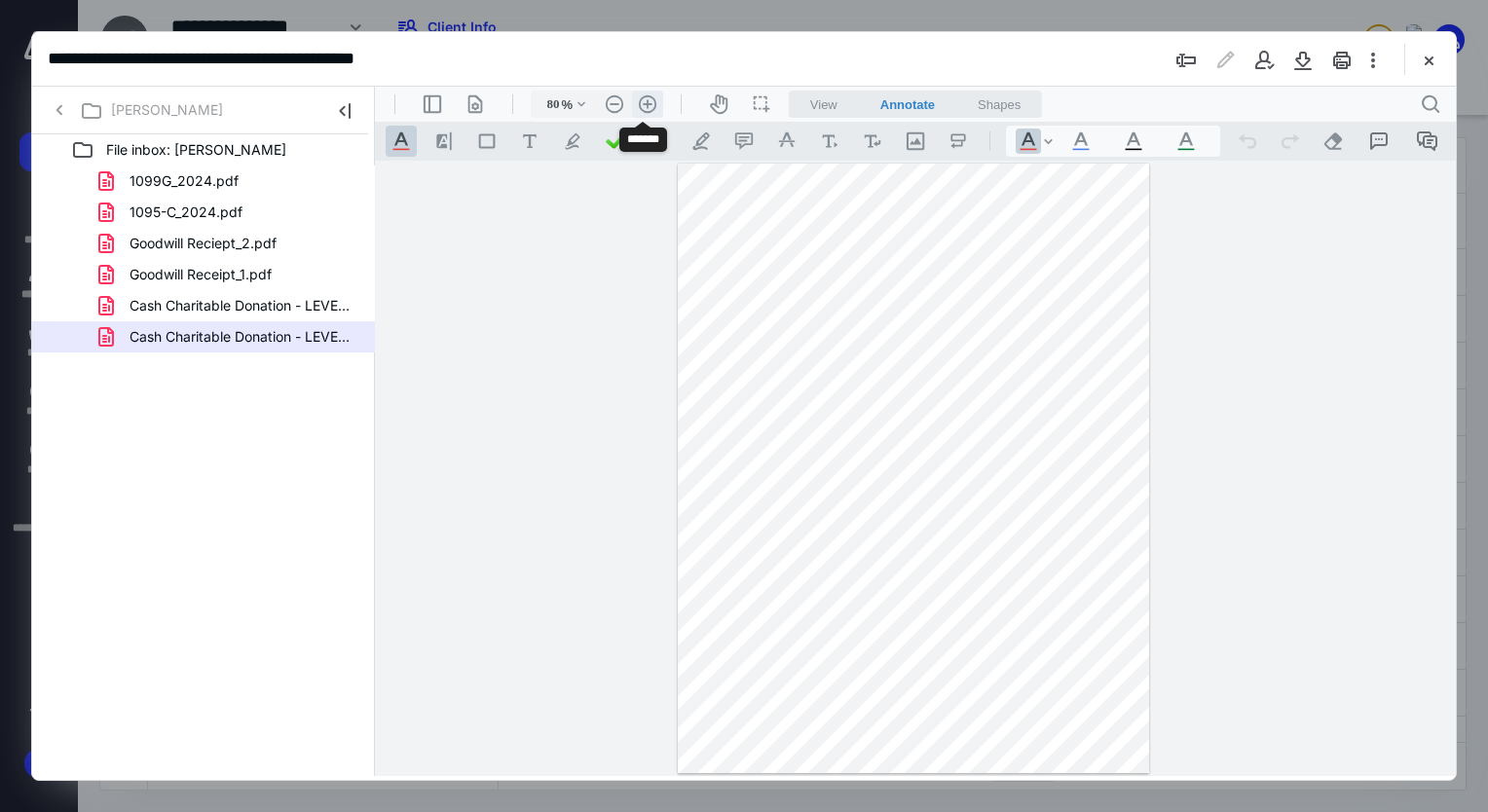 click on ".cls-1{fill:#abb0c4;} icon - header - zoom - in - line" at bounding box center (648, 104) 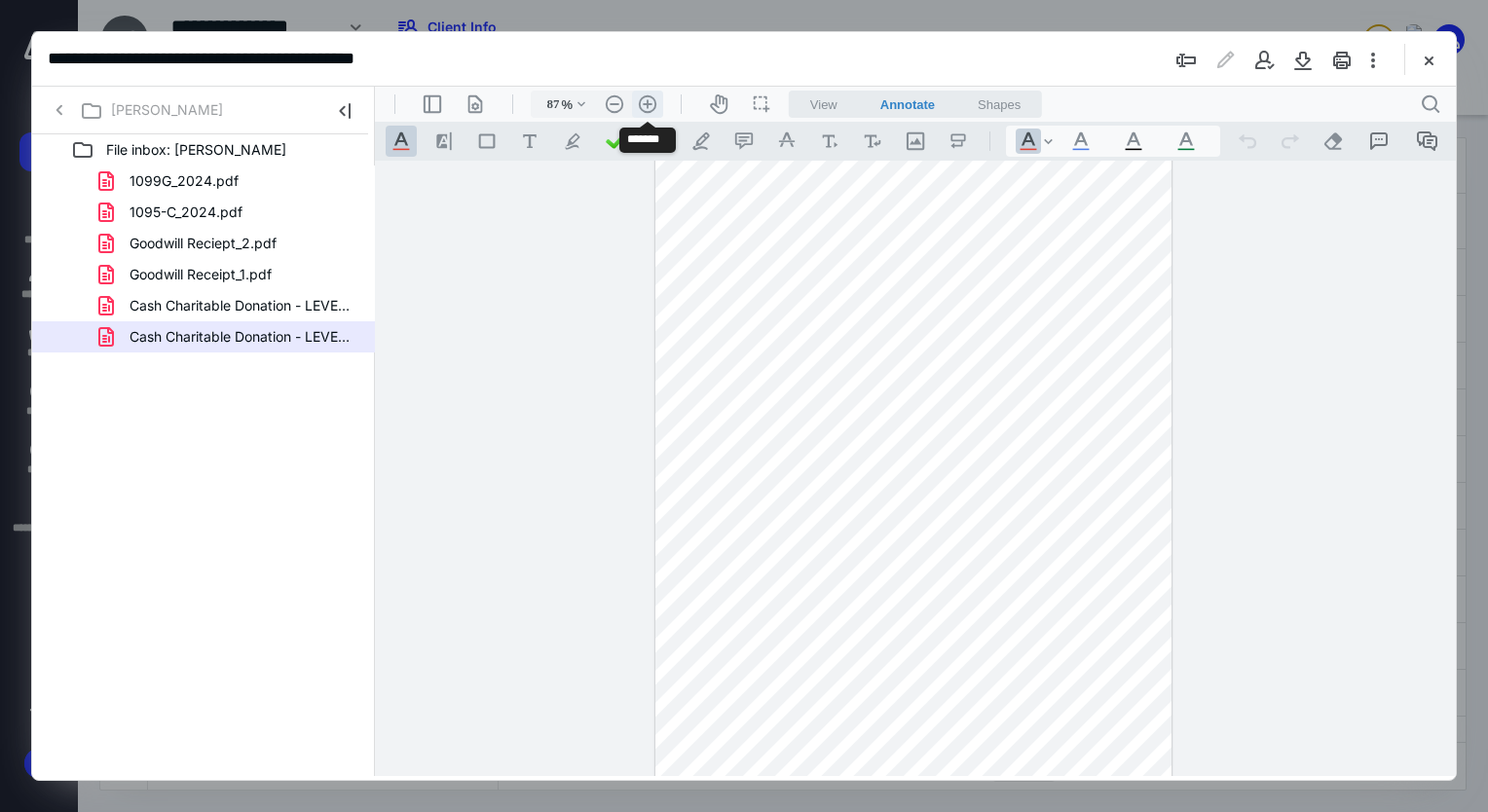 click on ".cls-1{fill:#abb0c4;} icon - header - zoom - in - line" at bounding box center [648, 104] 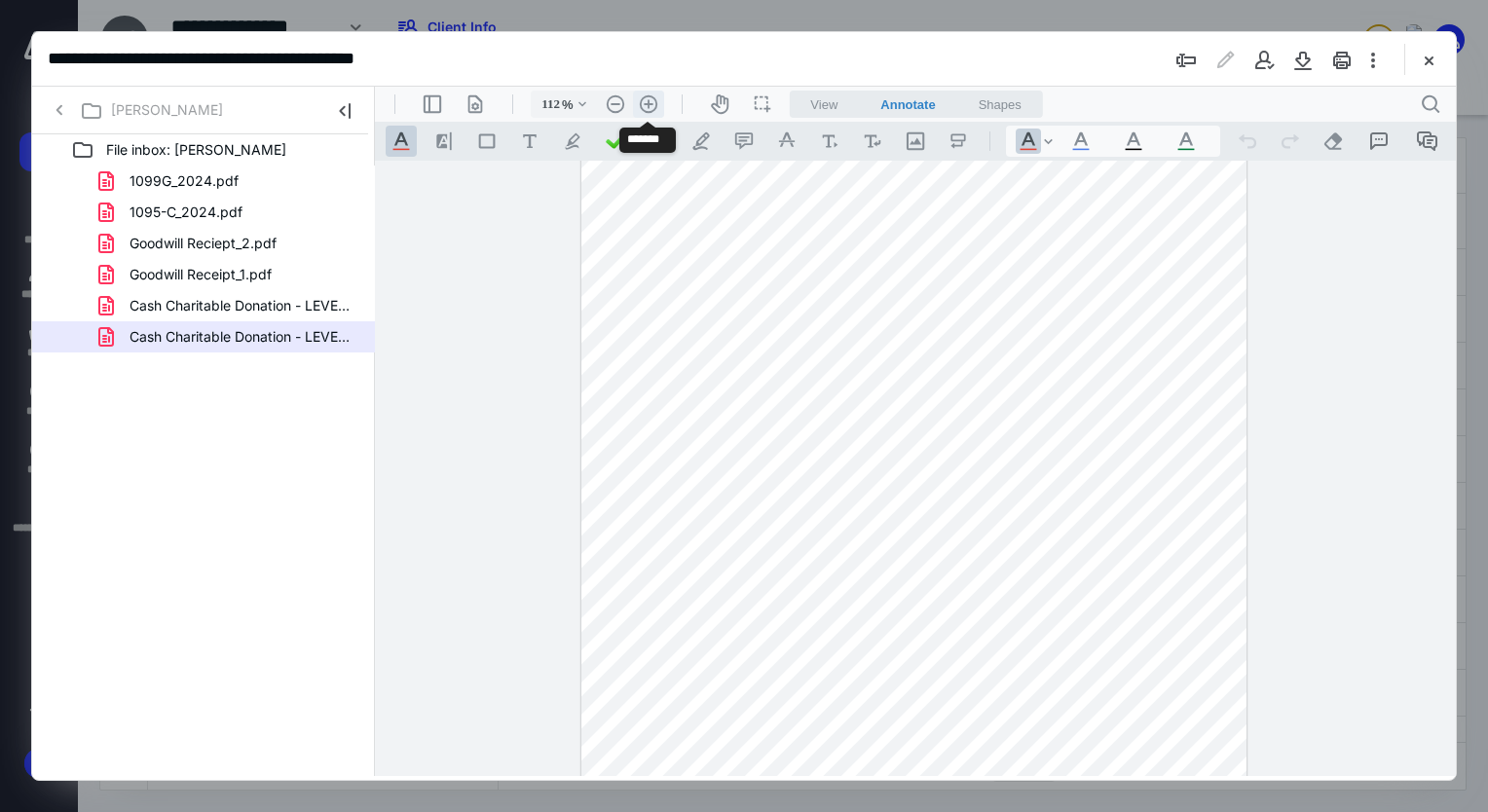 click on ".cls-1{fill:#abb0c4;} icon - header - zoom - in - line" at bounding box center [649, 104] 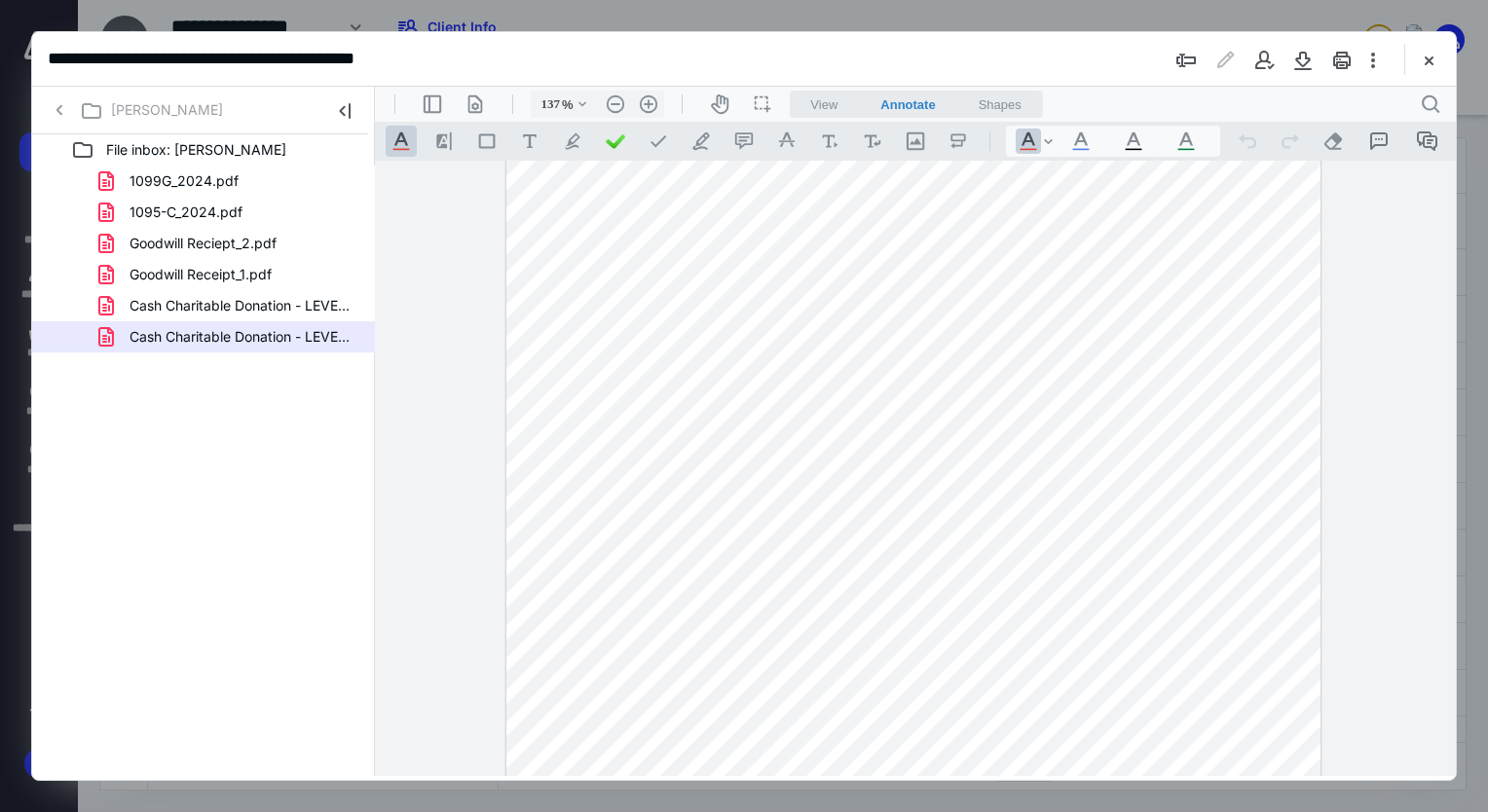 scroll, scrollTop: 135, scrollLeft: 0, axis: vertical 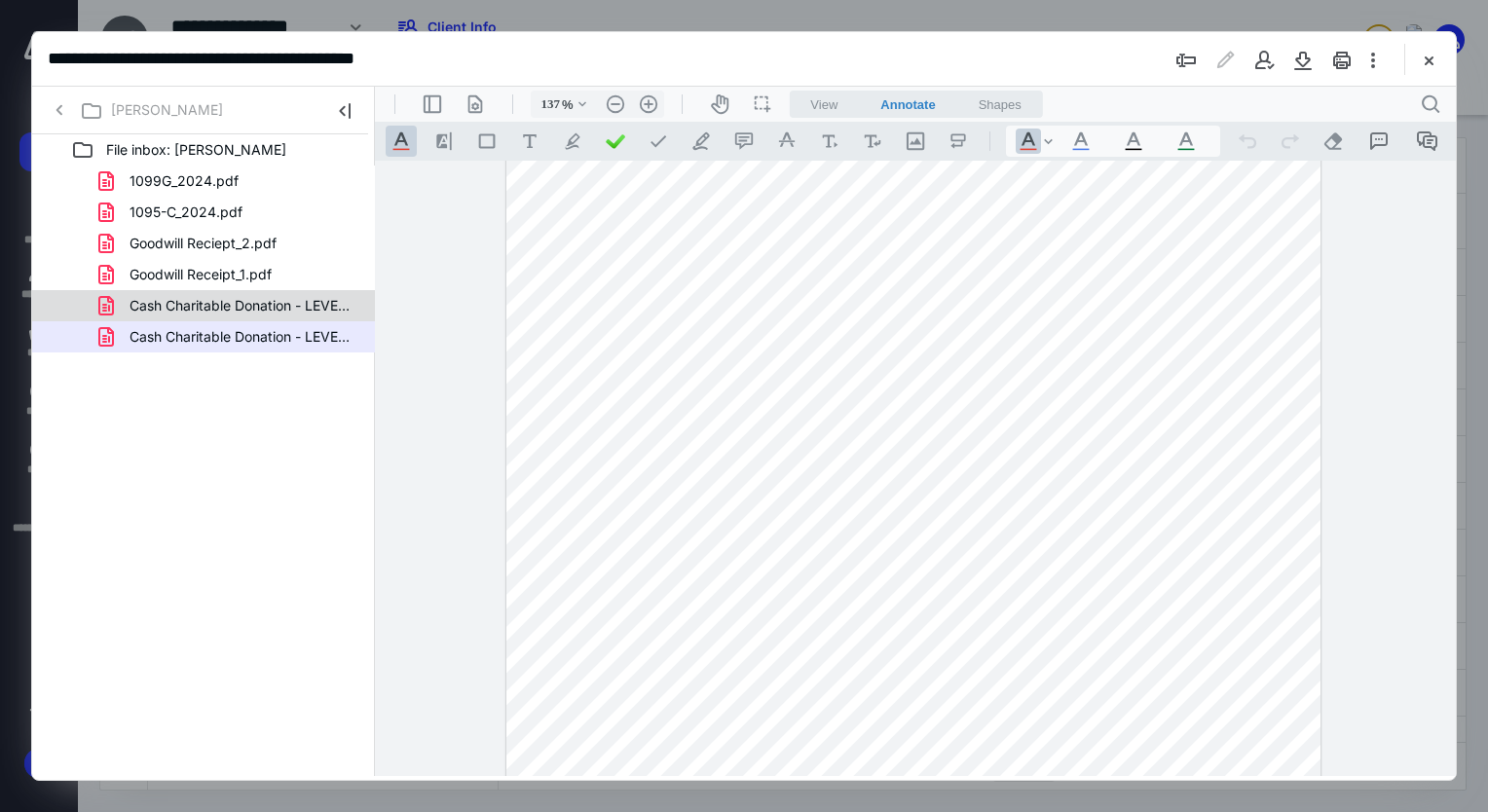 click on "Cash Charitable Donation - LEVEL82, Pt. 2.pdf" at bounding box center (242, 306) 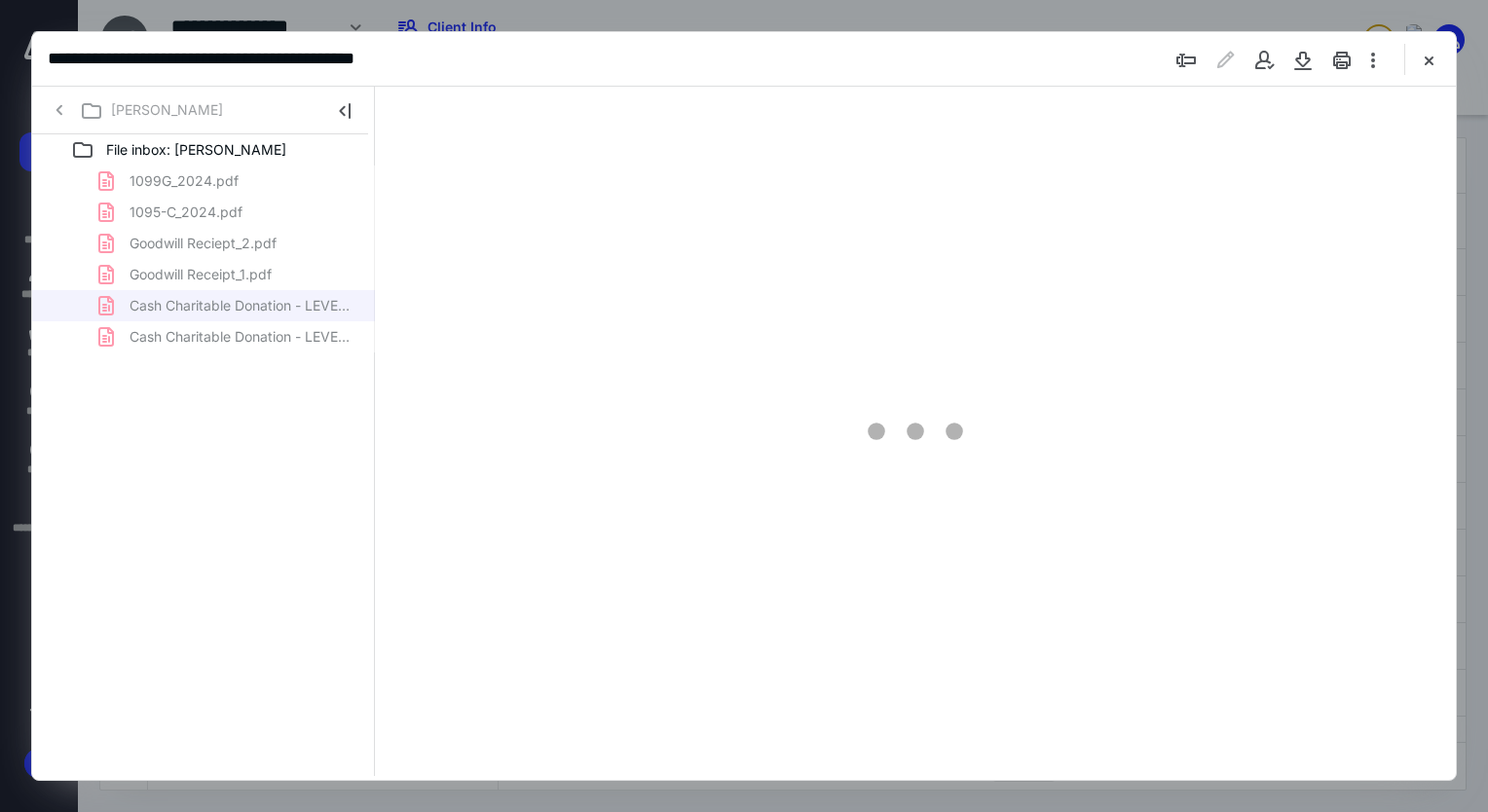 scroll, scrollTop: 0, scrollLeft: 0, axis: both 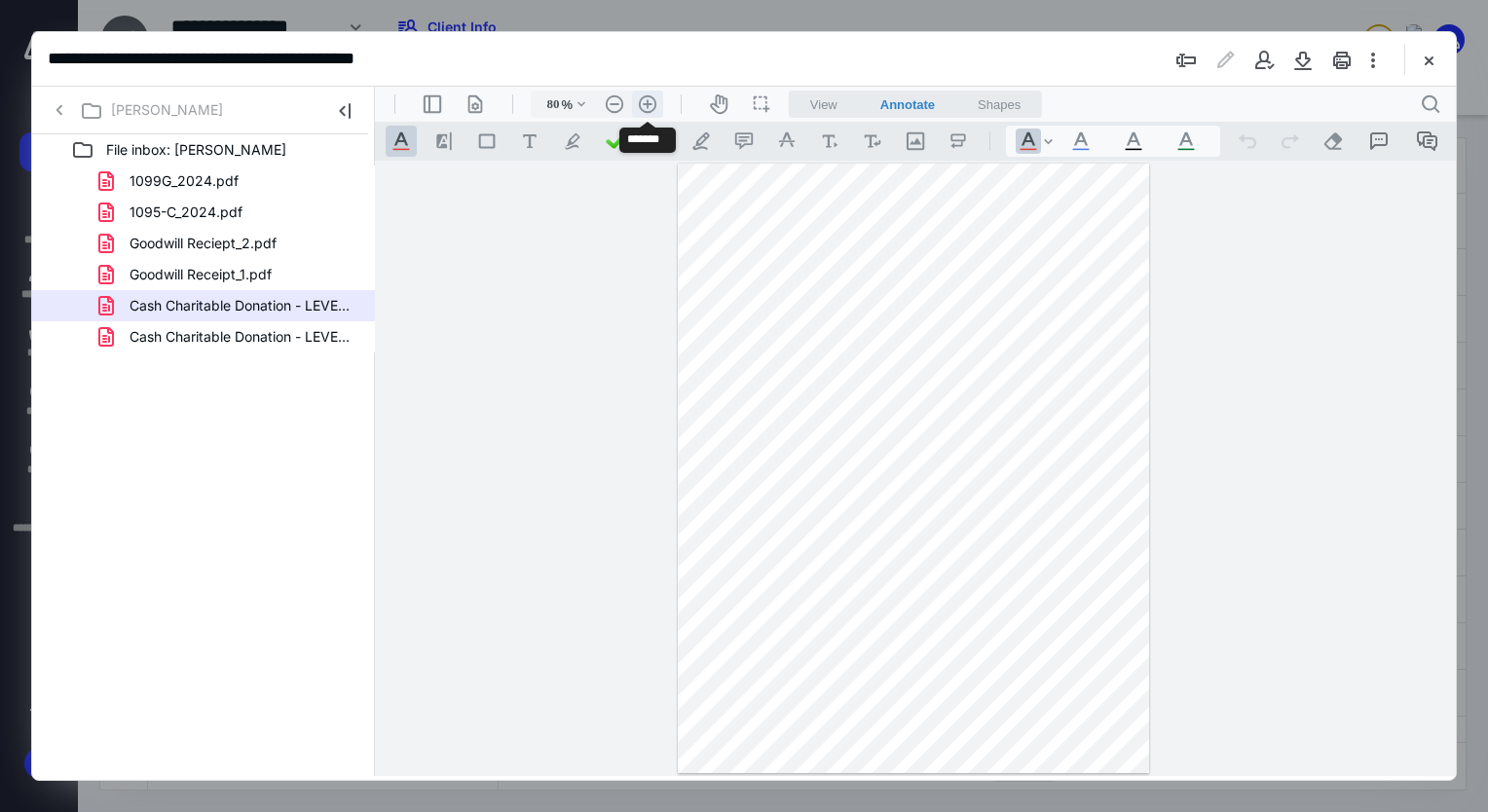 click on ".cls-1{fill:#abb0c4;} icon - header - zoom - in - line" at bounding box center (648, 104) 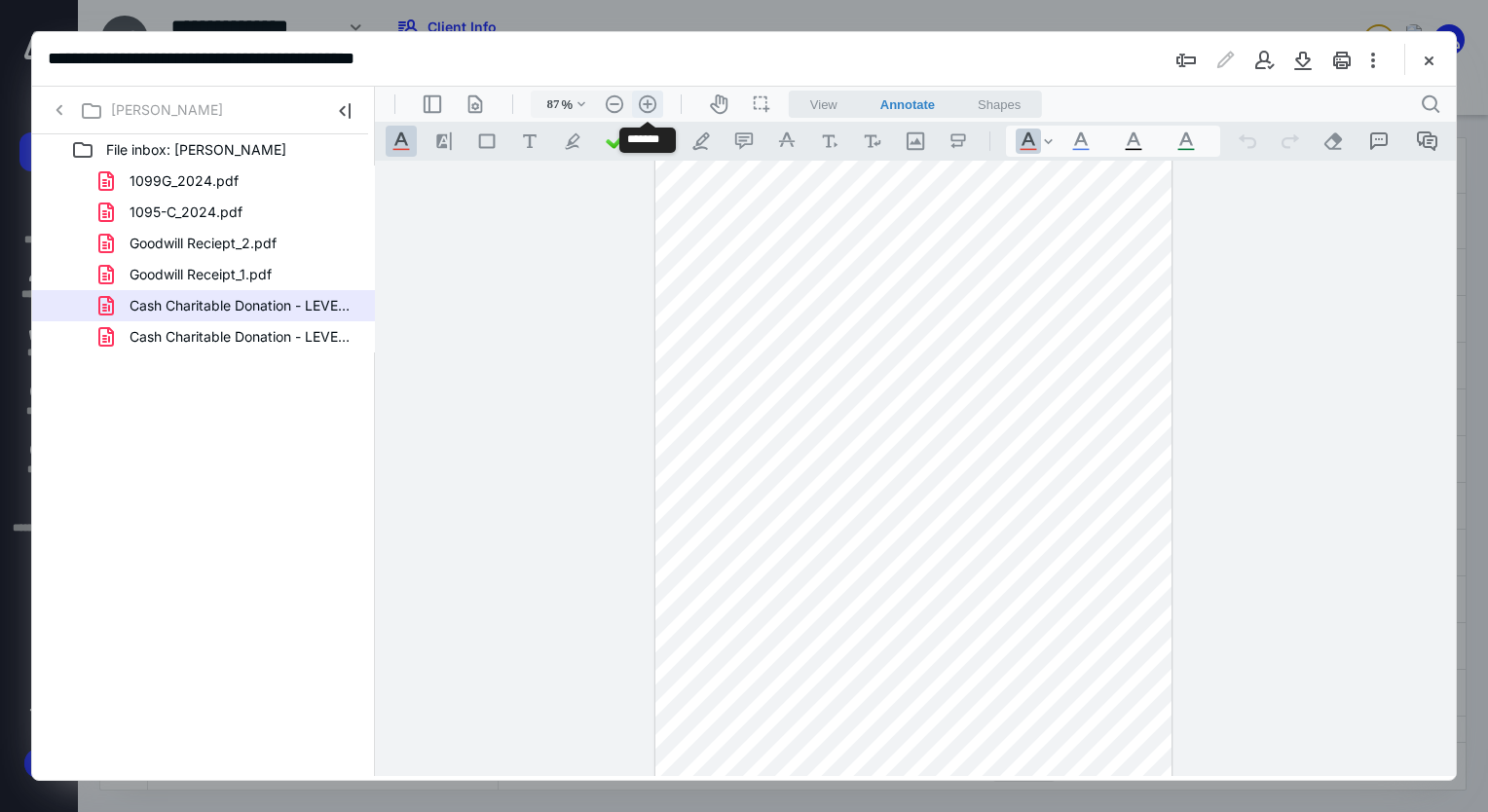 click on ".cls-1{fill:#abb0c4;} icon - header - zoom - in - line" at bounding box center [648, 104] 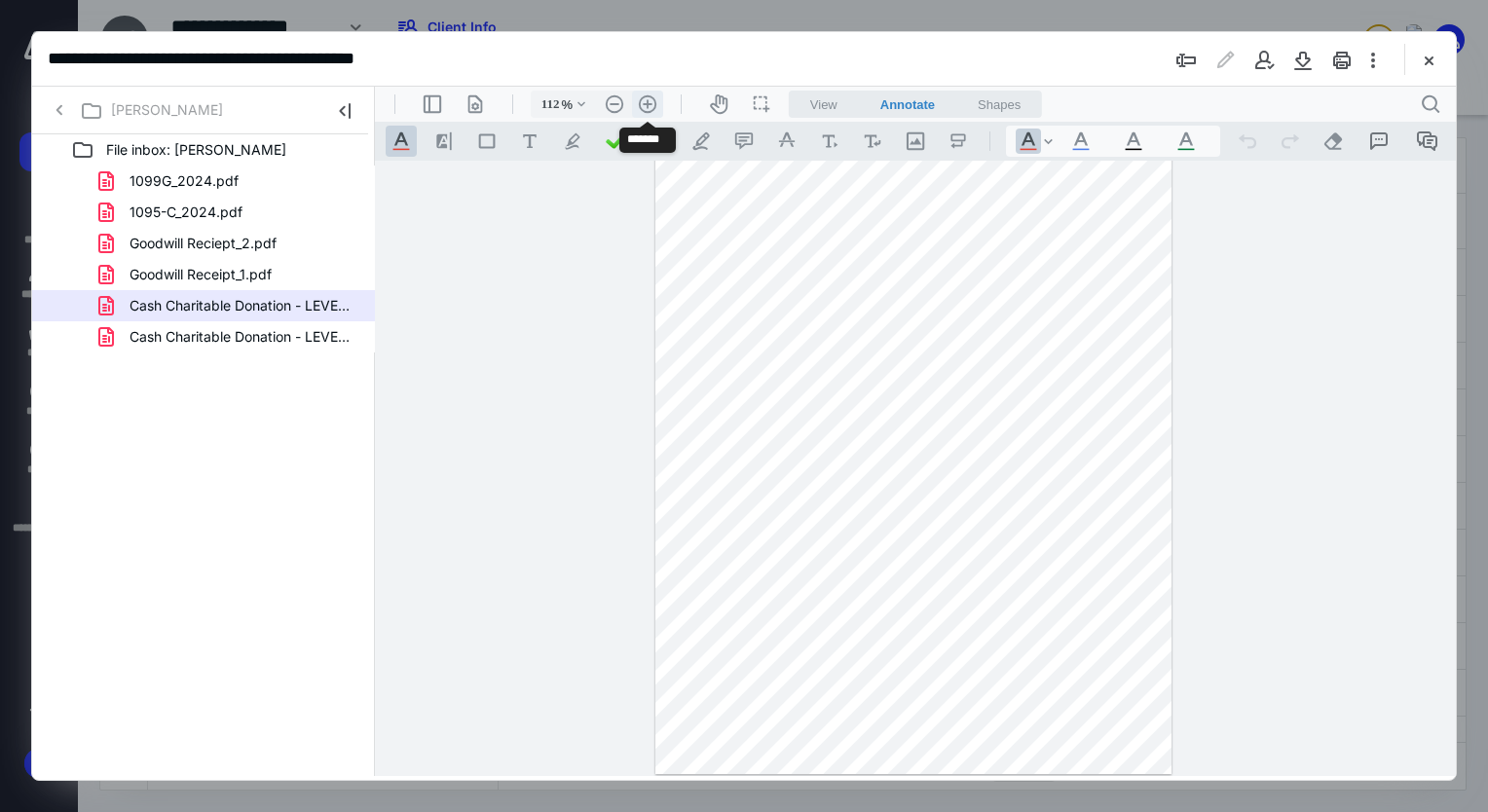 click on ".cls-1{fill:#abb0c4;} icon - header - zoom - in - line" at bounding box center (648, 104) 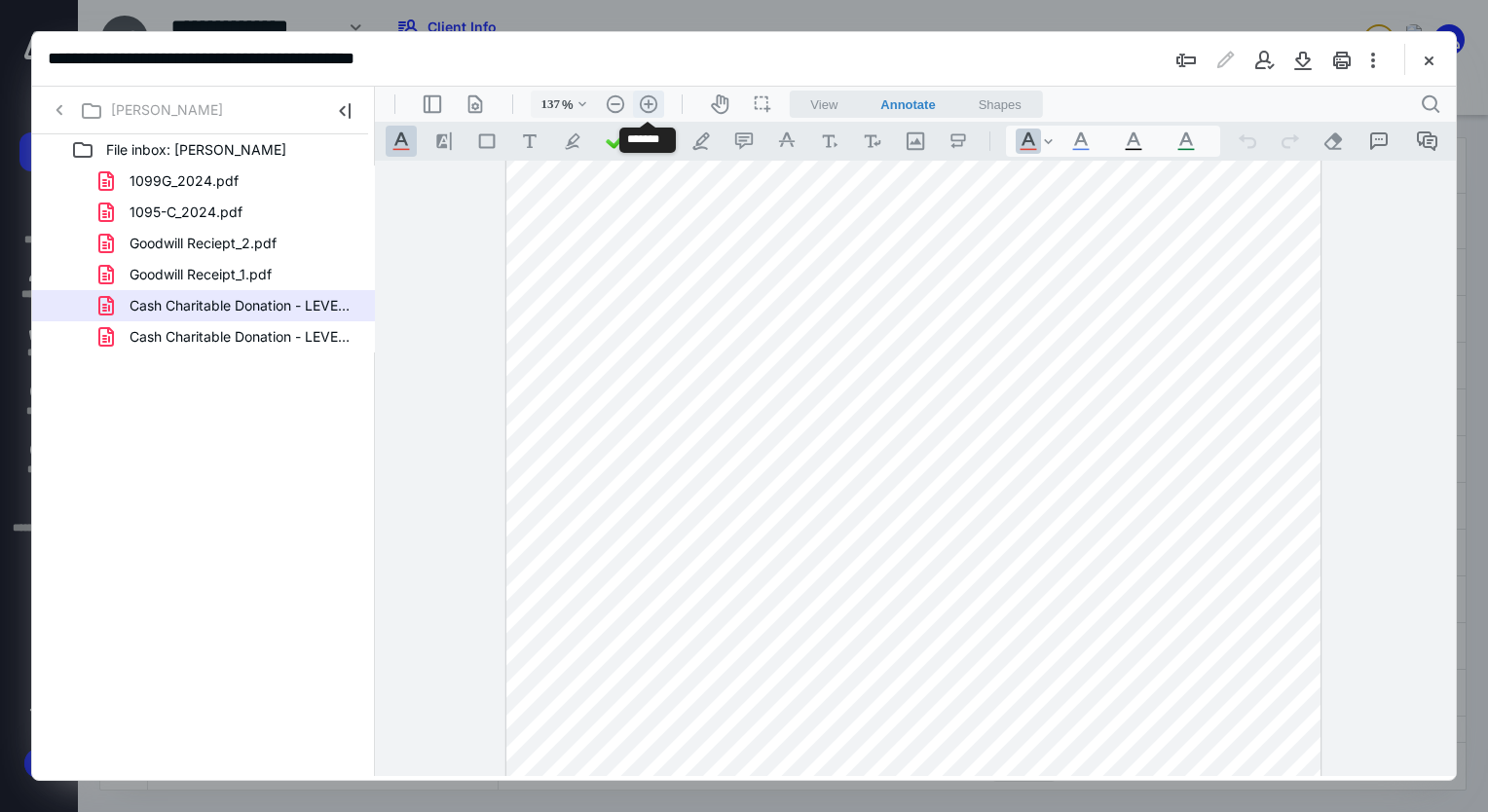 scroll, scrollTop: 197, scrollLeft: 0, axis: vertical 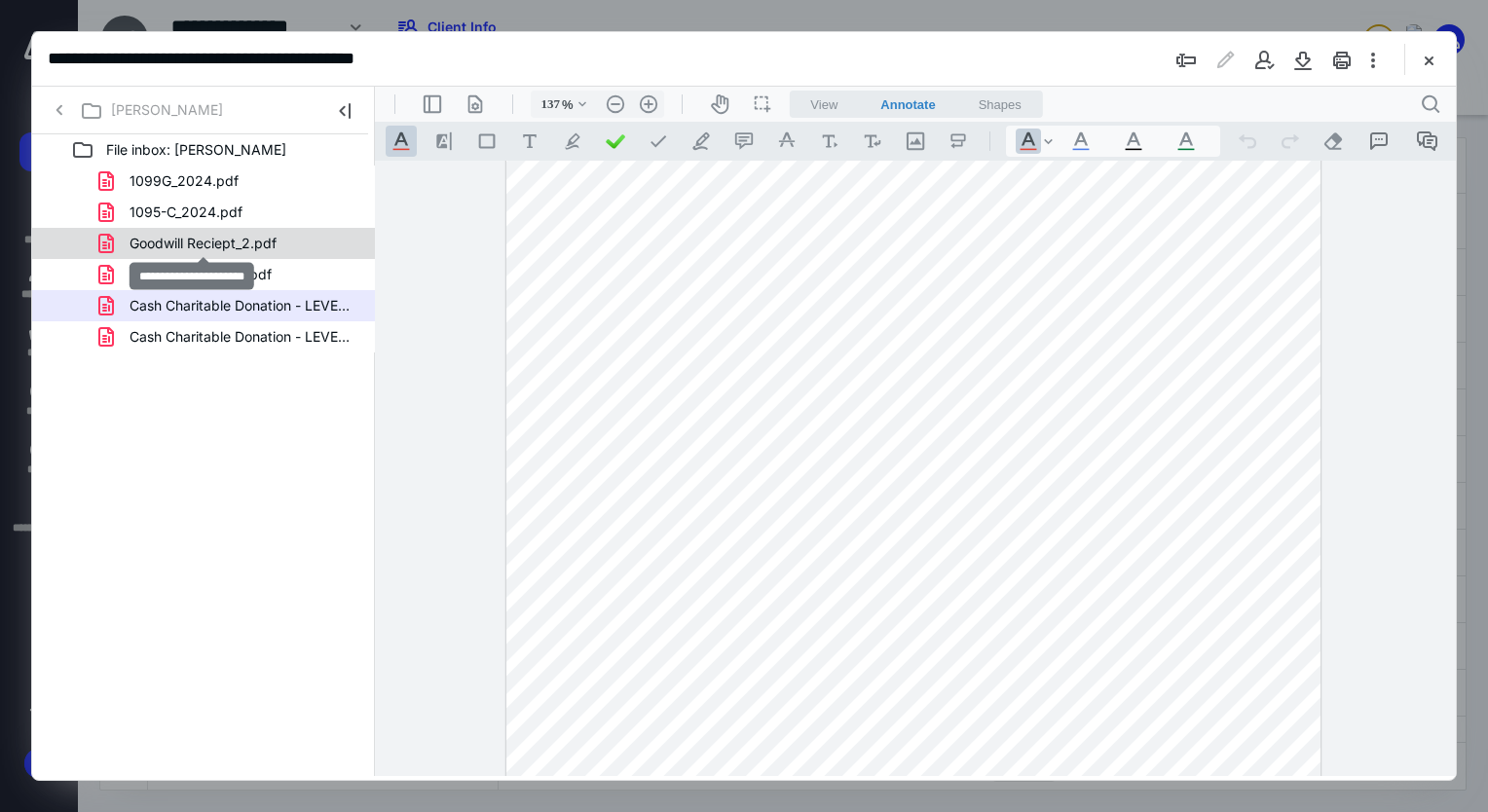 click on "Goodwill Reciept_2.pdf" at bounding box center (203, 243) 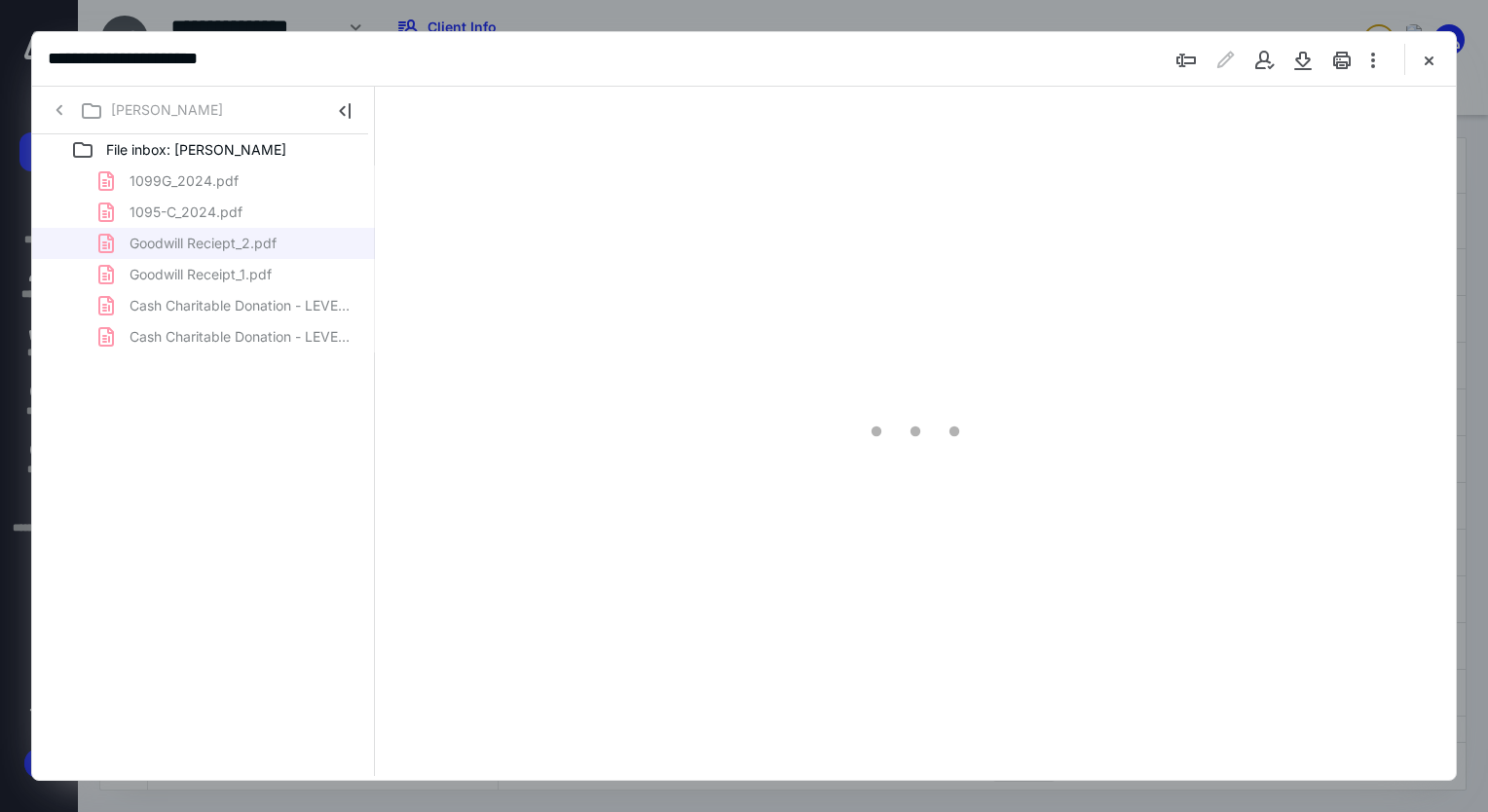 scroll, scrollTop: 0, scrollLeft: 0, axis: both 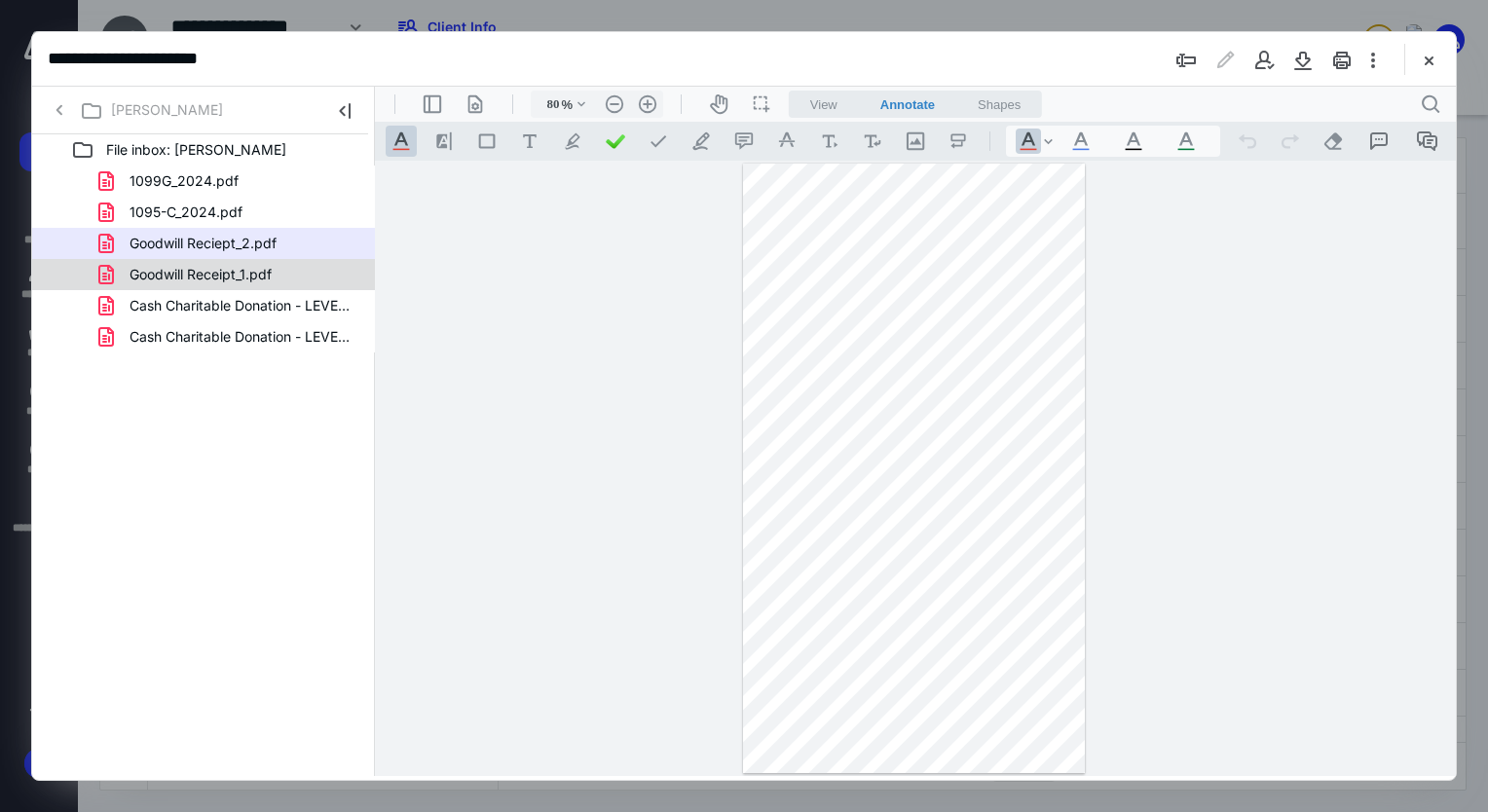 click on "Goodwill Receipt_1.pdf" at bounding box center [201, 275] 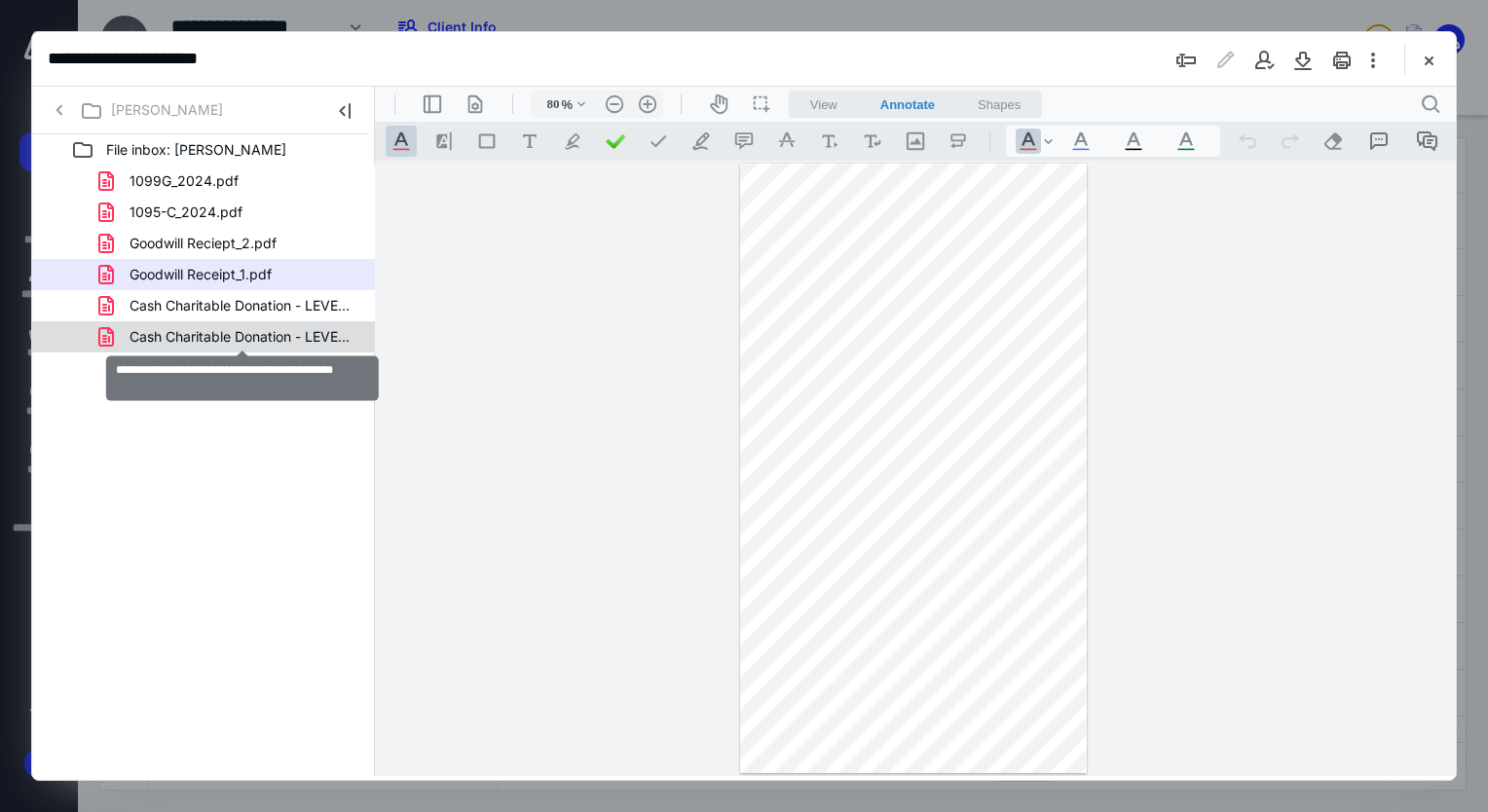 click on "Cash Charitable Donation - LEVEL82, Pt. 1.pdf" at bounding box center (242, 337) 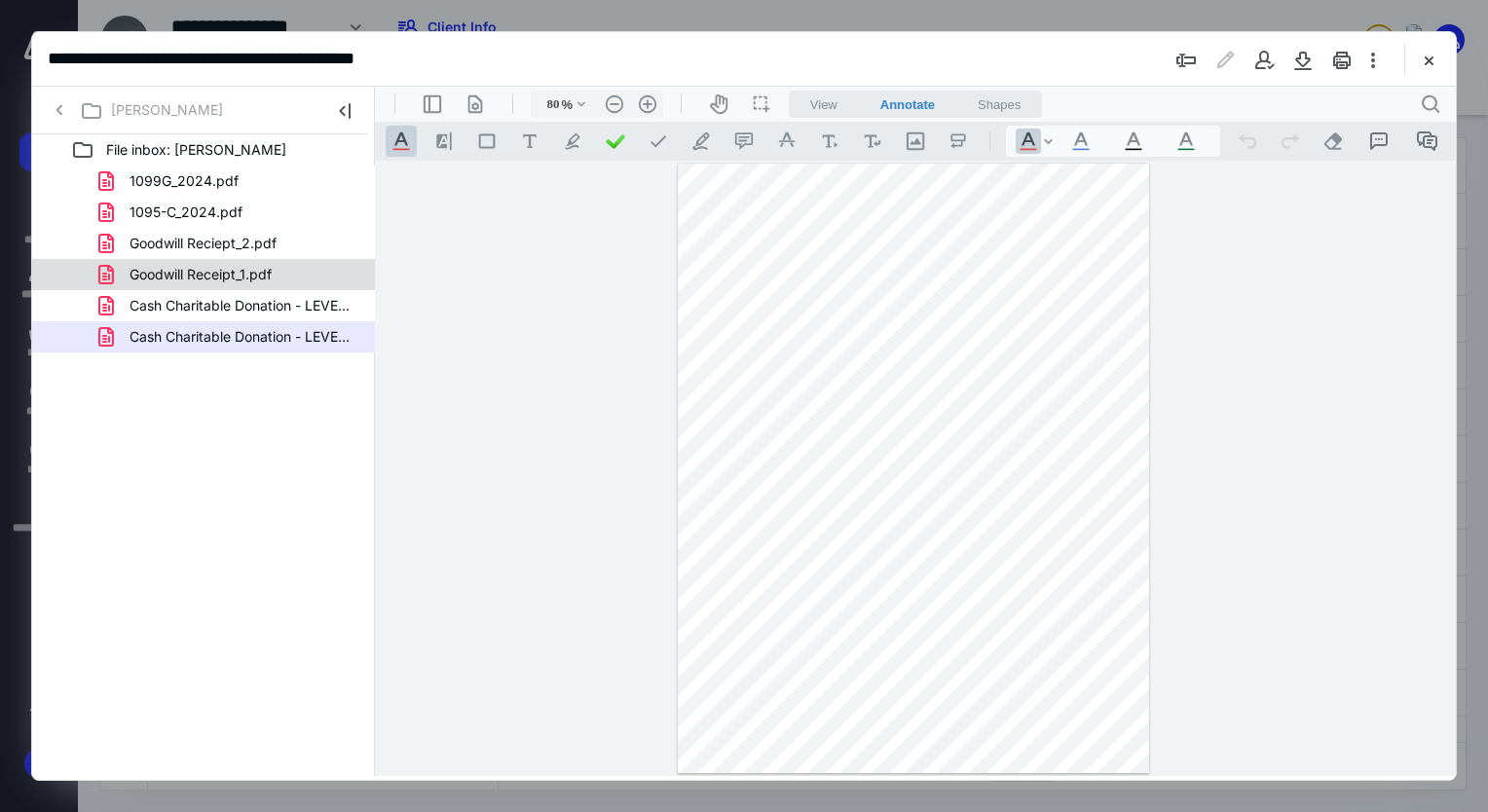 click on "Goodwill Receipt_1.pdf" at bounding box center (189, 275) 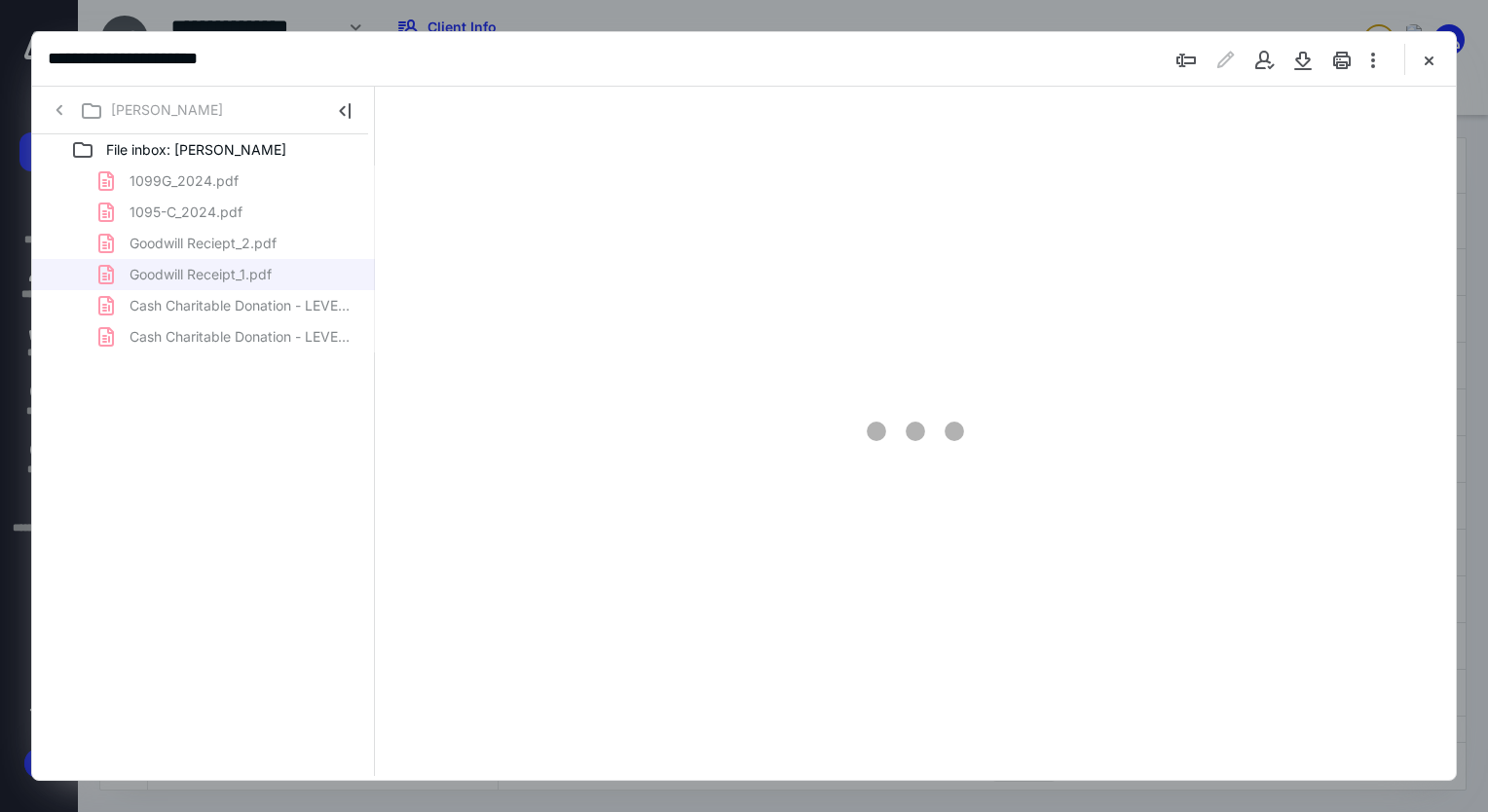 type on "80" 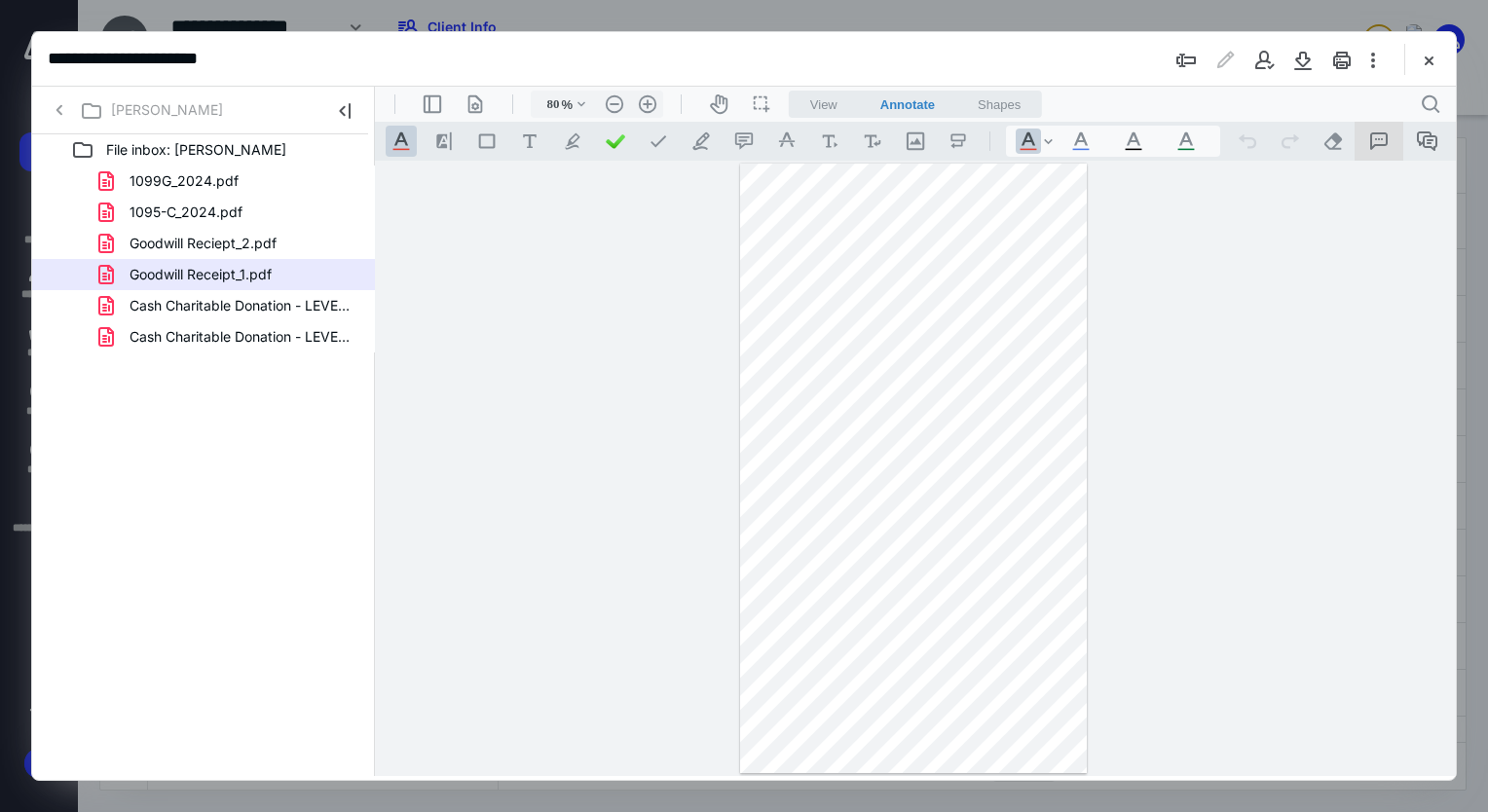 click 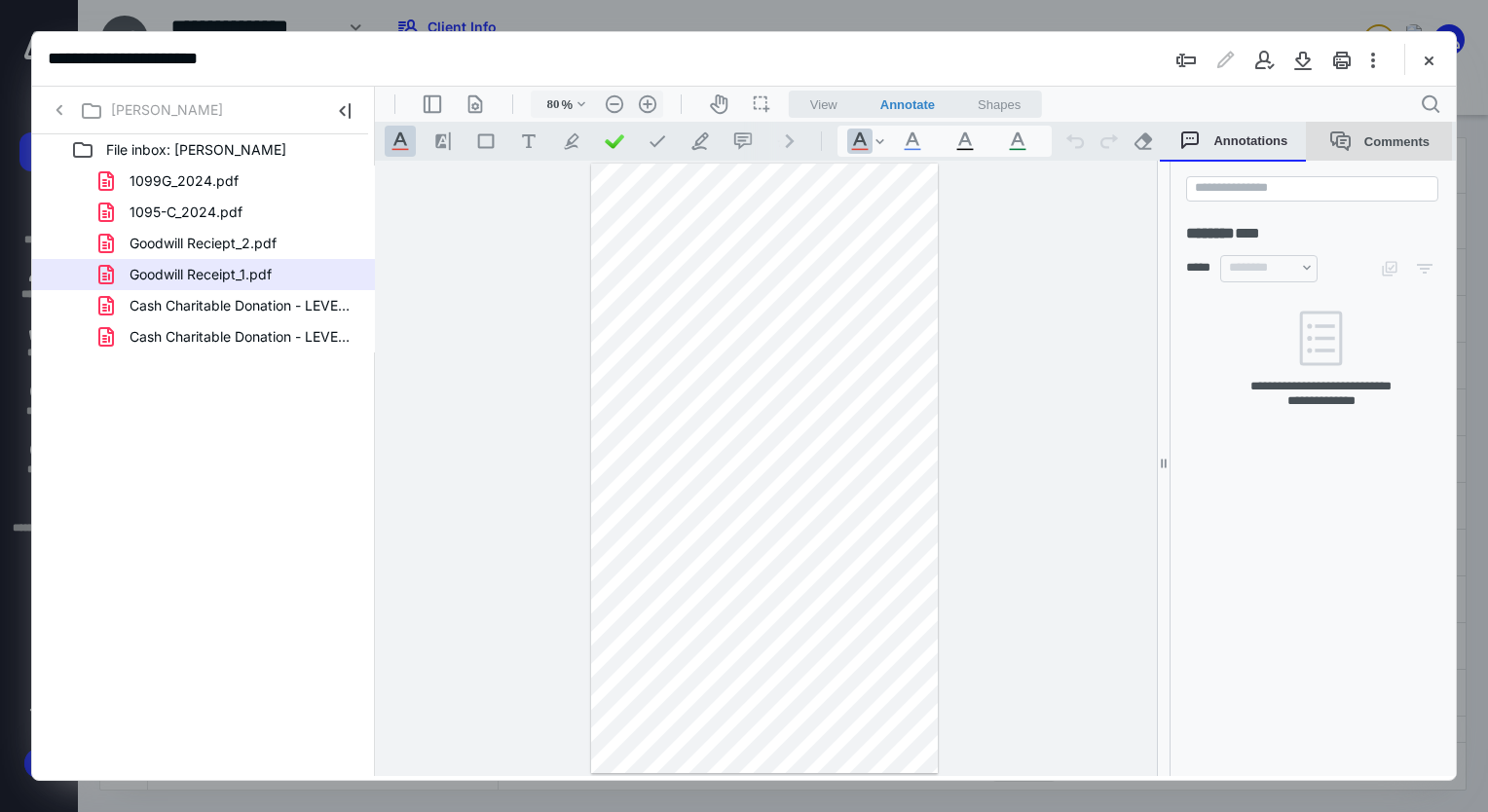 click on "Comments" at bounding box center (1379, 141) 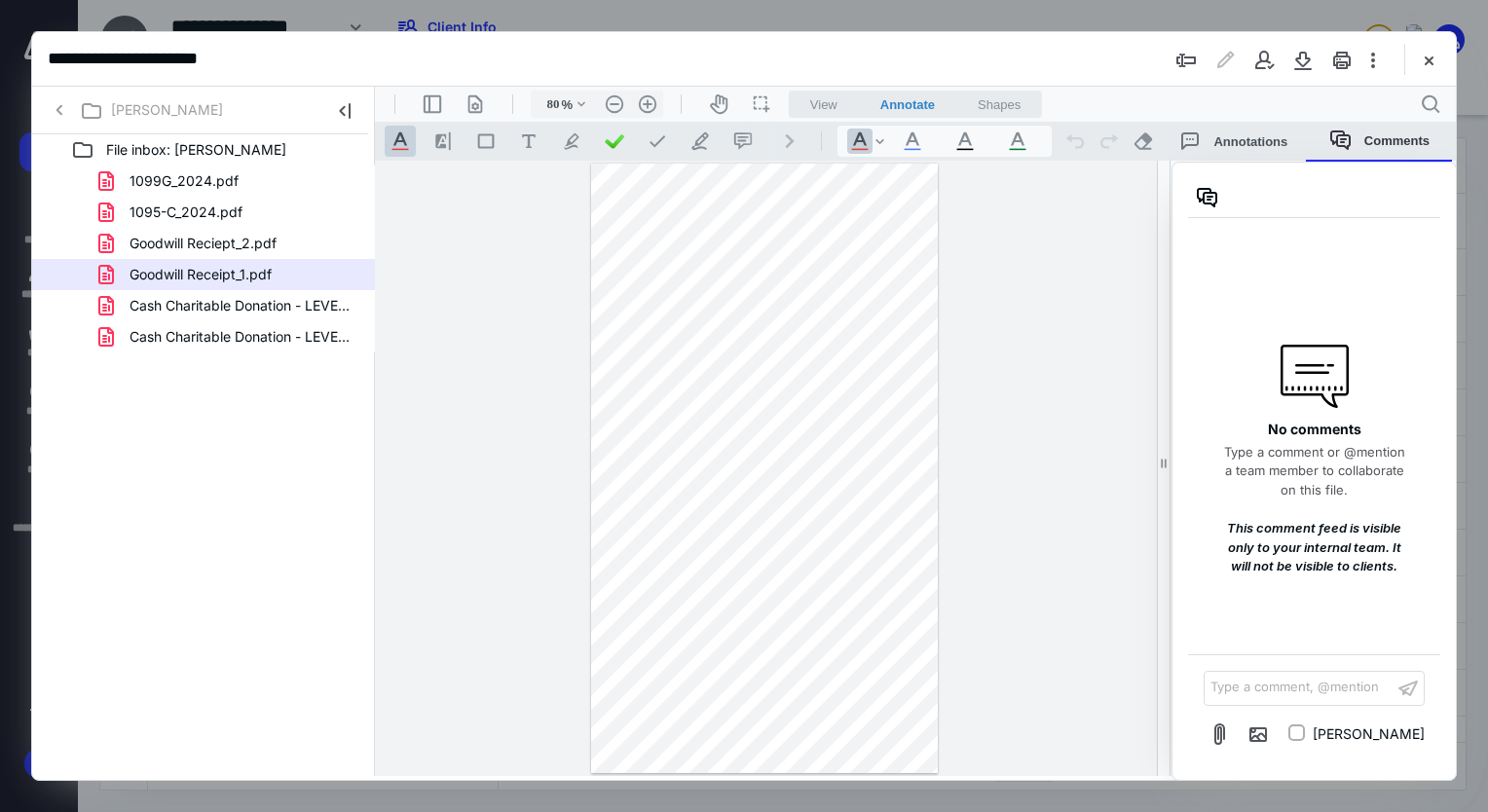 click on "**********" at bounding box center [765, 468] 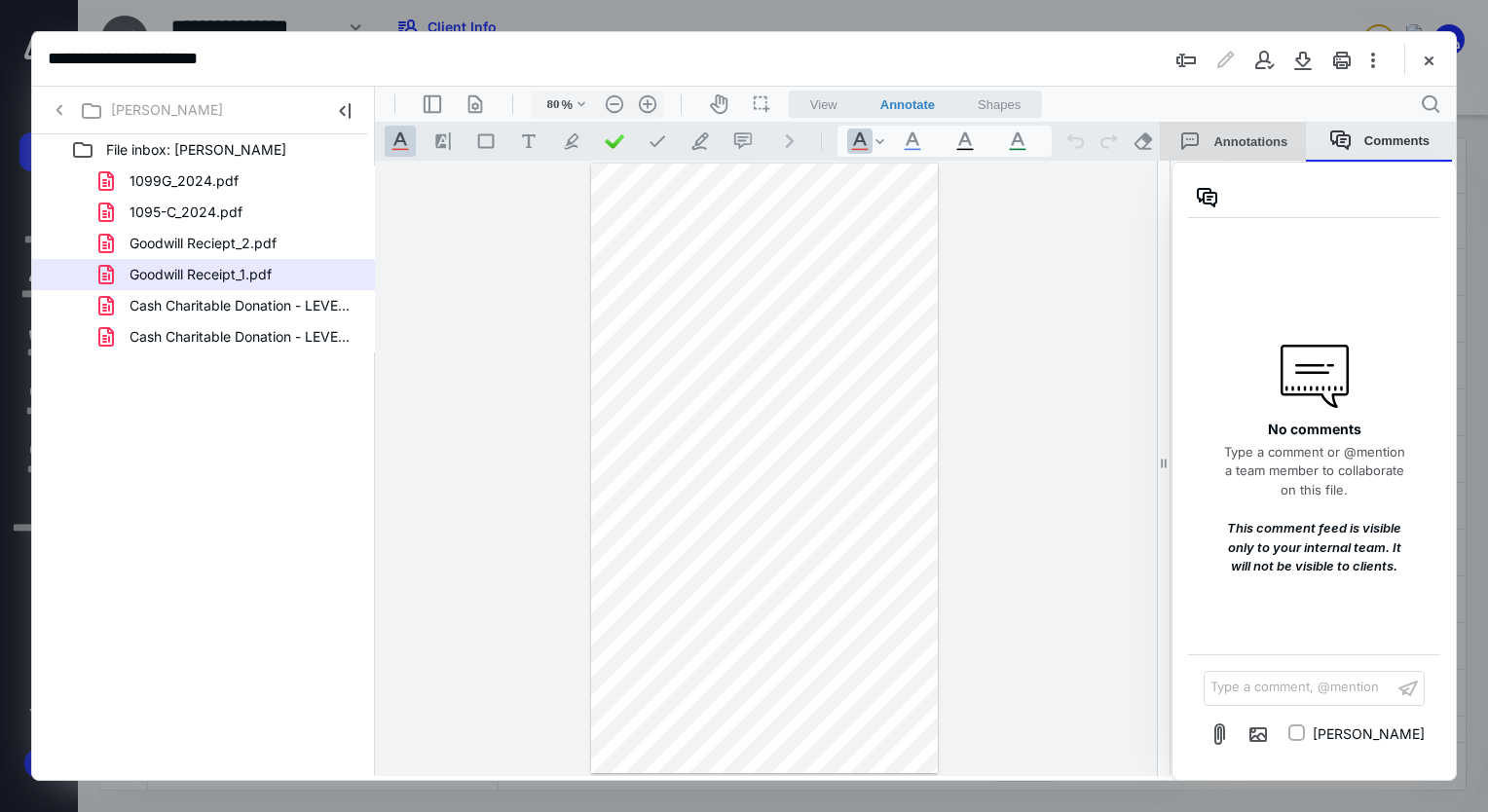click on "Annotations" at bounding box center [1233, 141] 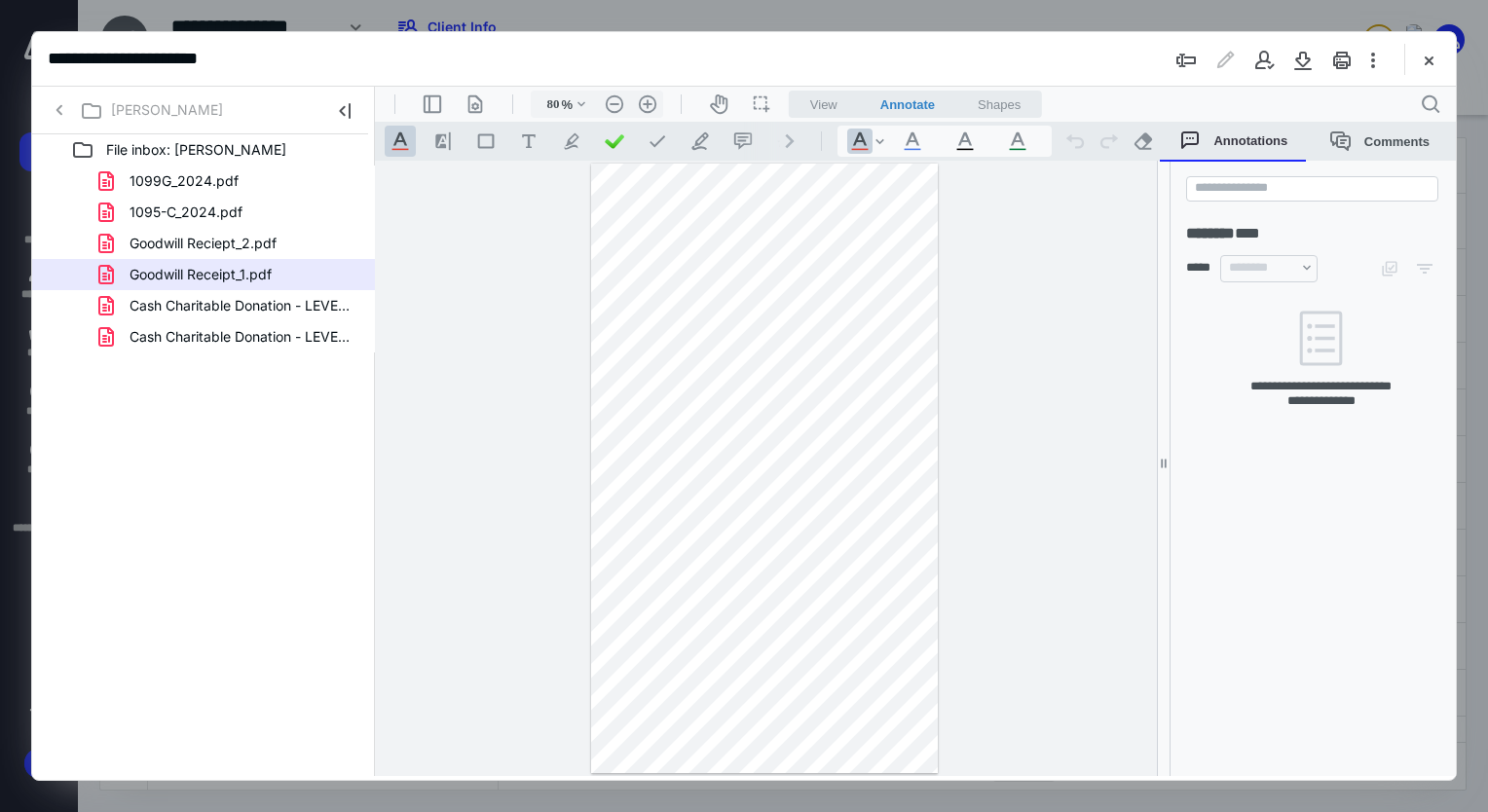 click on "**********" at bounding box center (765, 468) 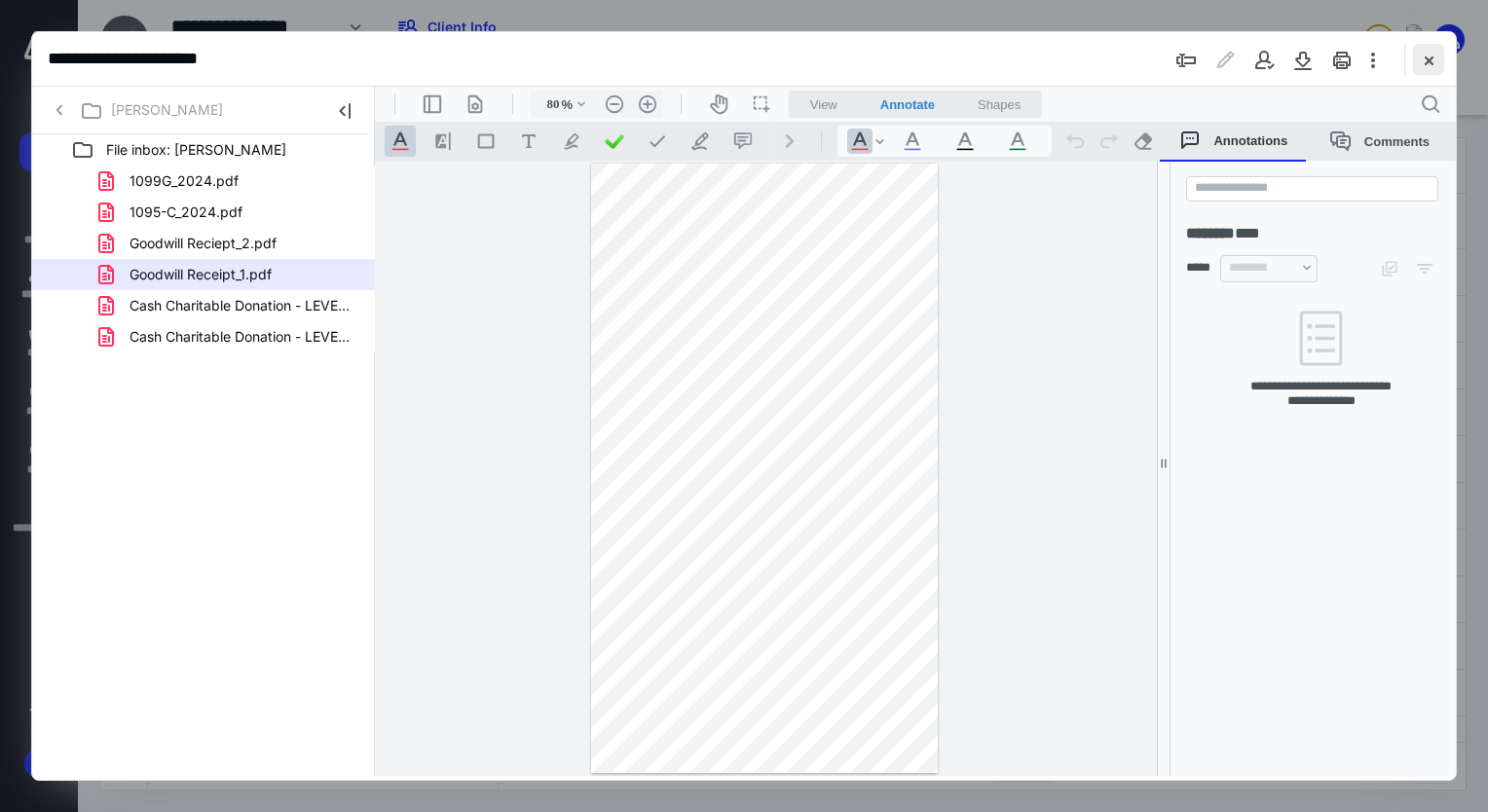 click at bounding box center (1429, 59) 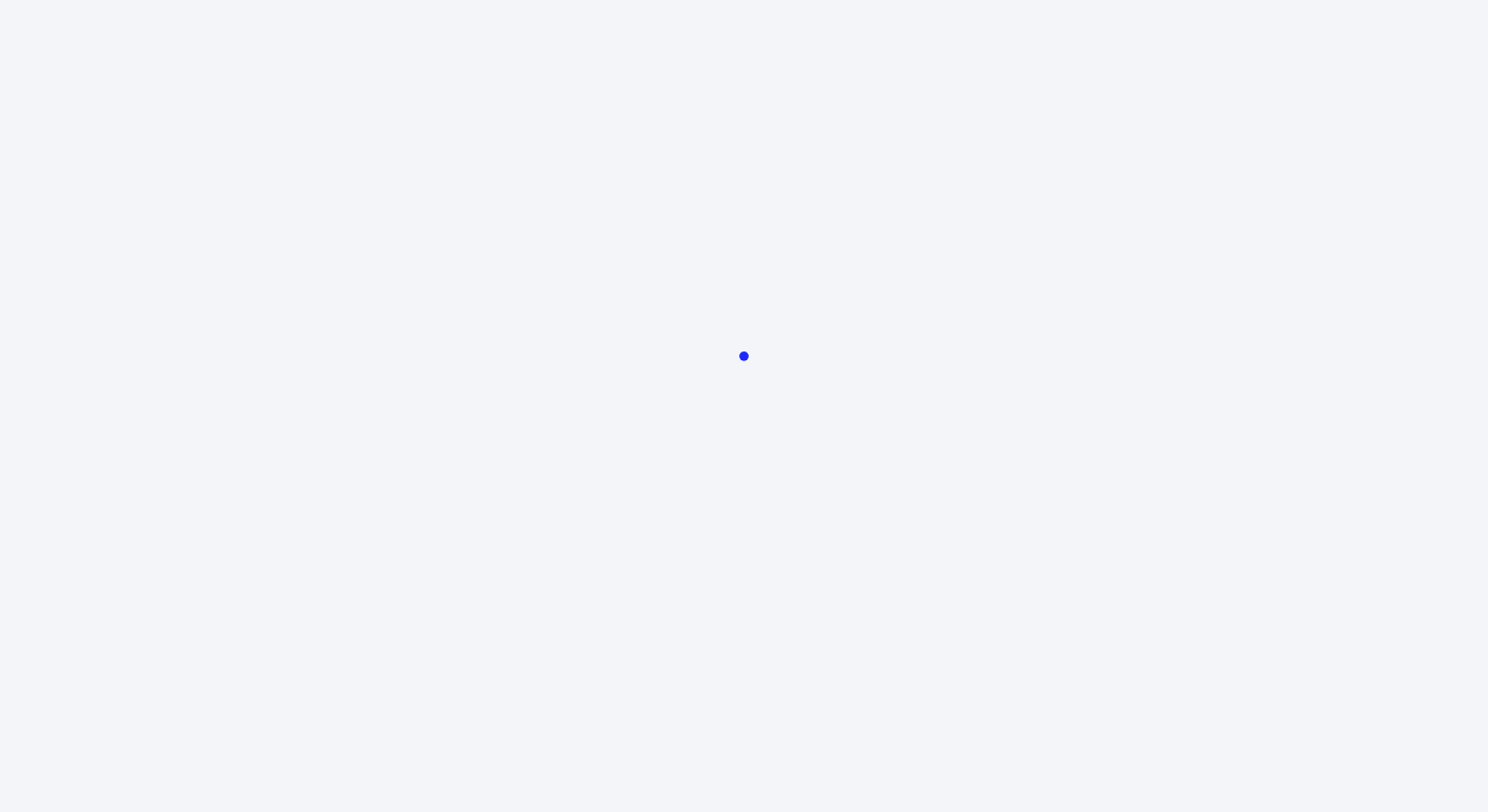 scroll, scrollTop: 0, scrollLeft: 0, axis: both 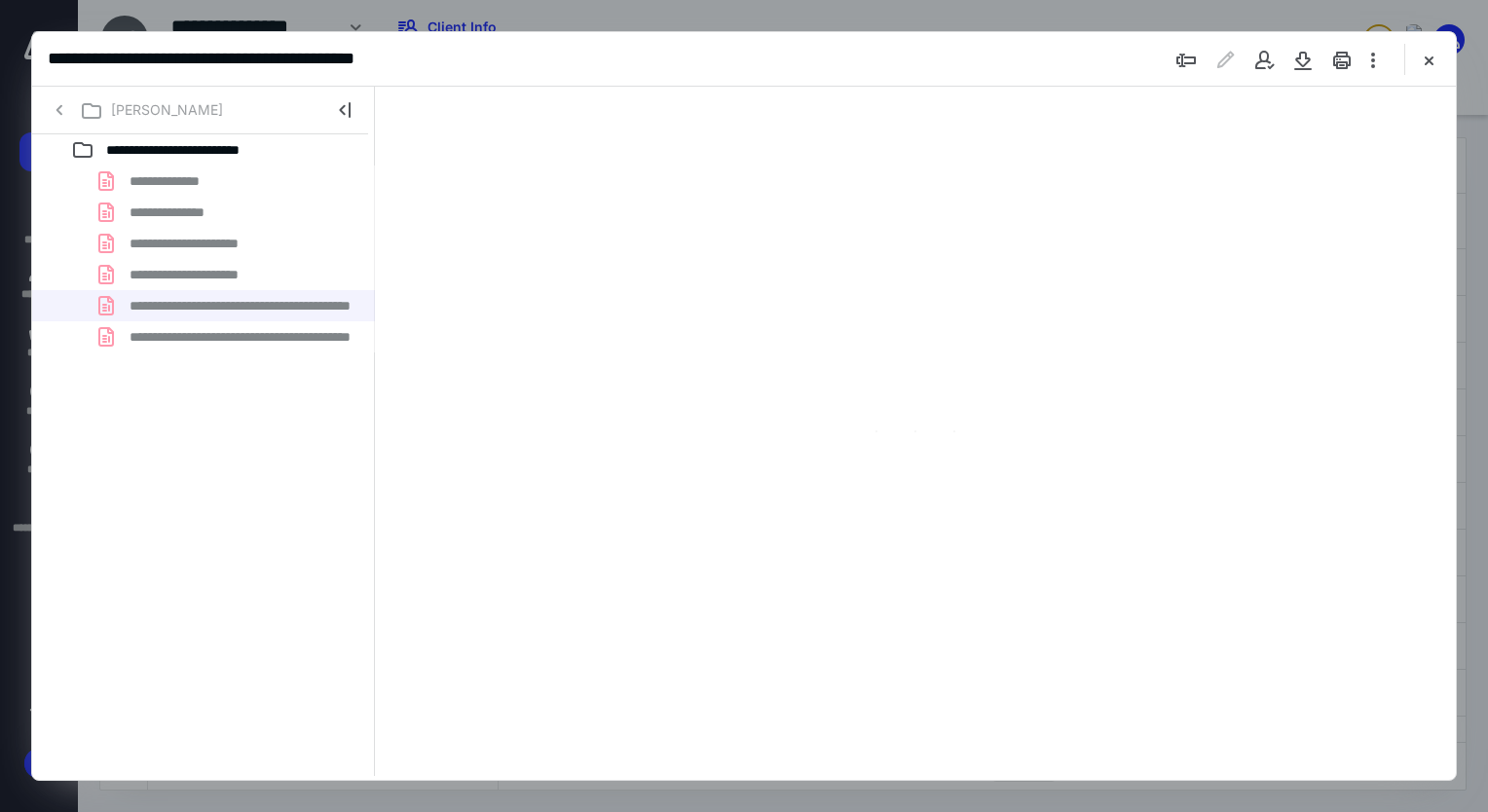 type on "80" 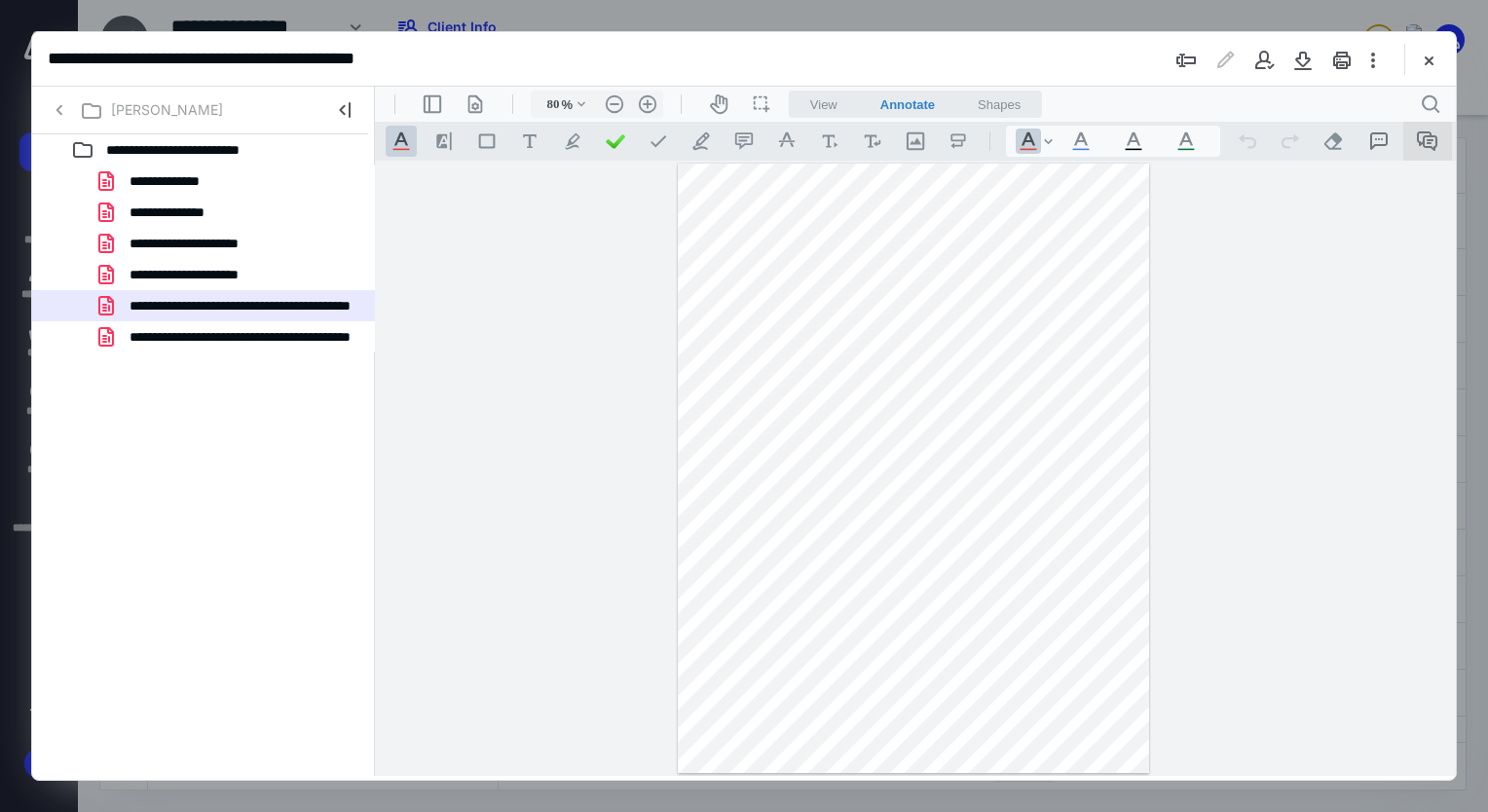 click 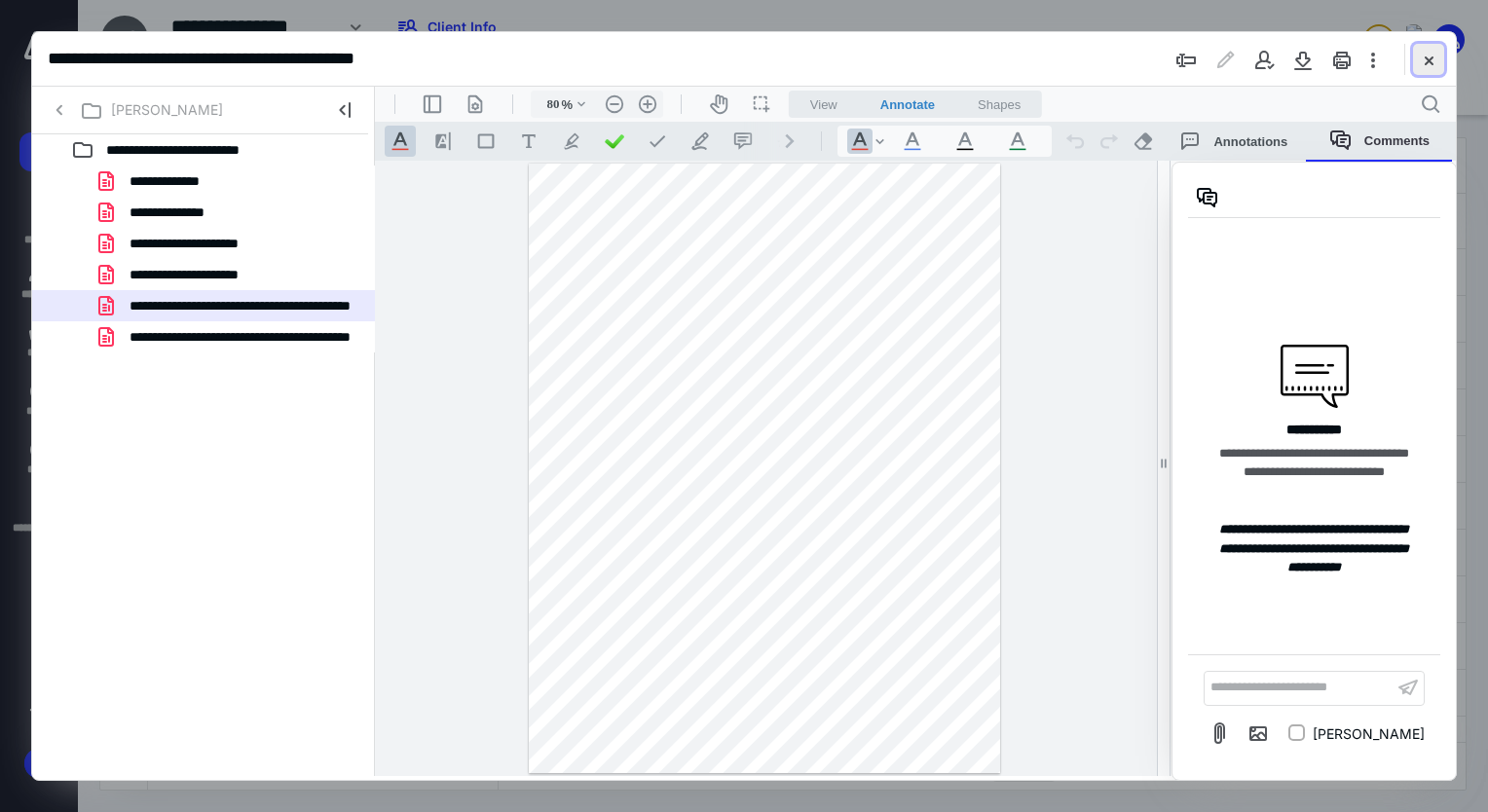 click at bounding box center [1429, 59] 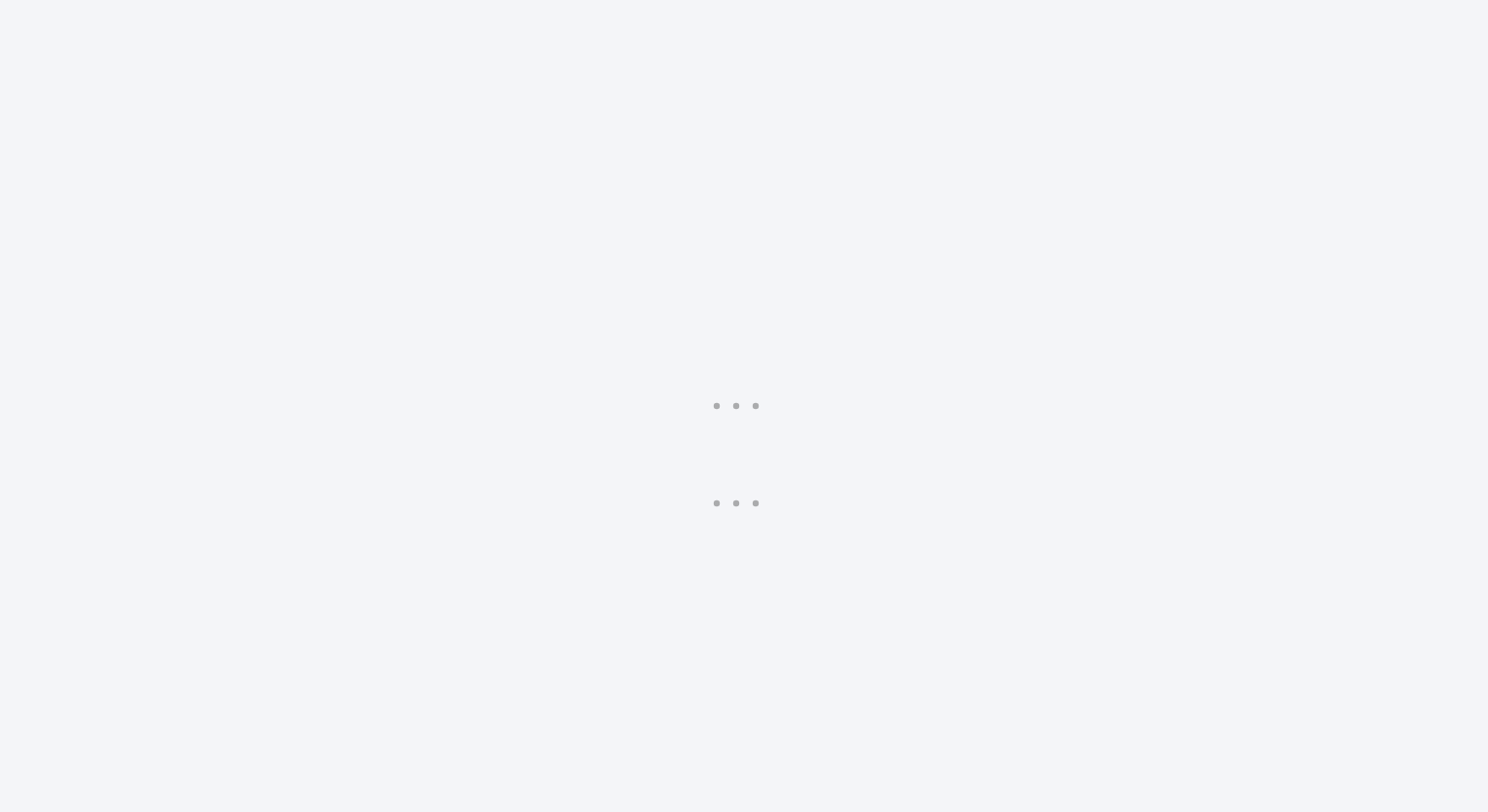 scroll, scrollTop: 0, scrollLeft: 0, axis: both 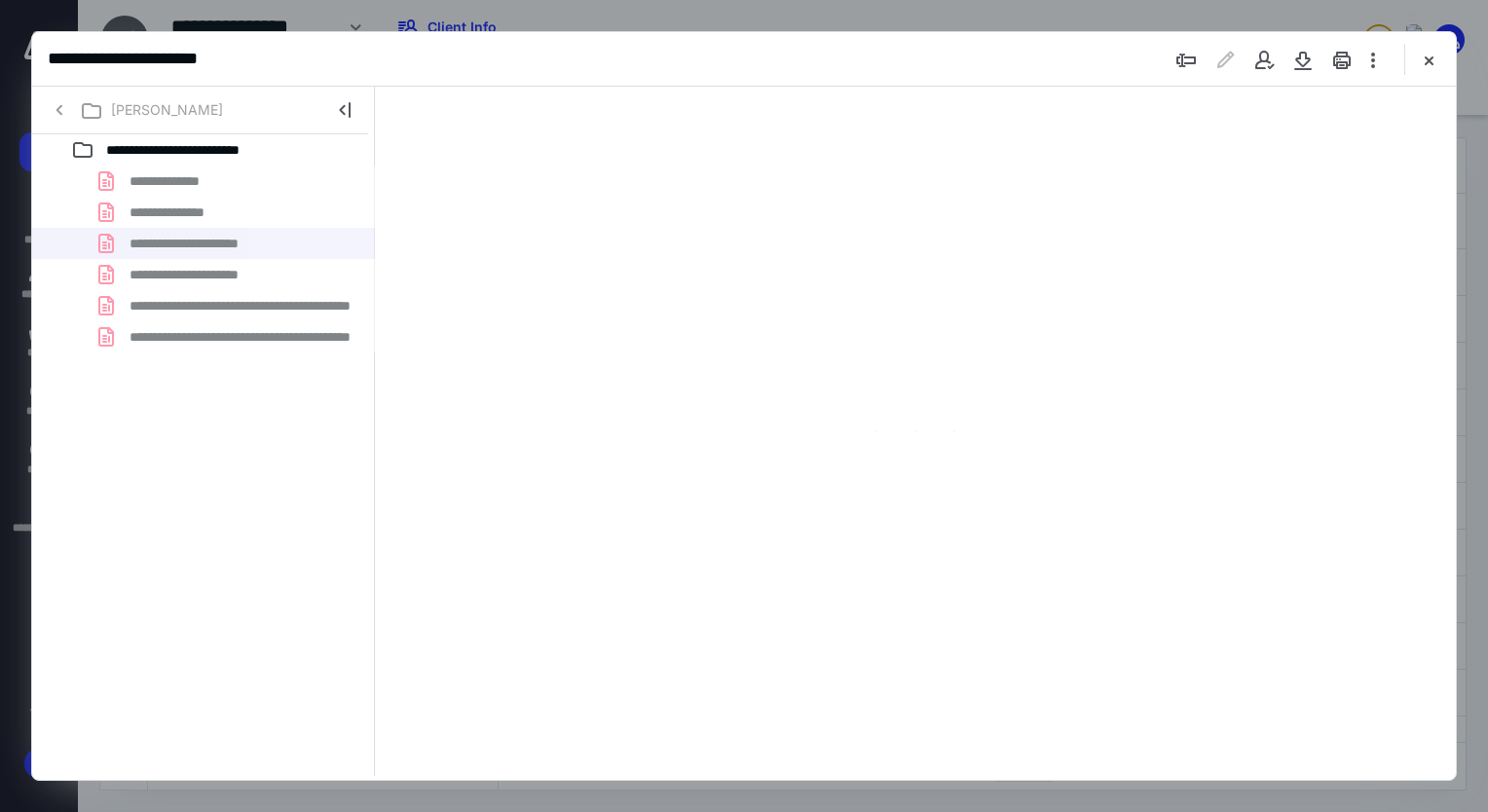 type on "80" 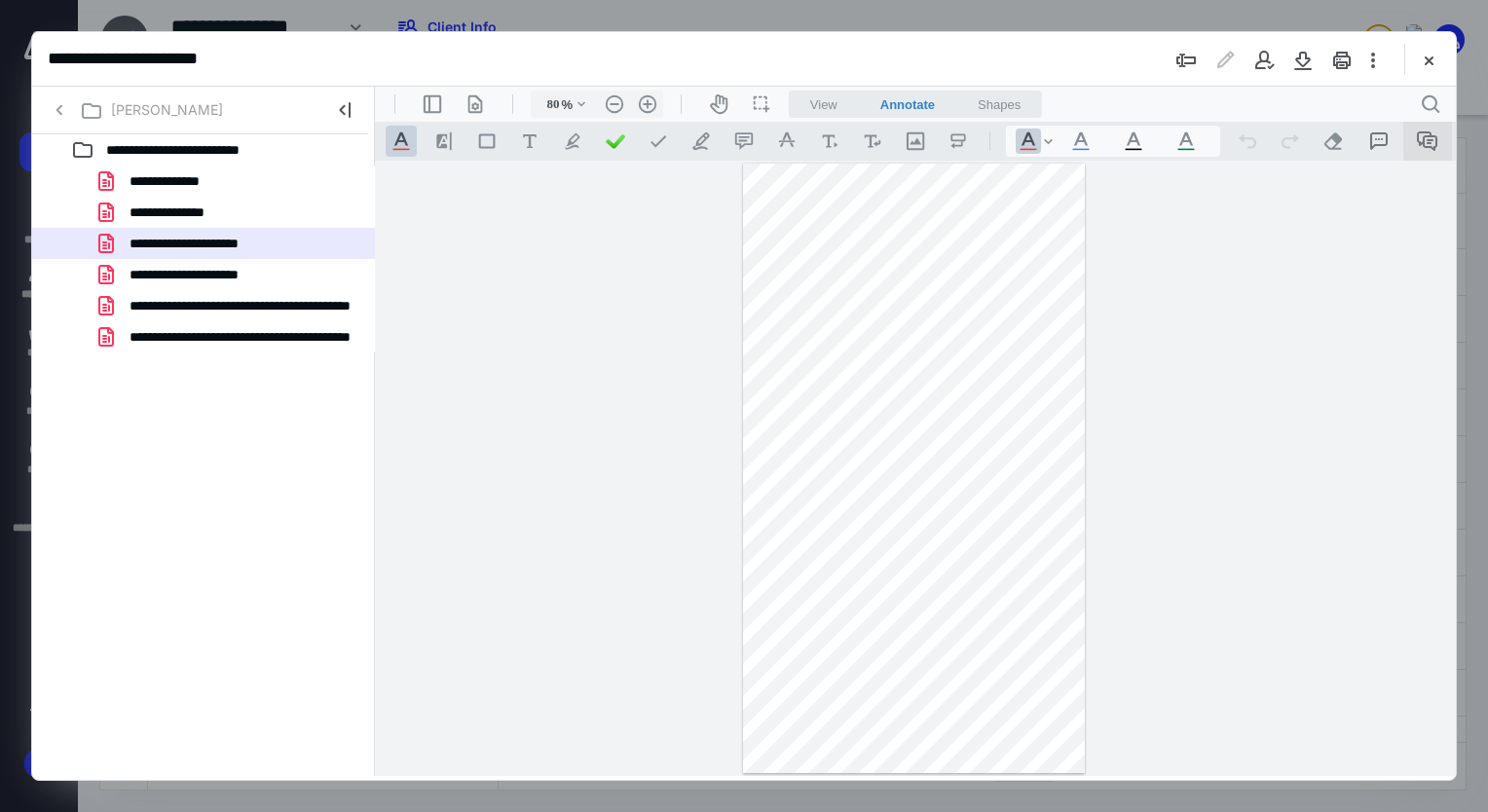 click 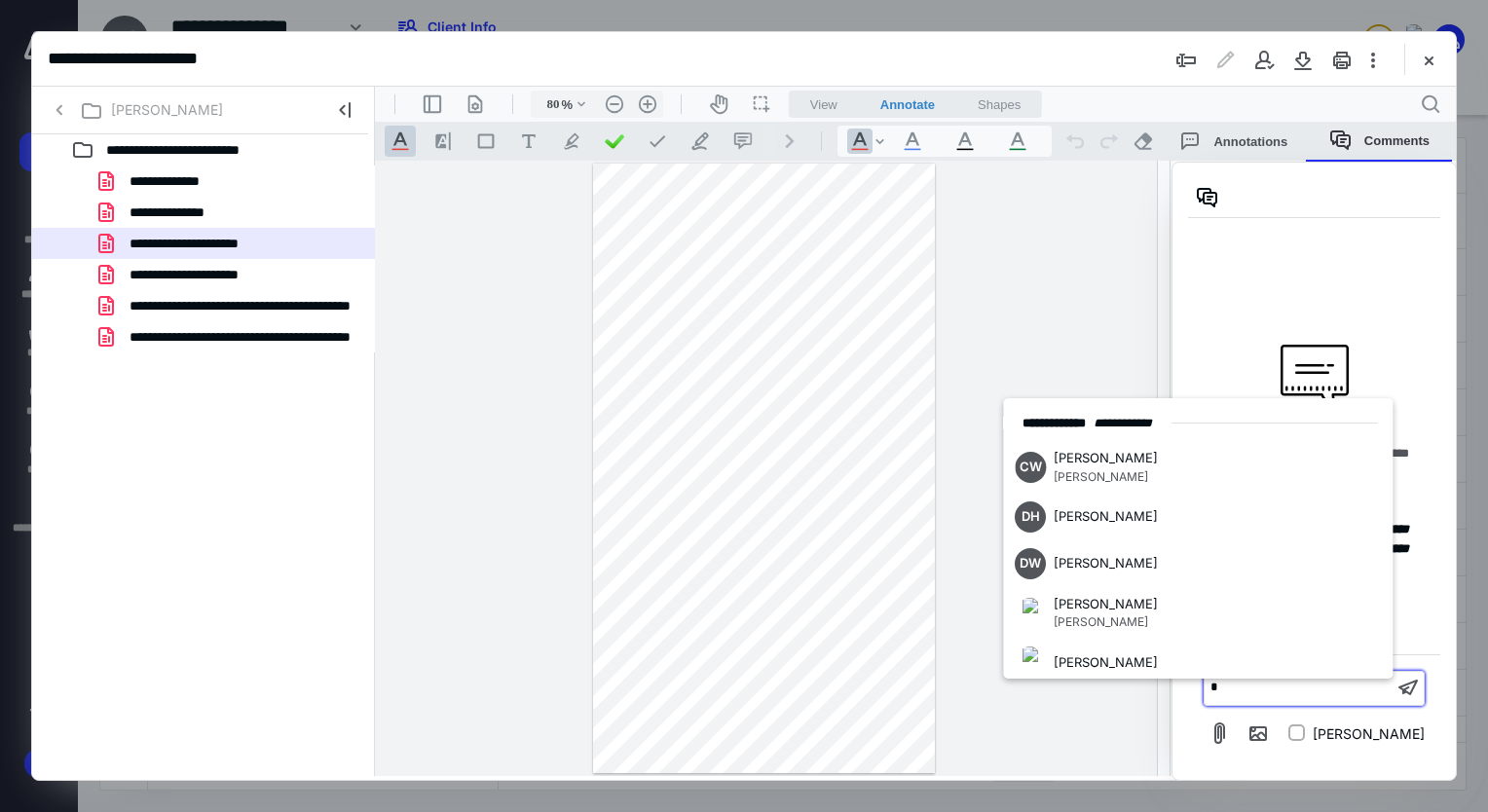 type 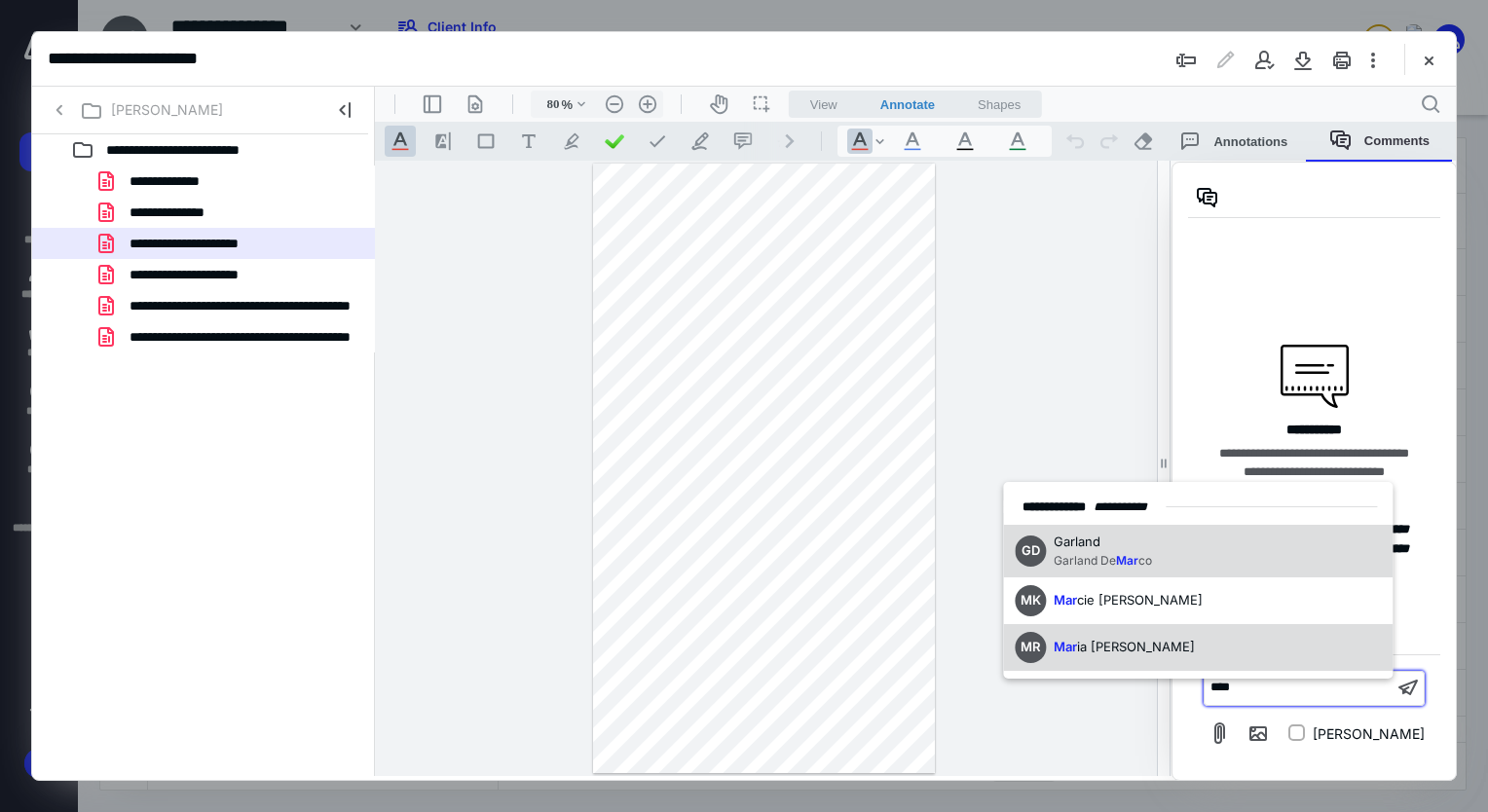 click on "ia [PERSON_NAME]" at bounding box center [1135, 646] 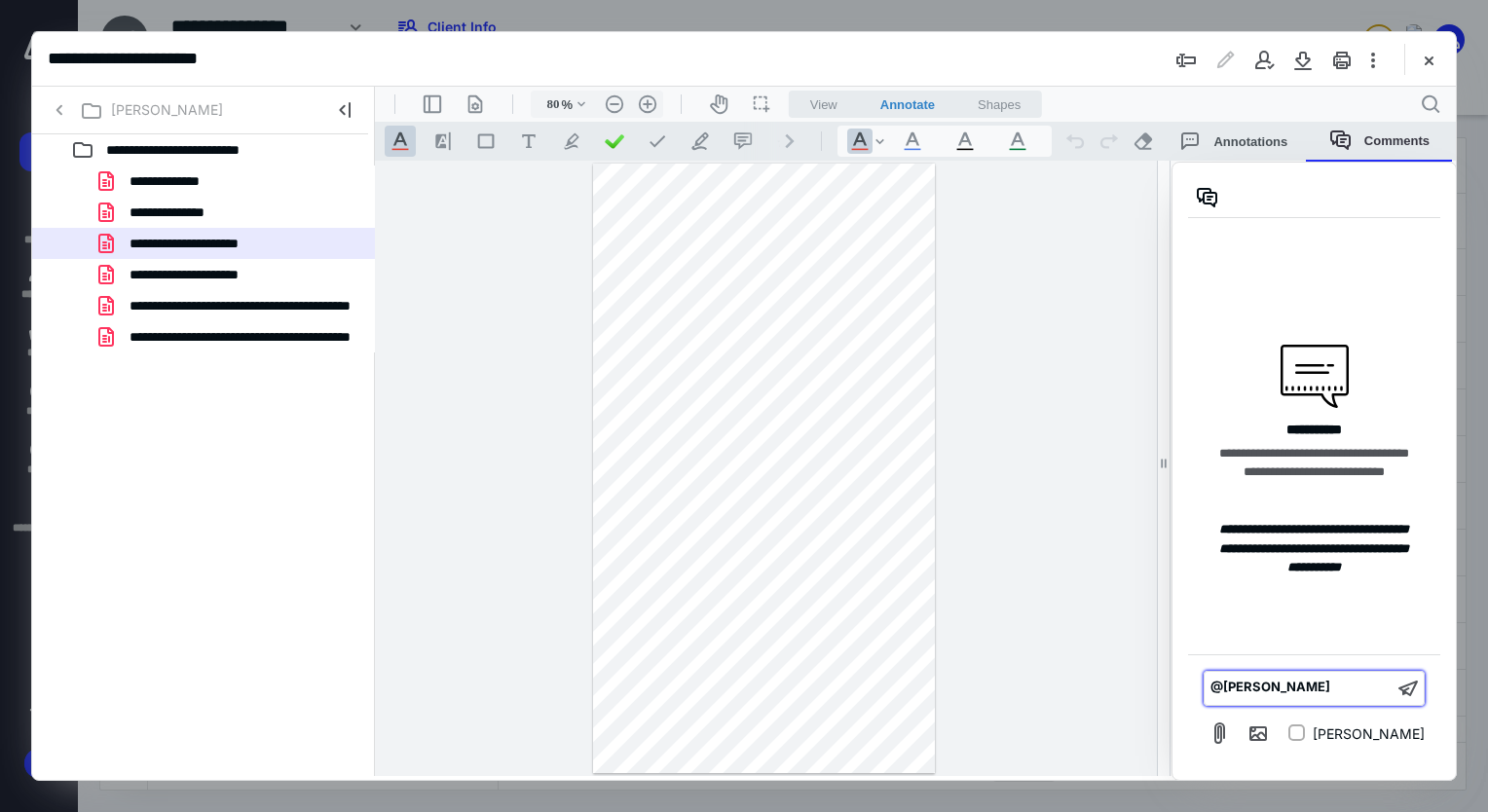 type 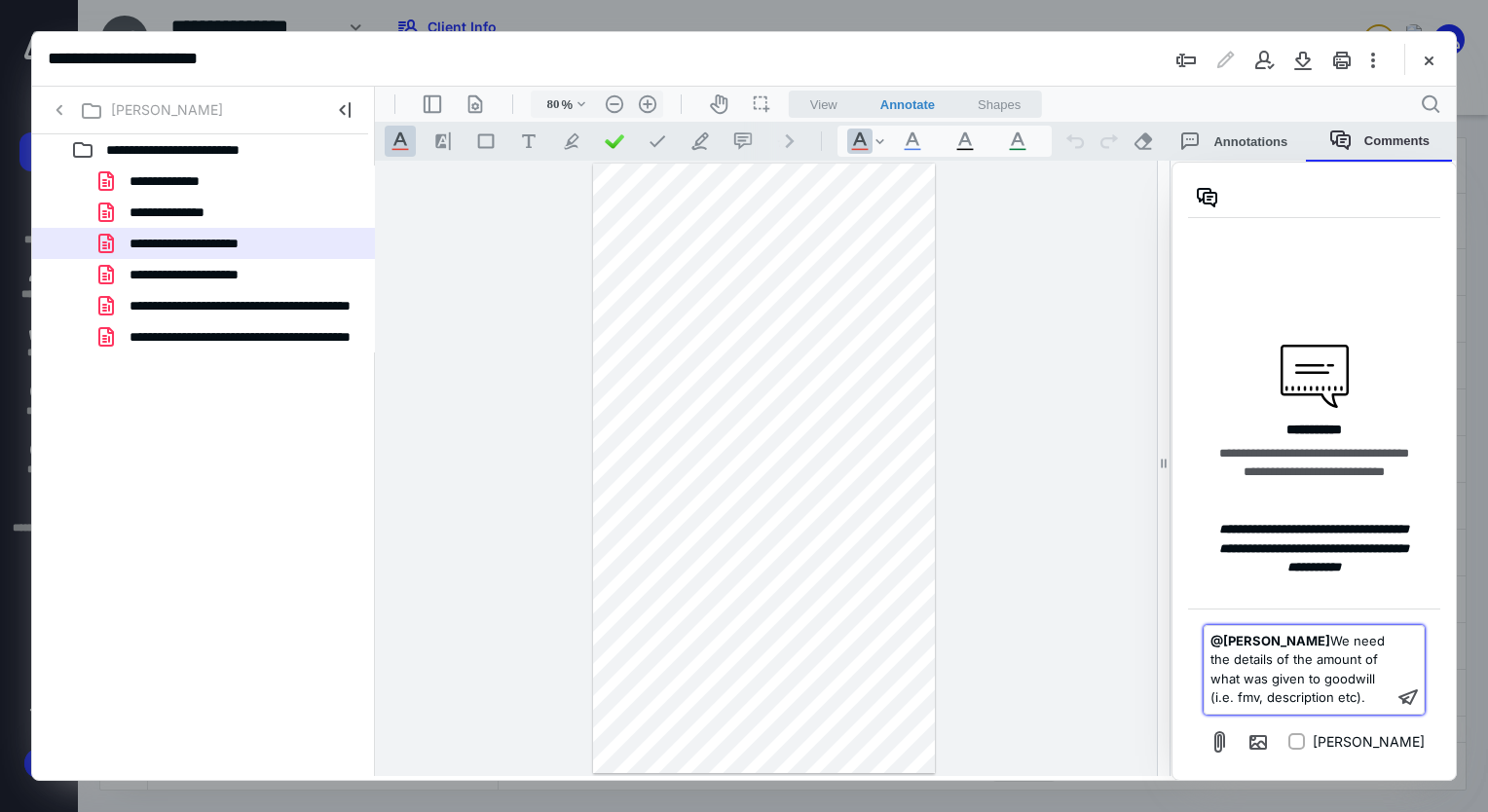 click on "We need the details of the amount of what was given to goodwill (i.e. fmv, description etc)." at bounding box center [1299, 669] 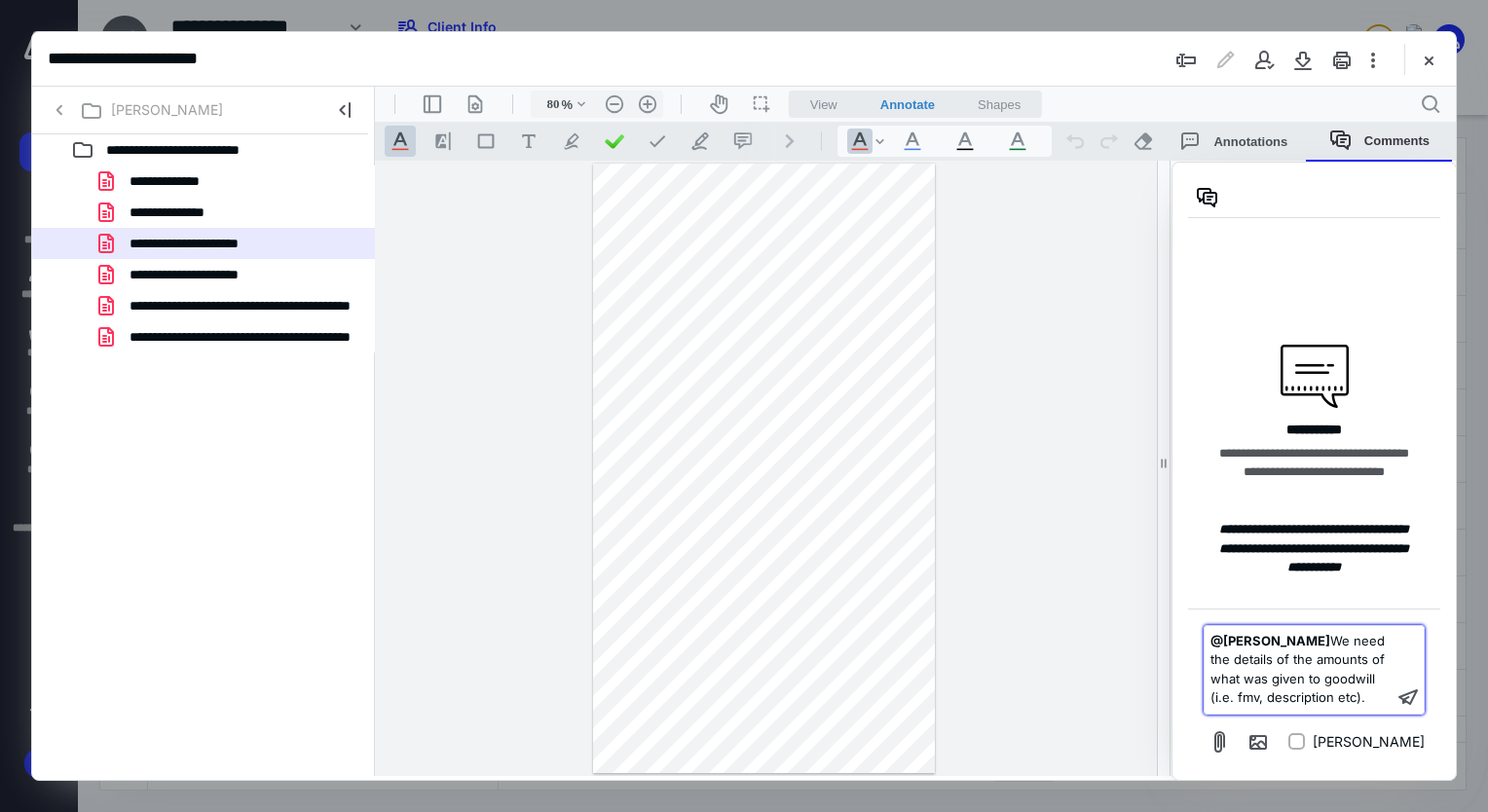 click on "﻿ @ Maria Ramos ﻿  We need the details of the amounts of what was given to goodwill (i.e. fmv, description etc)." at bounding box center (1298, 670) 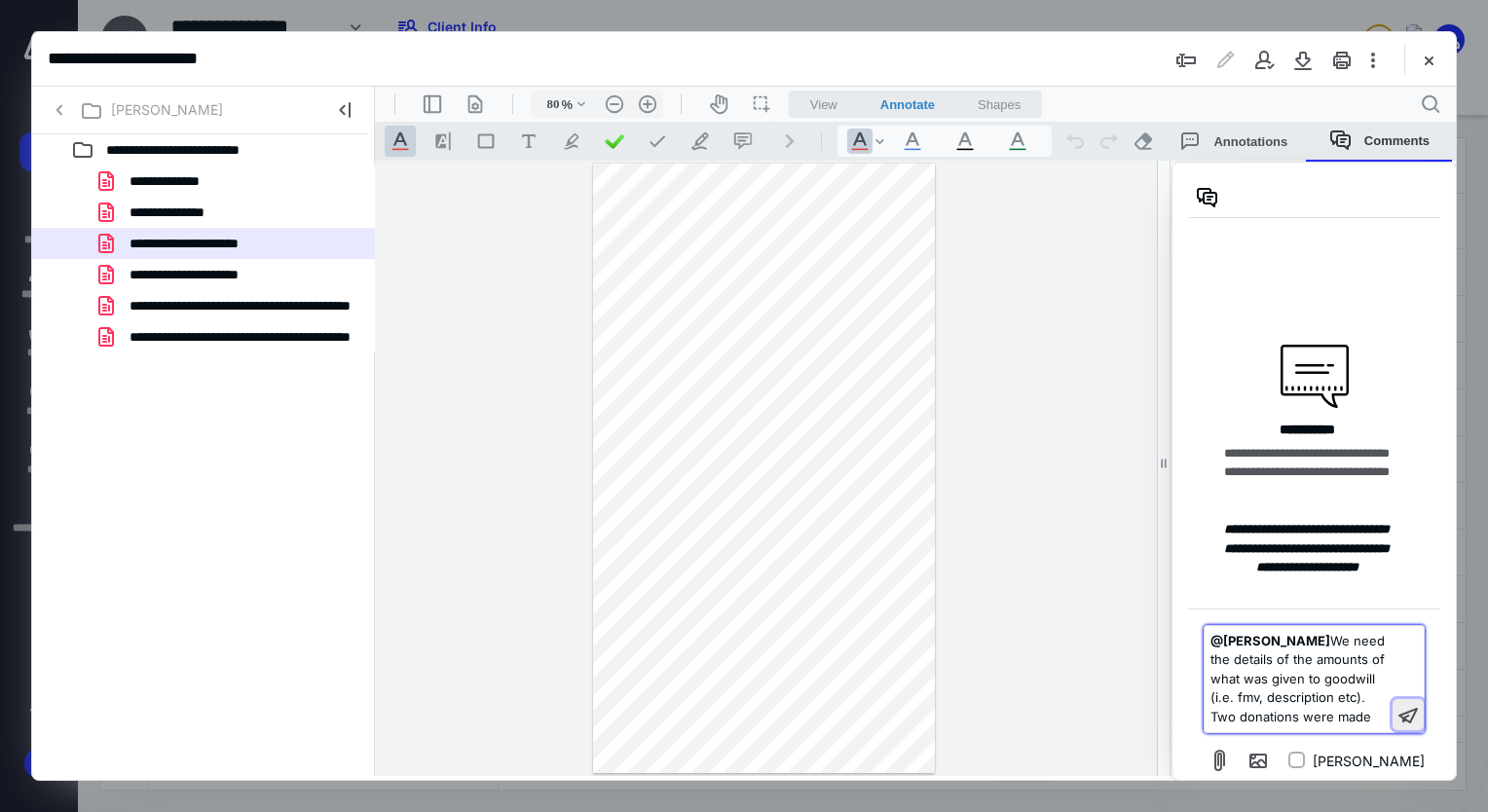 click at bounding box center (1408, 715) 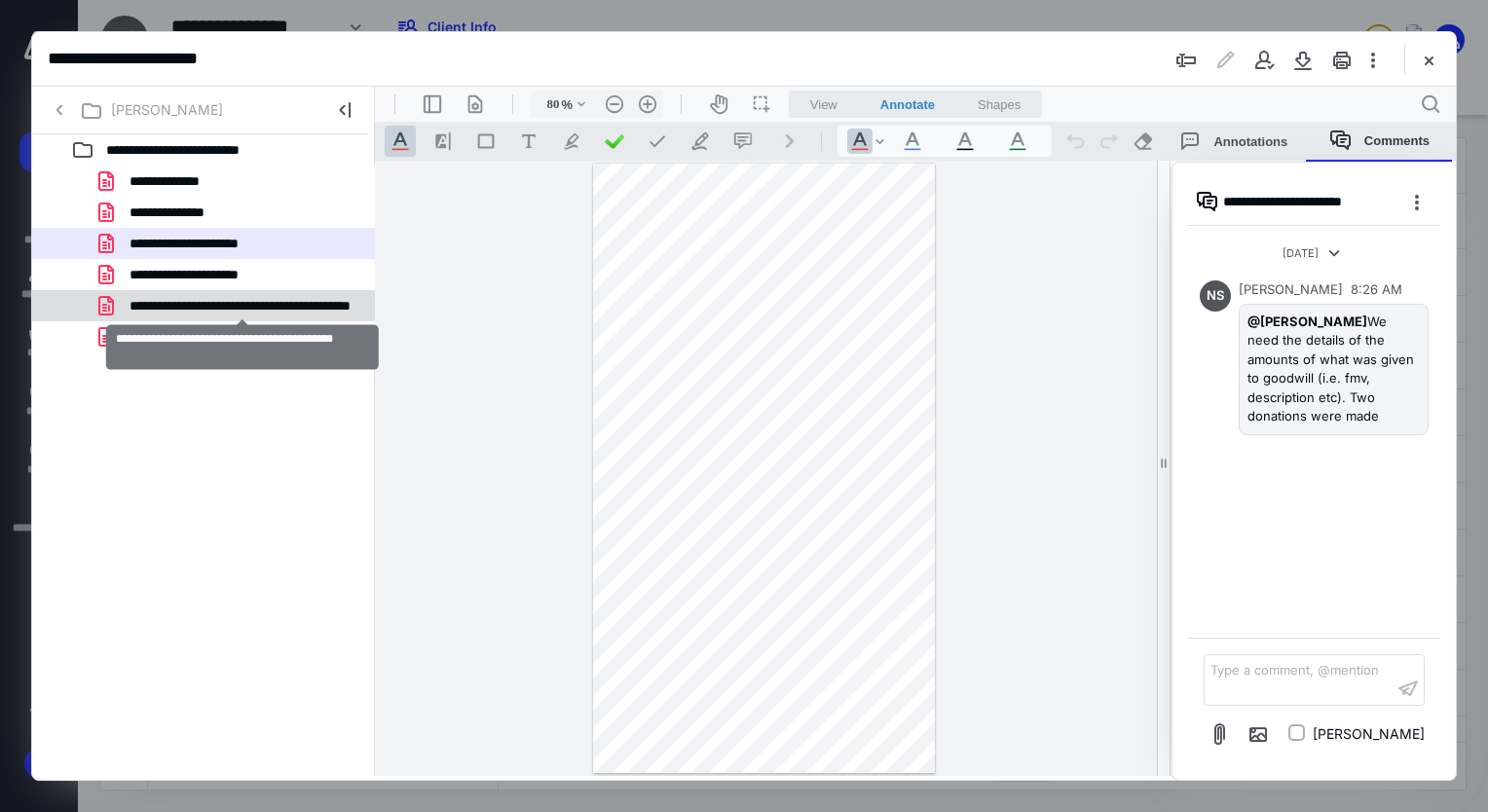 click on "**********" at bounding box center [242, 306] 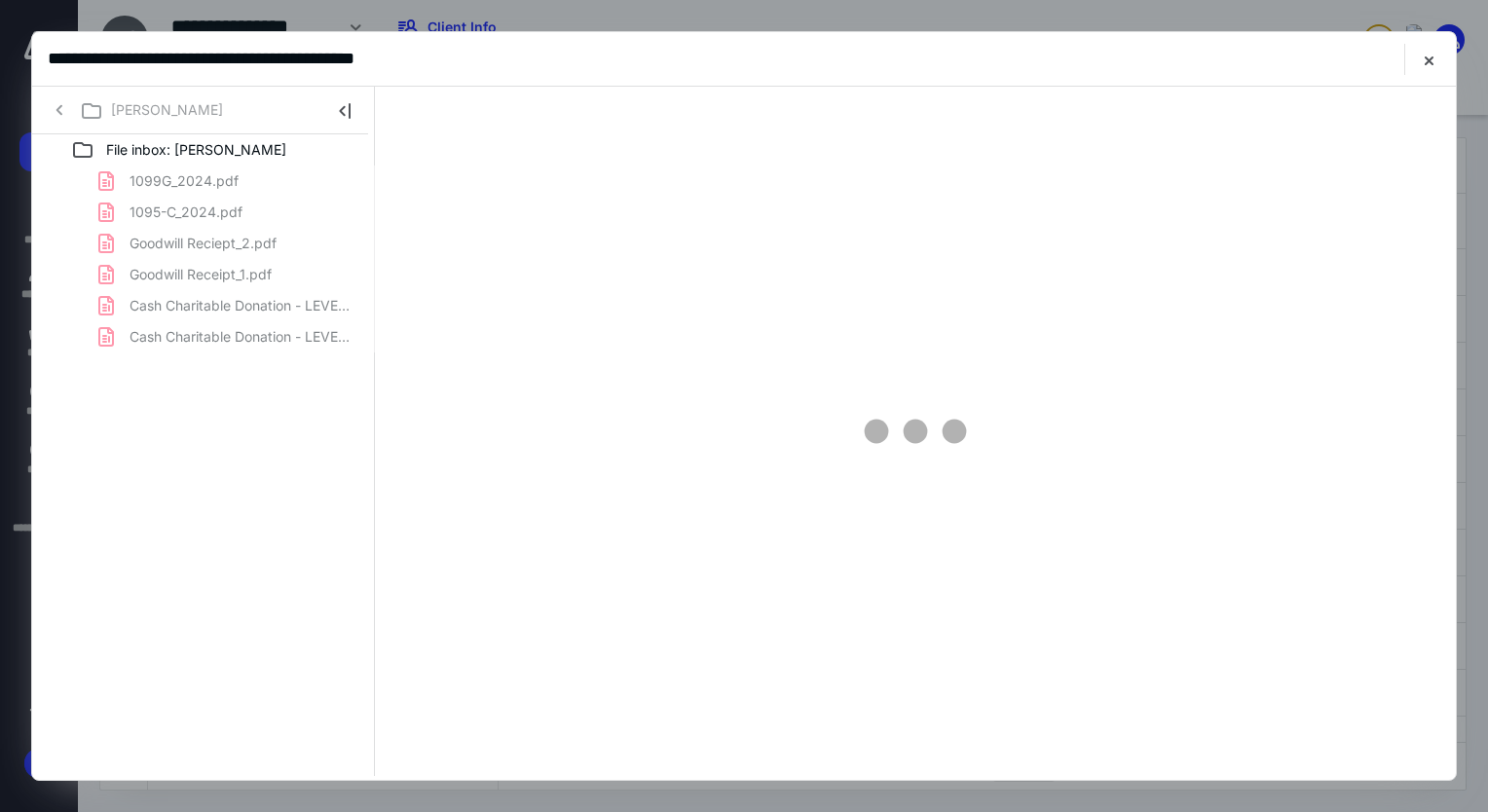 scroll, scrollTop: 0, scrollLeft: 0, axis: both 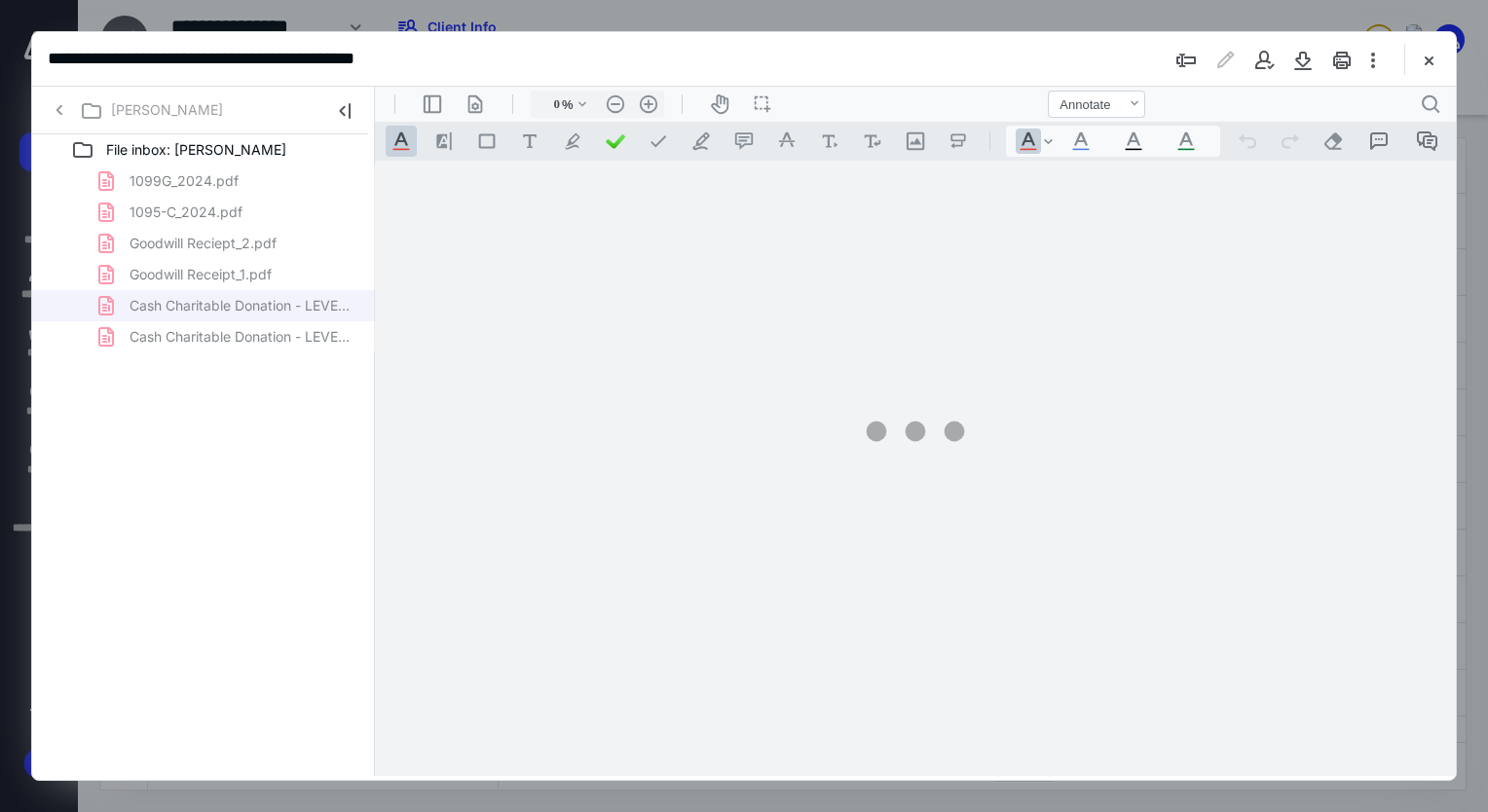 type on "80" 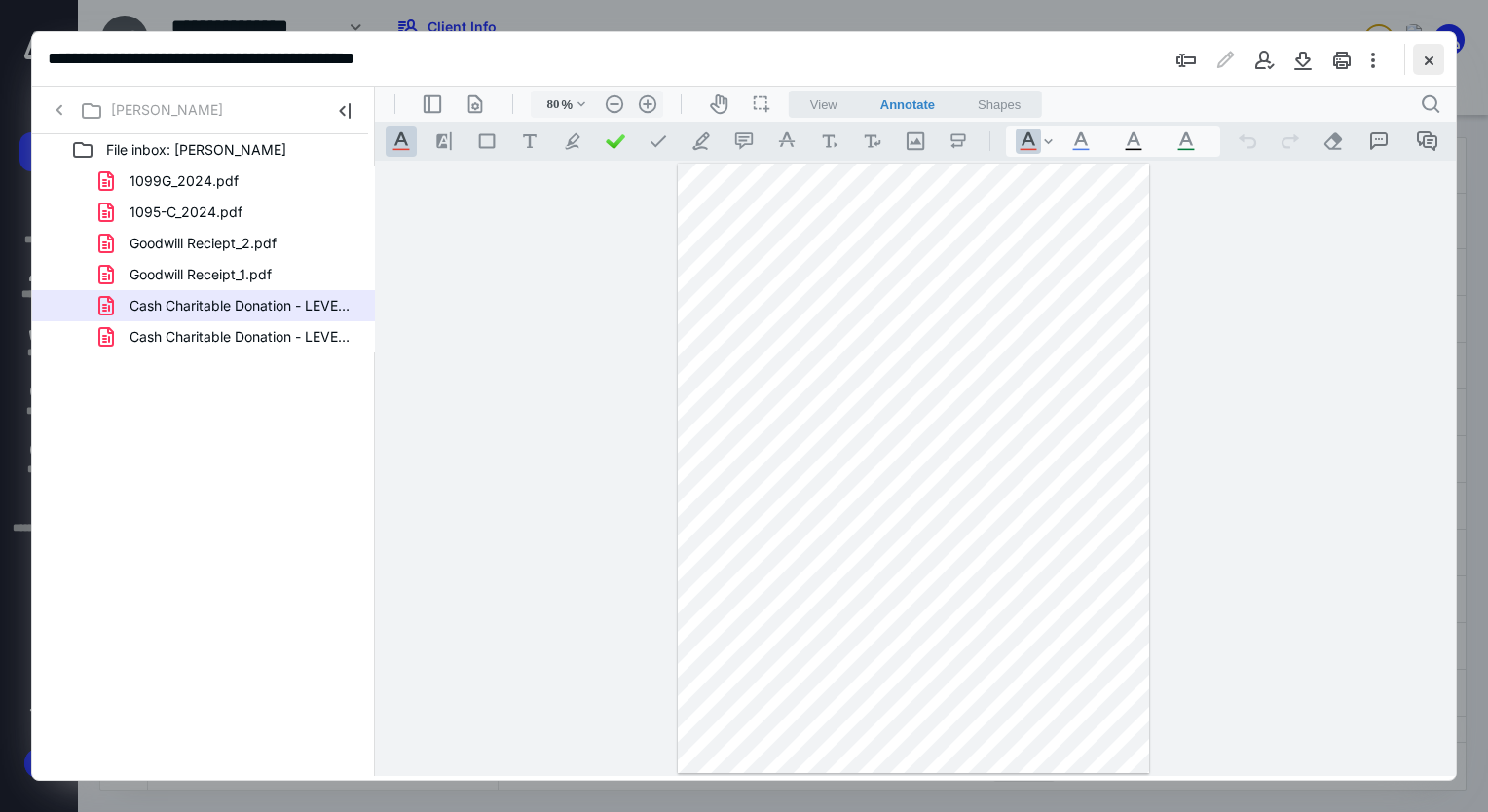 click at bounding box center [1429, 59] 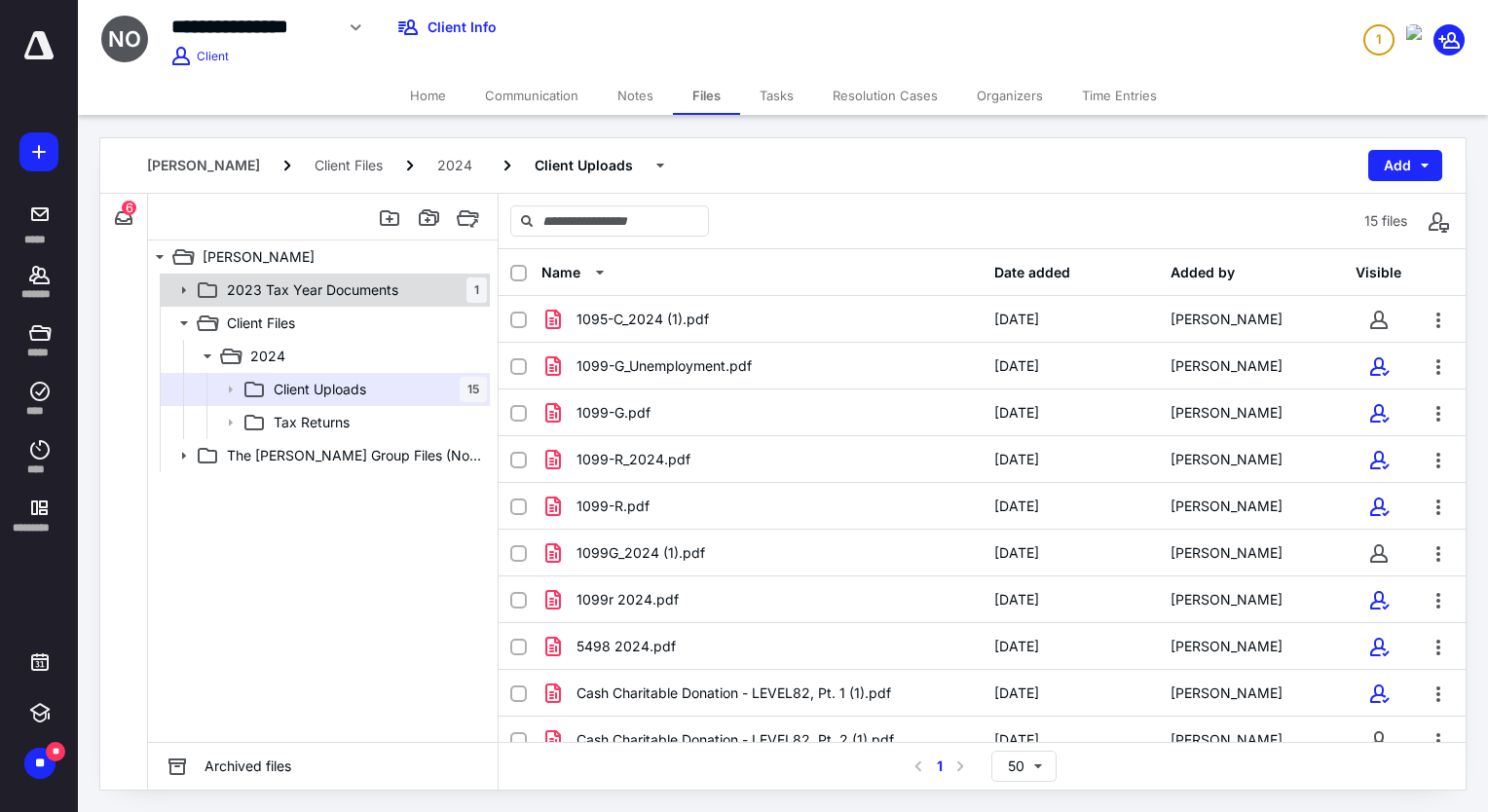 click on "2023 Tax Year Documents 1" at bounding box center [323, 290] 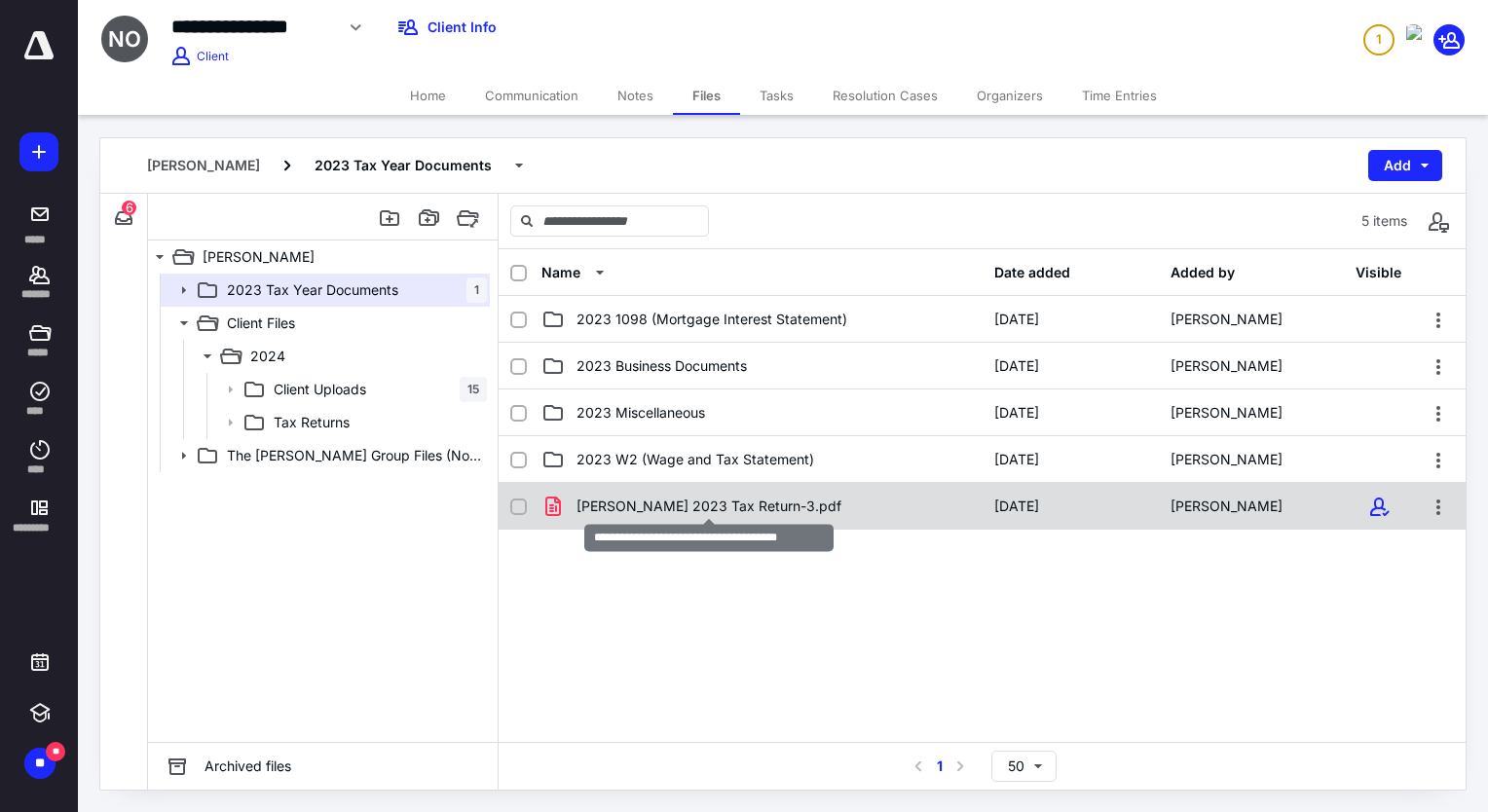 click on "Onochie, Natasha 2023 Tax Return-3.pdf" at bounding box center (709, 506) 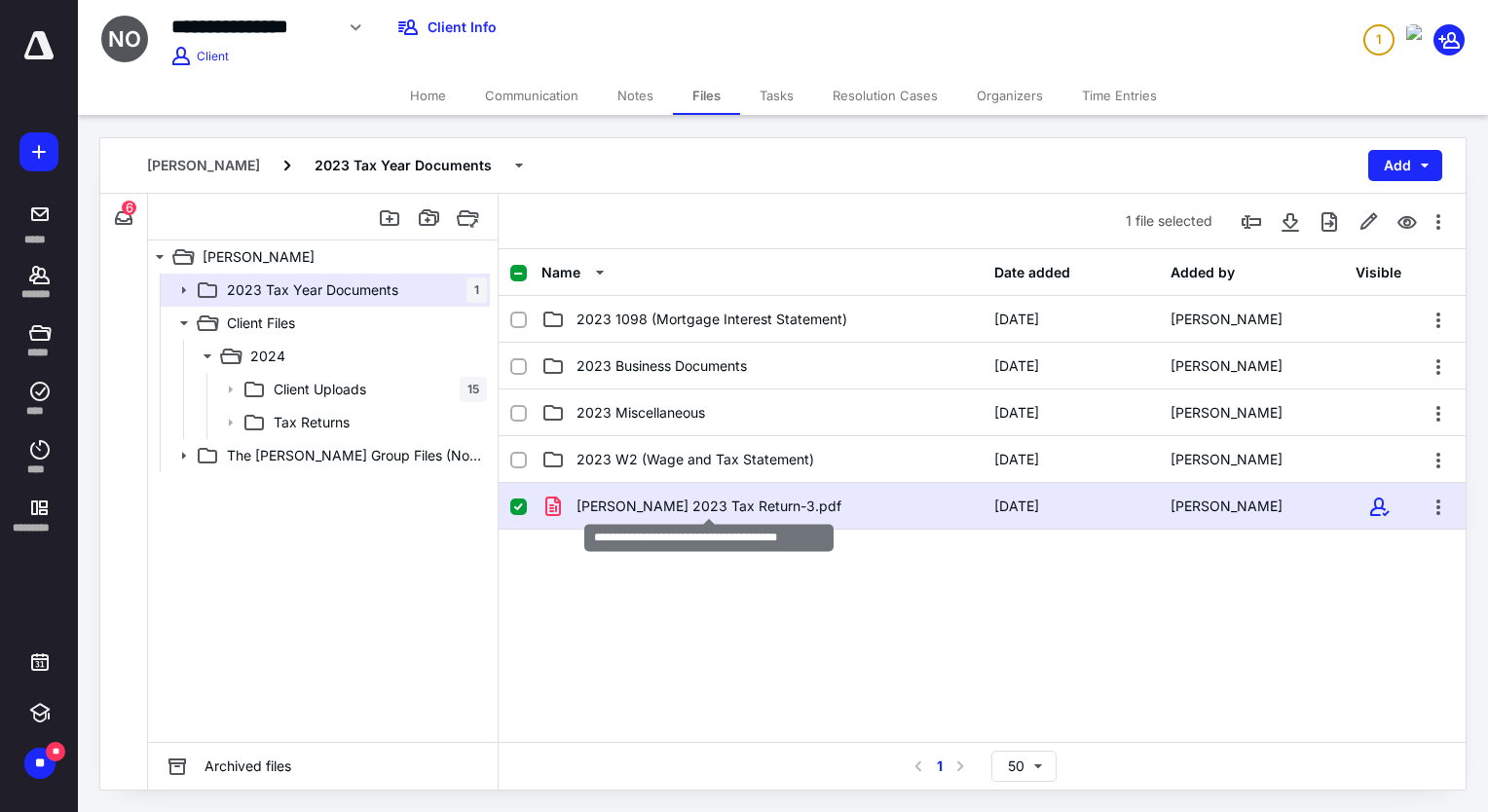 click on "Onochie, Natasha 2023 Tax Return-3.pdf" at bounding box center (709, 506) 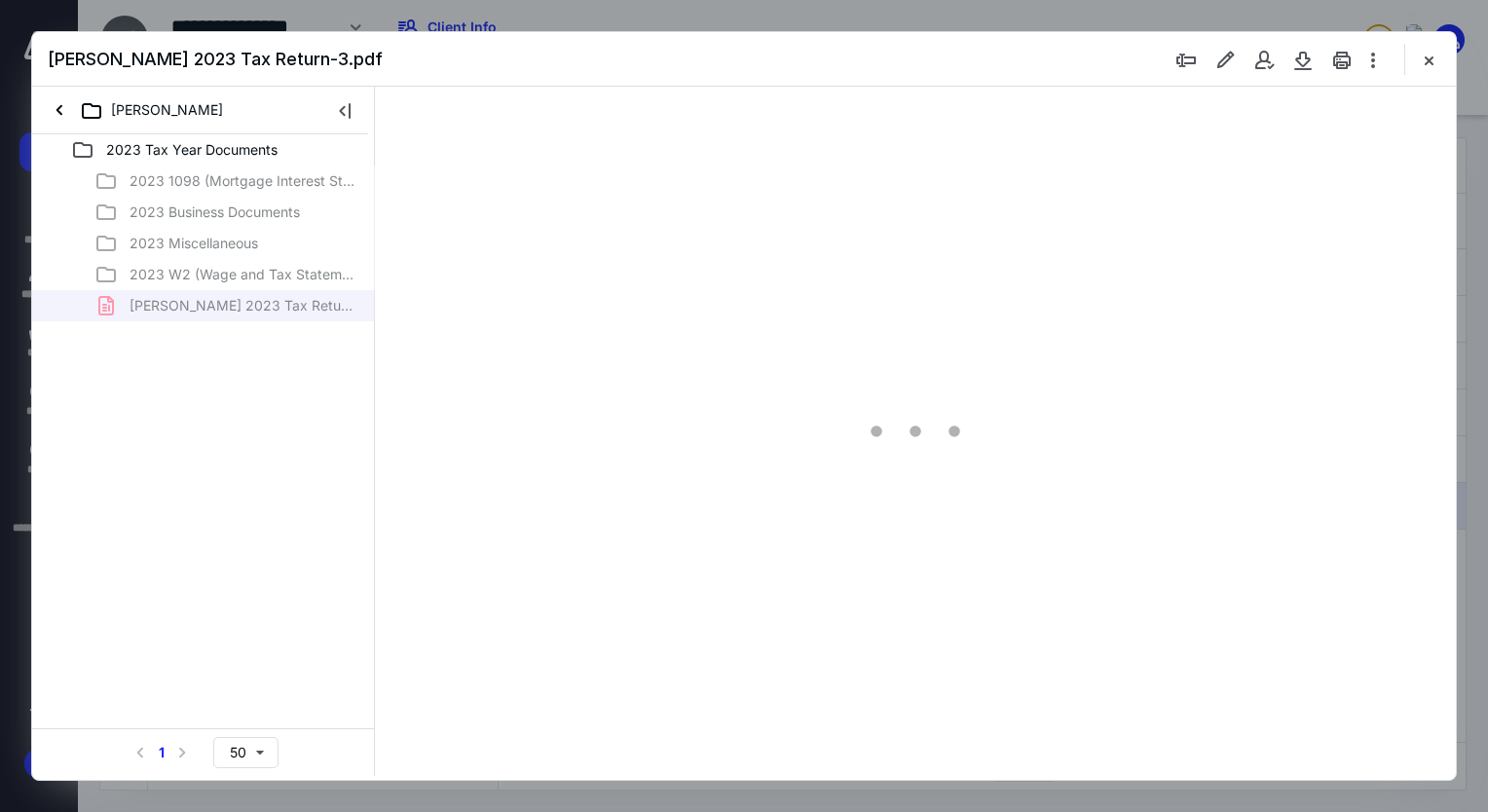 scroll, scrollTop: 0, scrollLeft: 0, axis: both 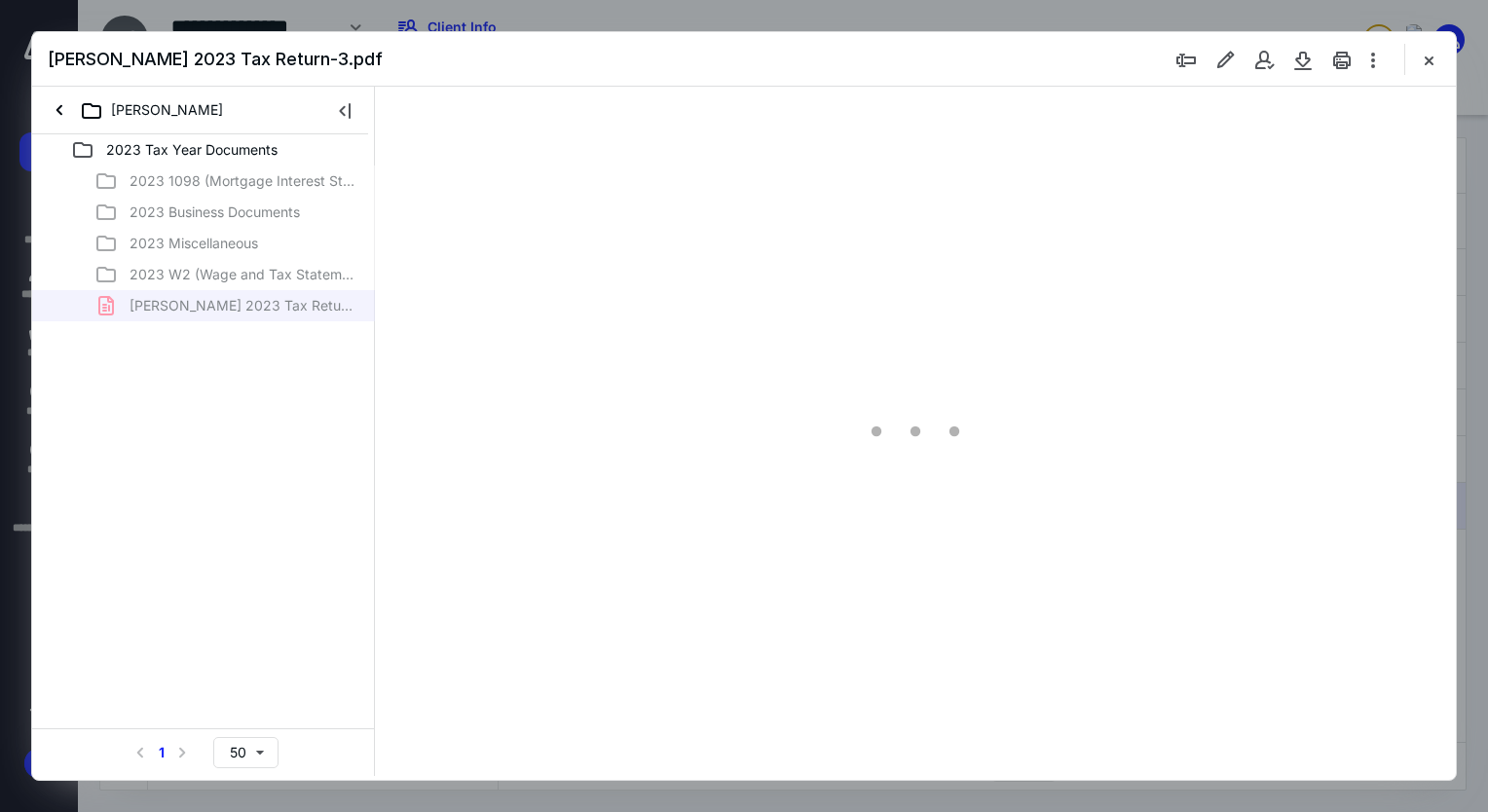 type on "80" 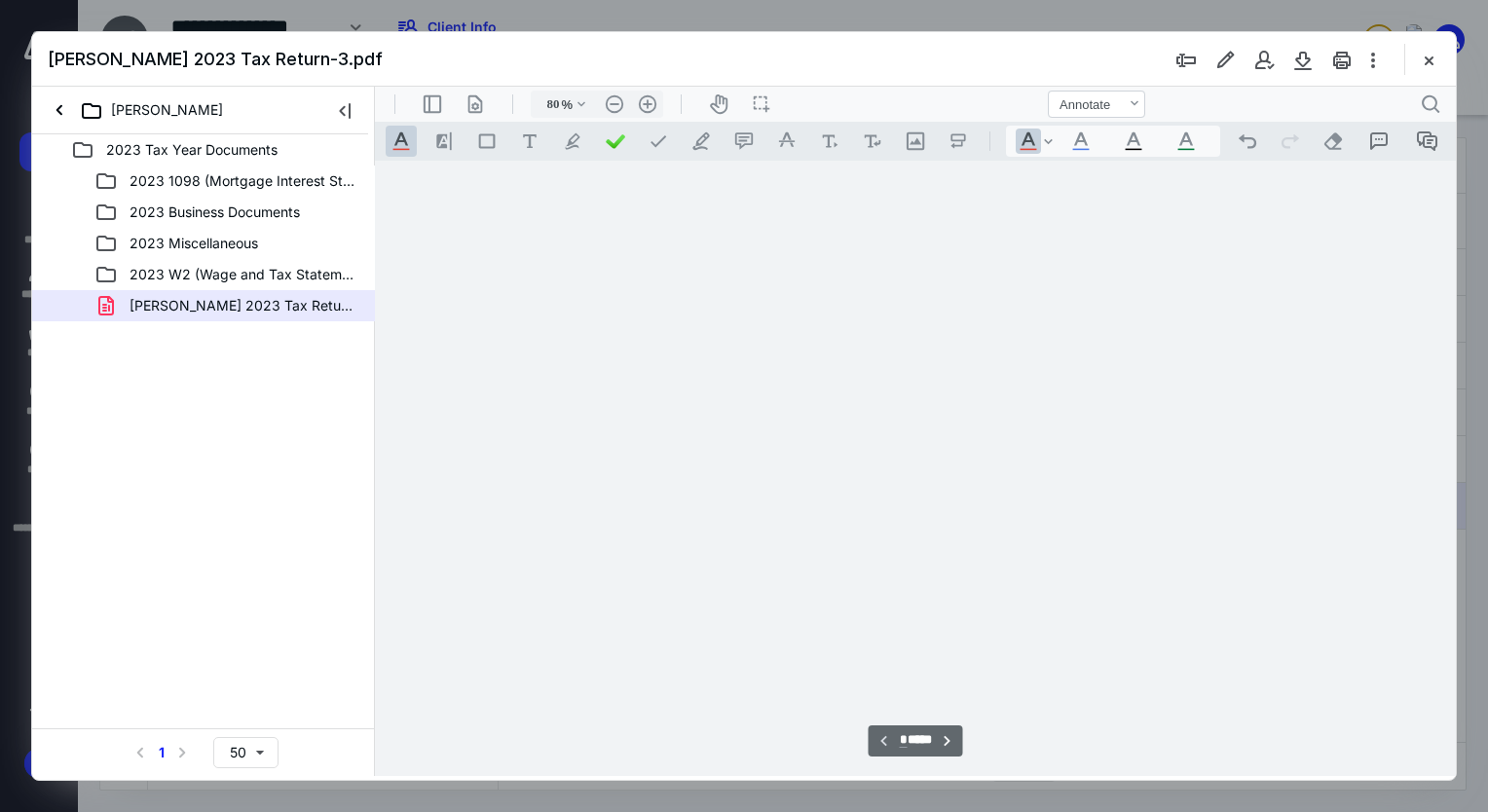 scroll, scrollTop: 77, scrollLeft: 0, axis: vertical 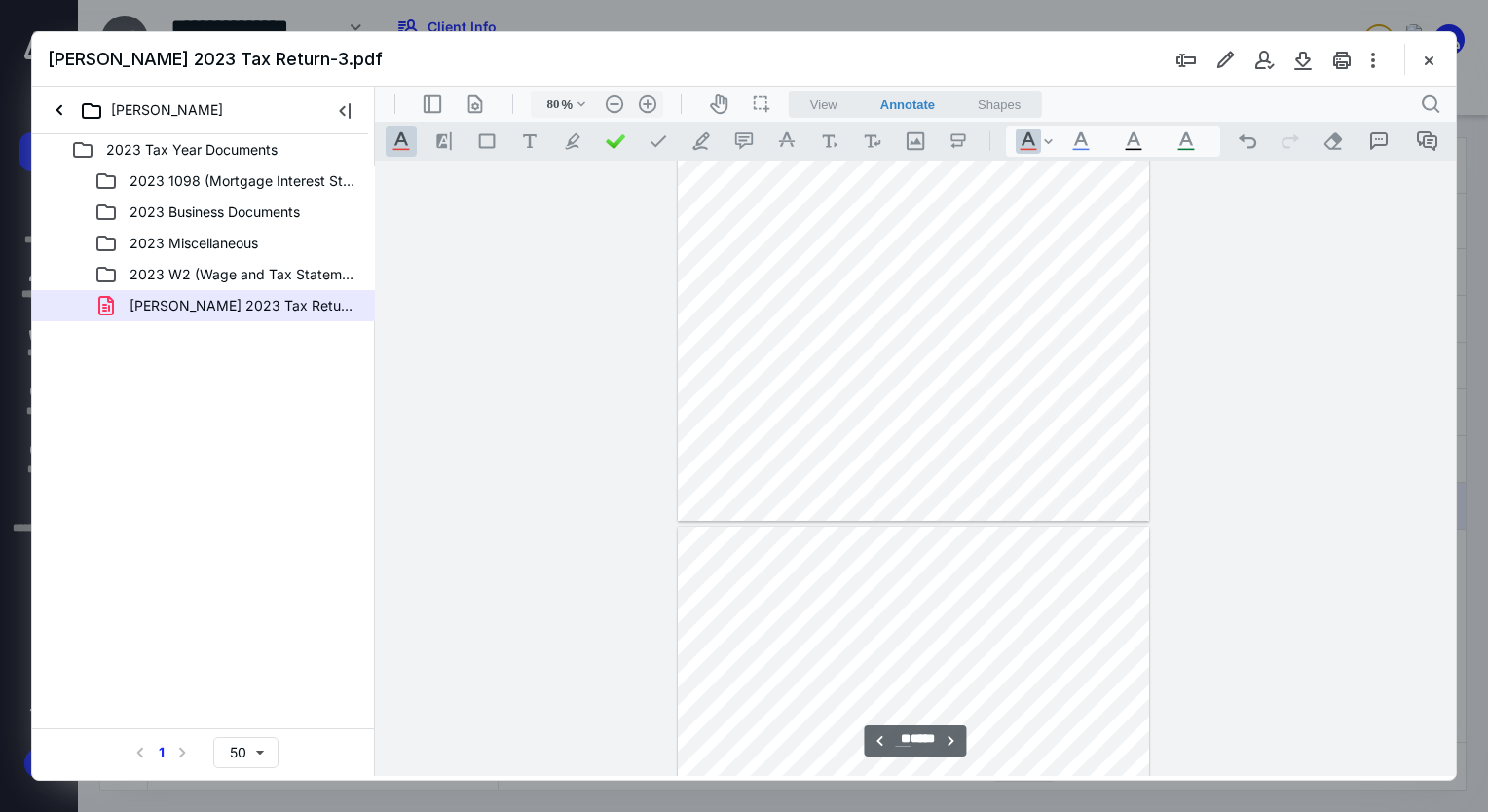 type on "**" 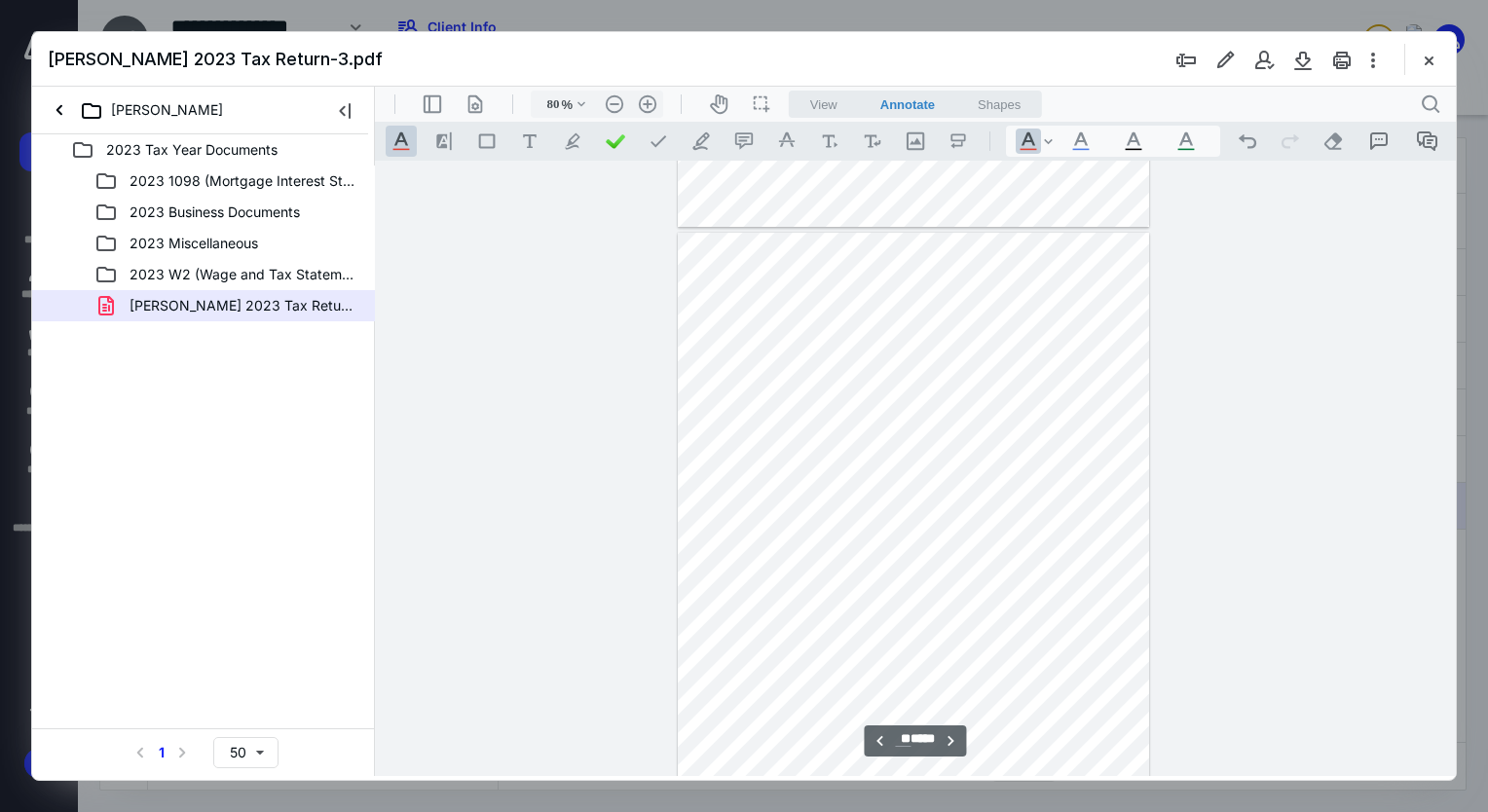 scroll, scrollTop: 6700, scrollLeft: 0, axis: vertical 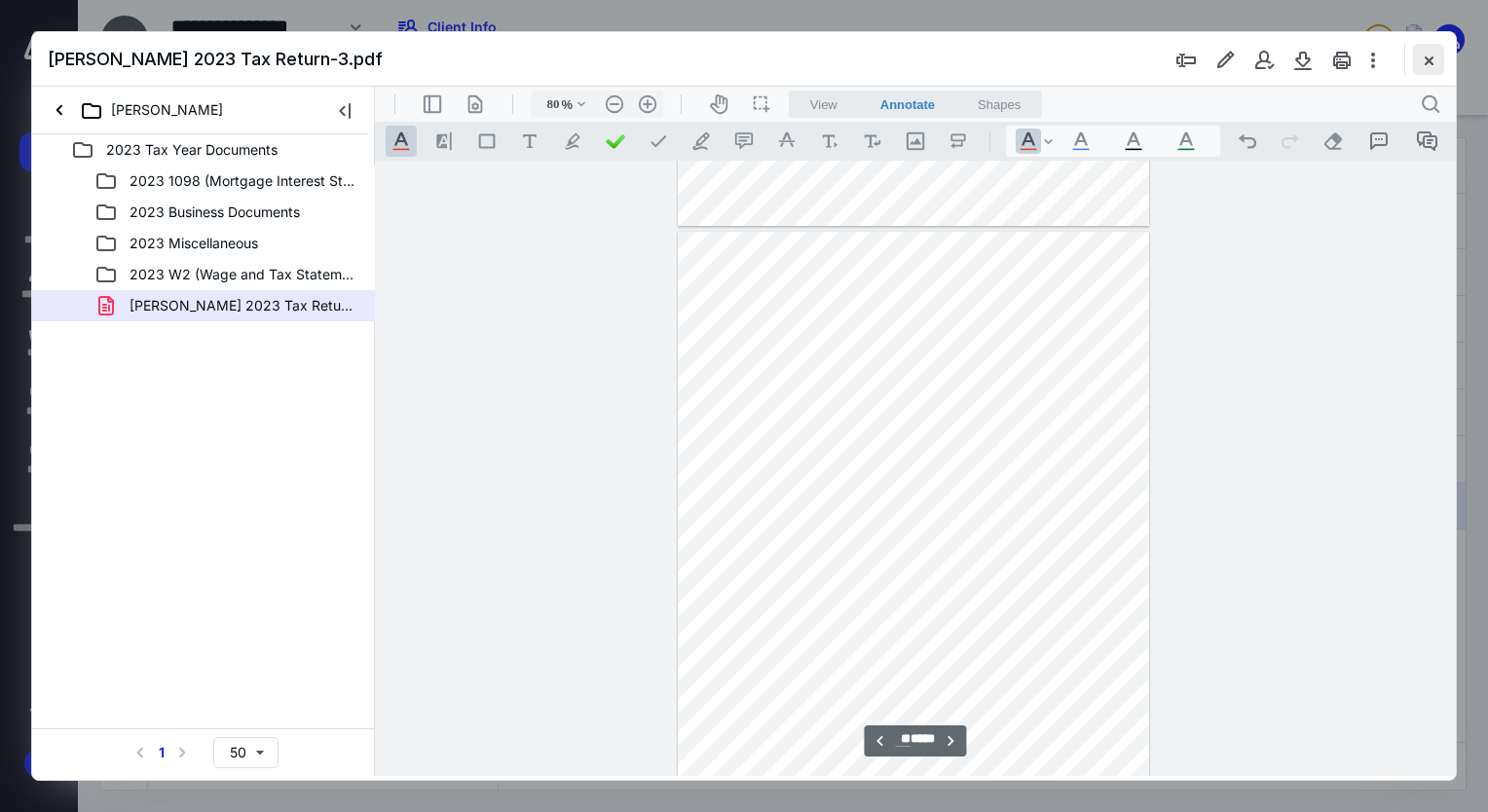 click at bounding box center [1429, 59] 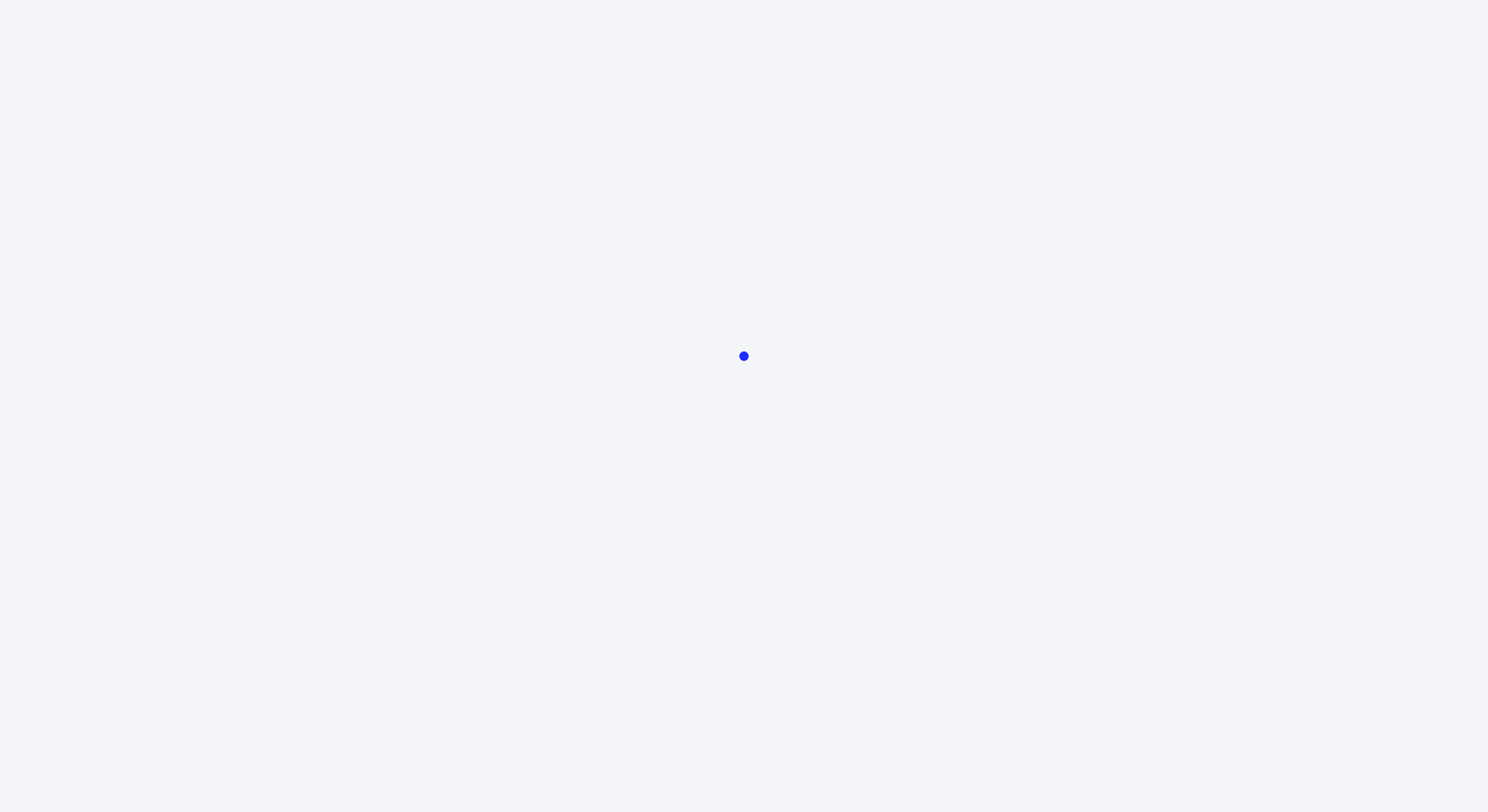 scroll, scrollTop: 0, scrollLeft: 0, axis: both 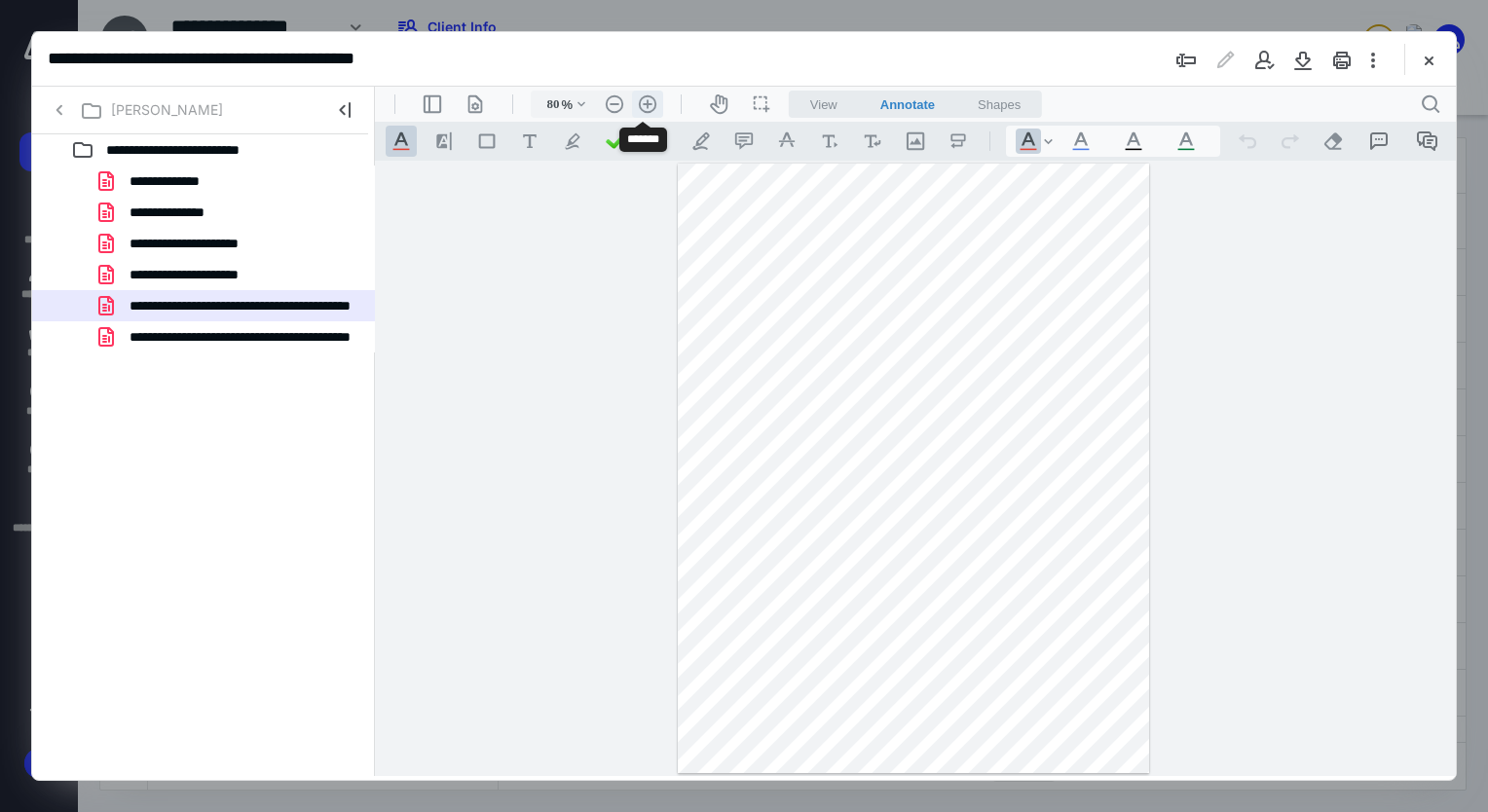 click on ".cls-1{fill:#abb0c4;} icon - header - zoom - in - line" at bounding box center (648, 104) 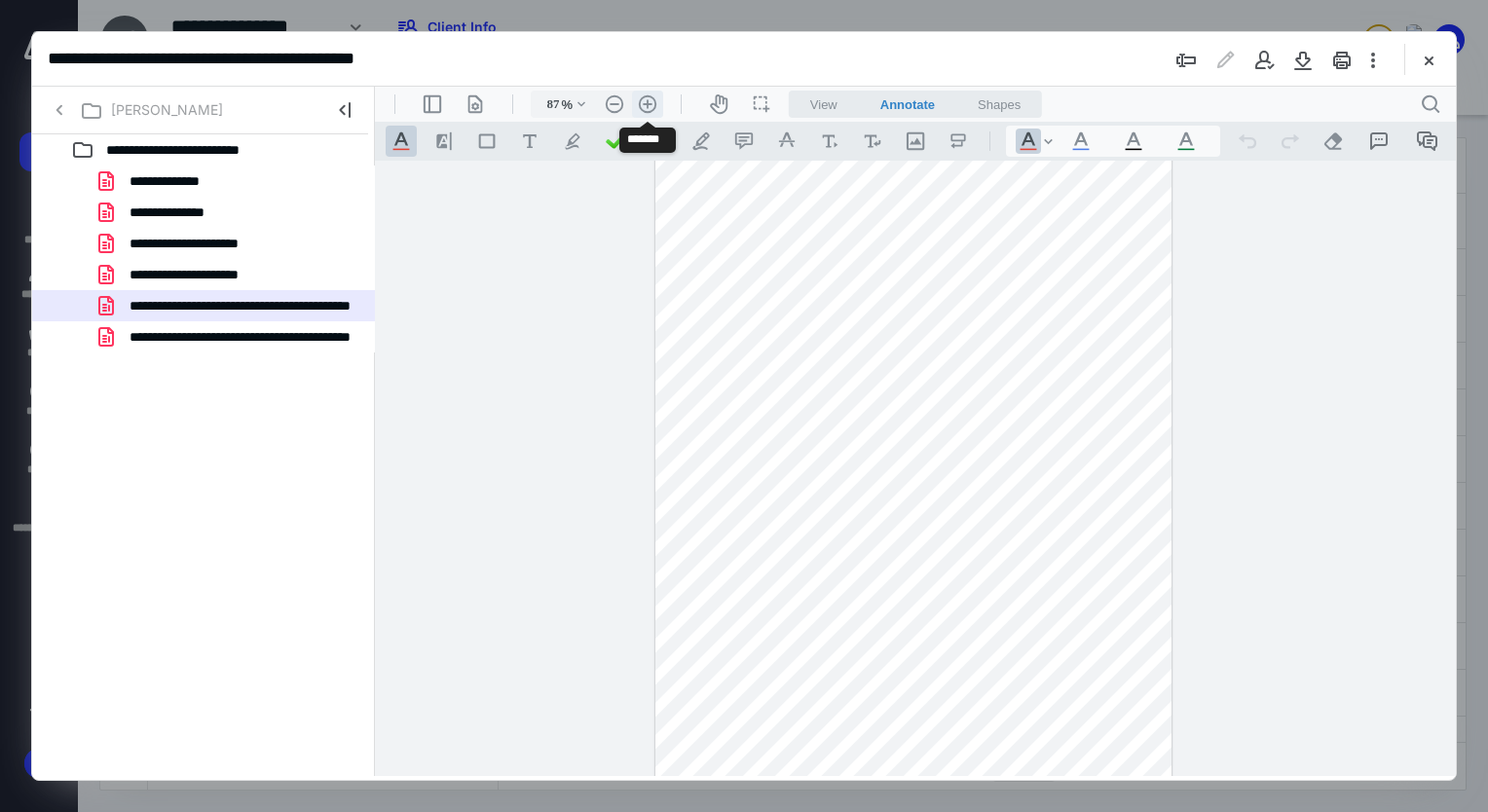click on ".cls-1{fill:#abb0c4;} icon - header - zoom - in - line" at bounding box center (648, 104) 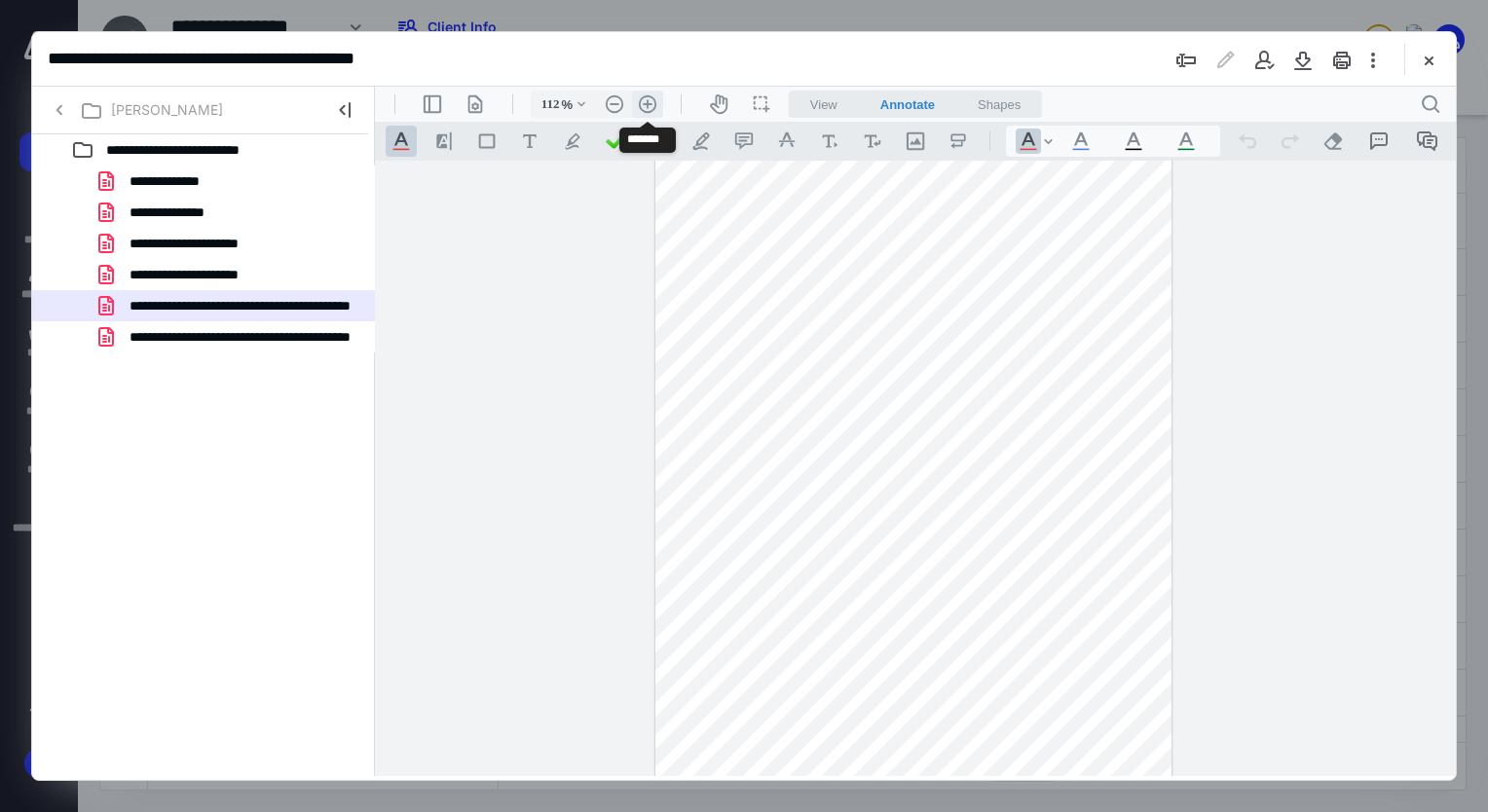scroll, scrollTop: 111, scrollLeft: 0, axis: vertical 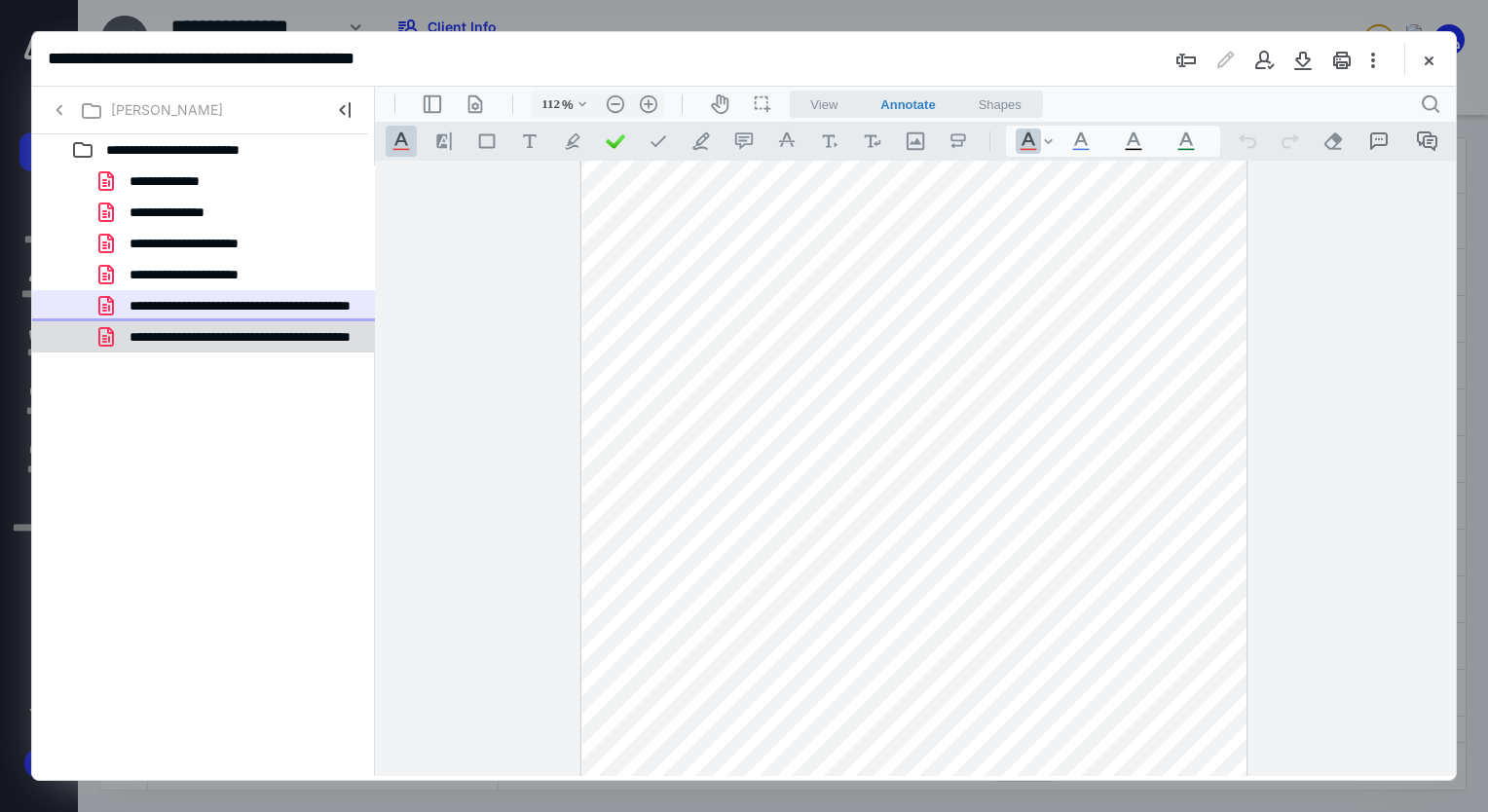 click on "**********" at bounding box center [242, 337] 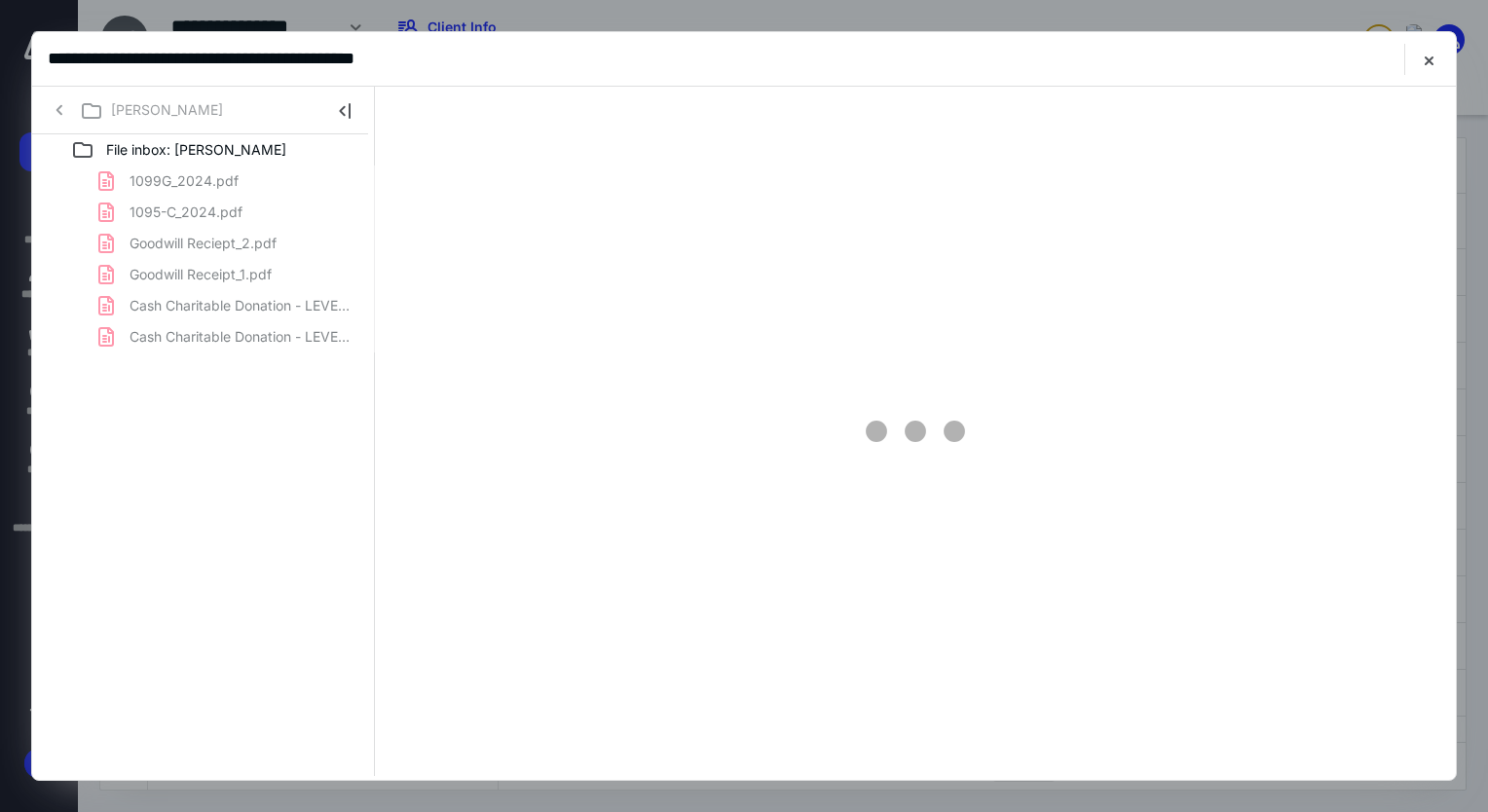 scroll, scrollTop: 0, scrollLeft: 0, axis: both 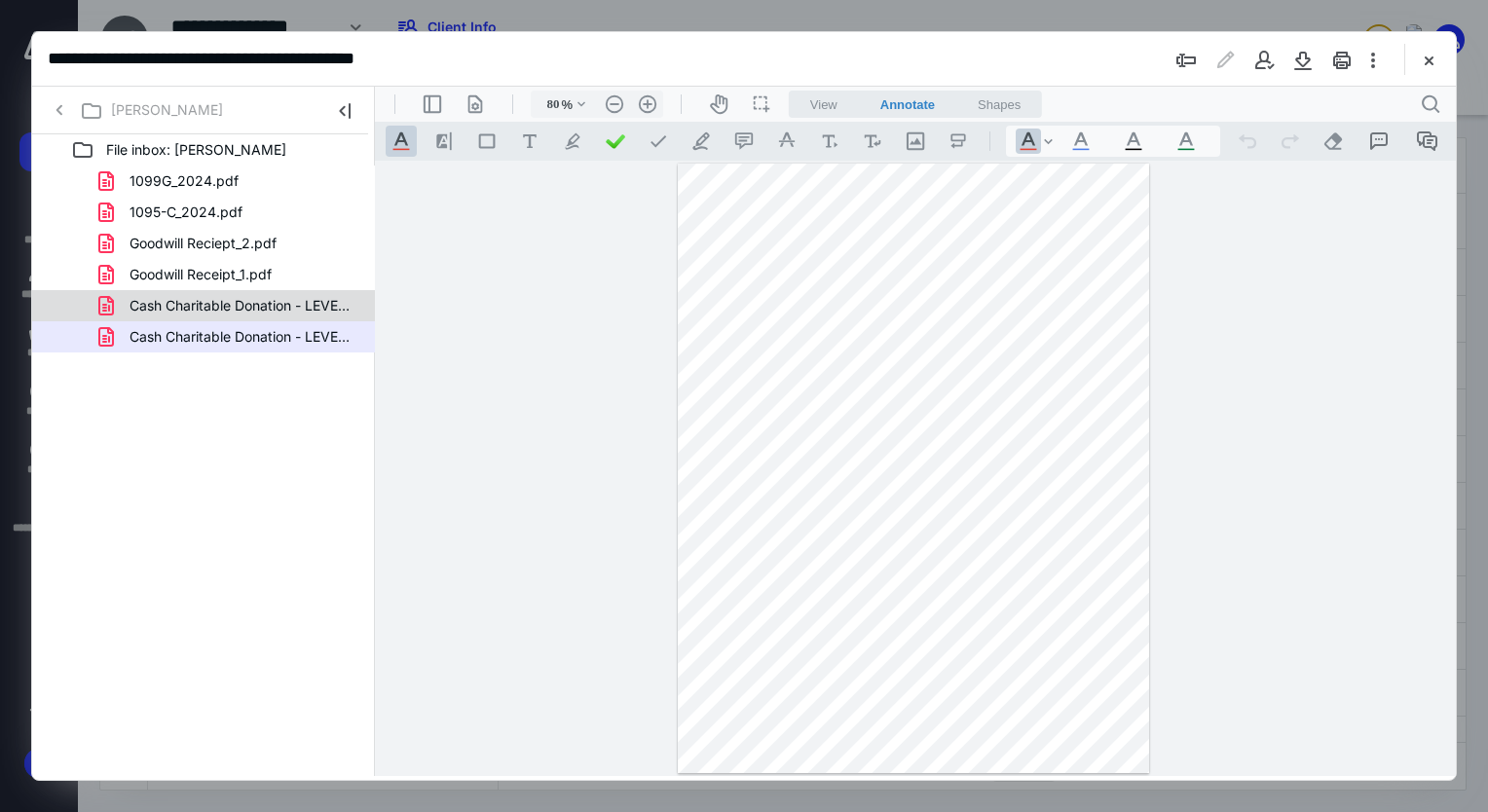 click on "Cash Charitable Donation - LEVEL82, Pt. 2.pdf" at bounding box center [204, 306] 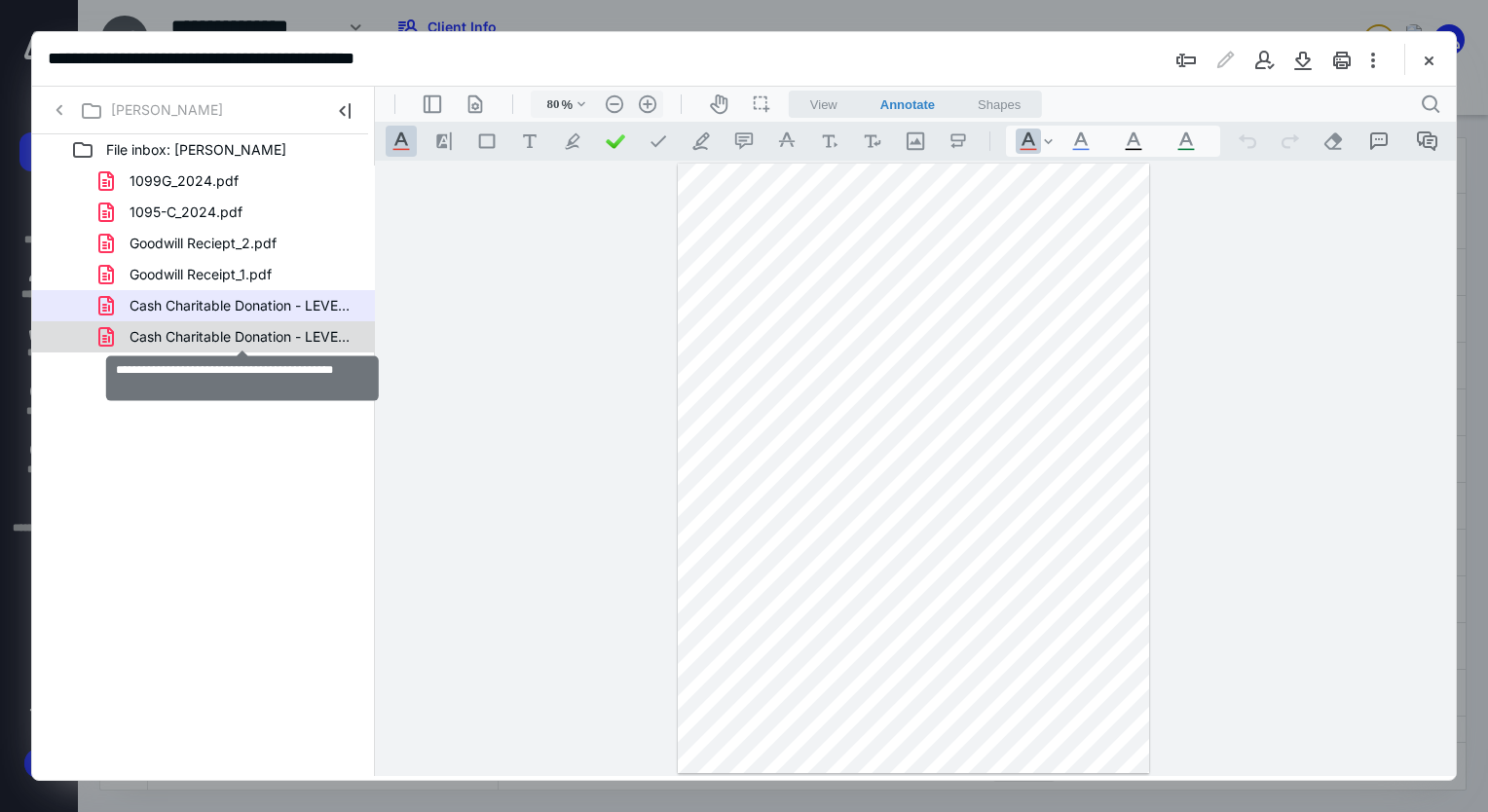 click on "Cash Charitable Donation - LEVEL82, Pt. 1.pdf" at bounding box center [242, 337] 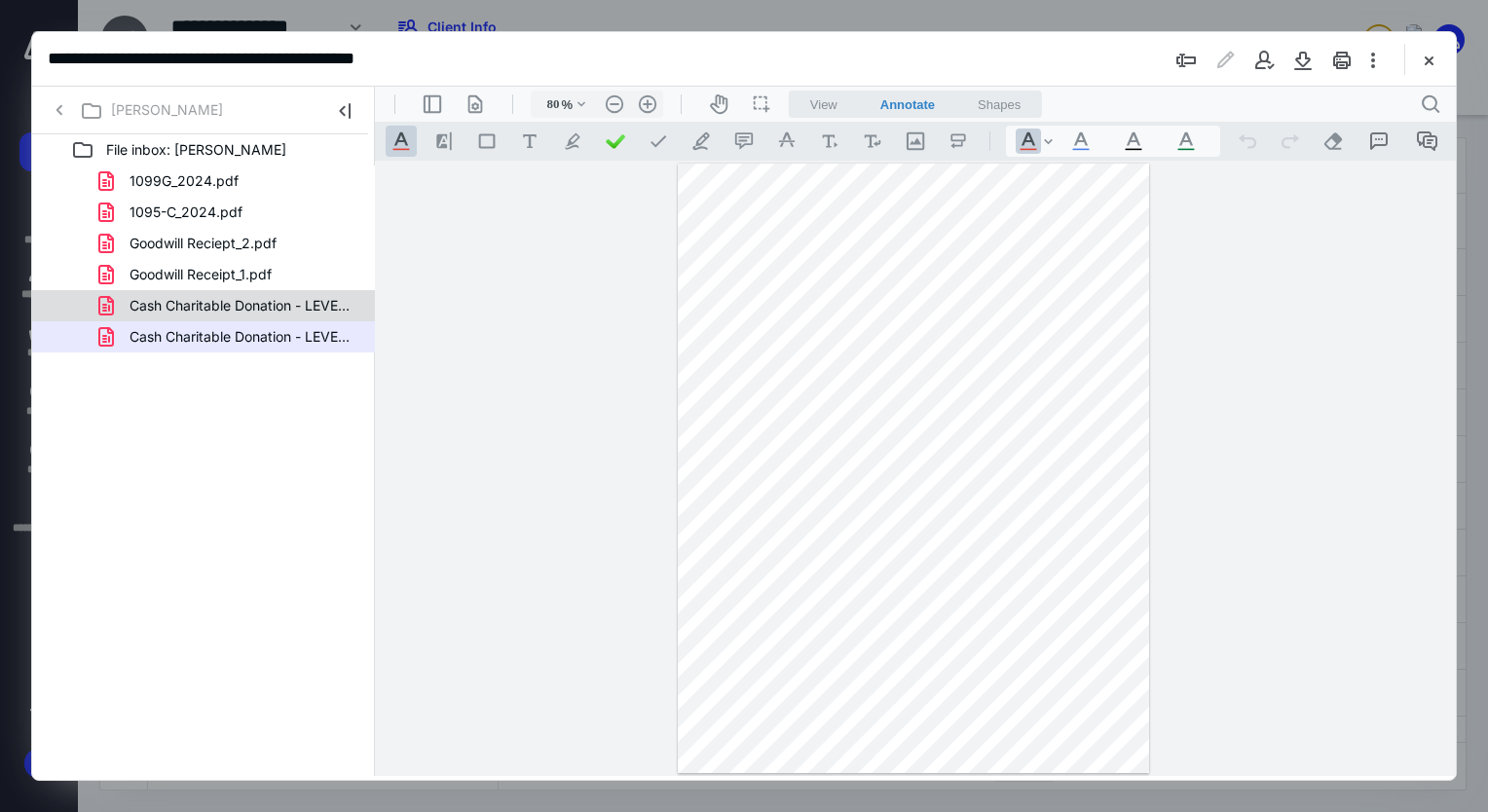 click on "Cash Charitable Donation - LEVEL82, Pt. 2.pdf" at bounding box center [231, 306] 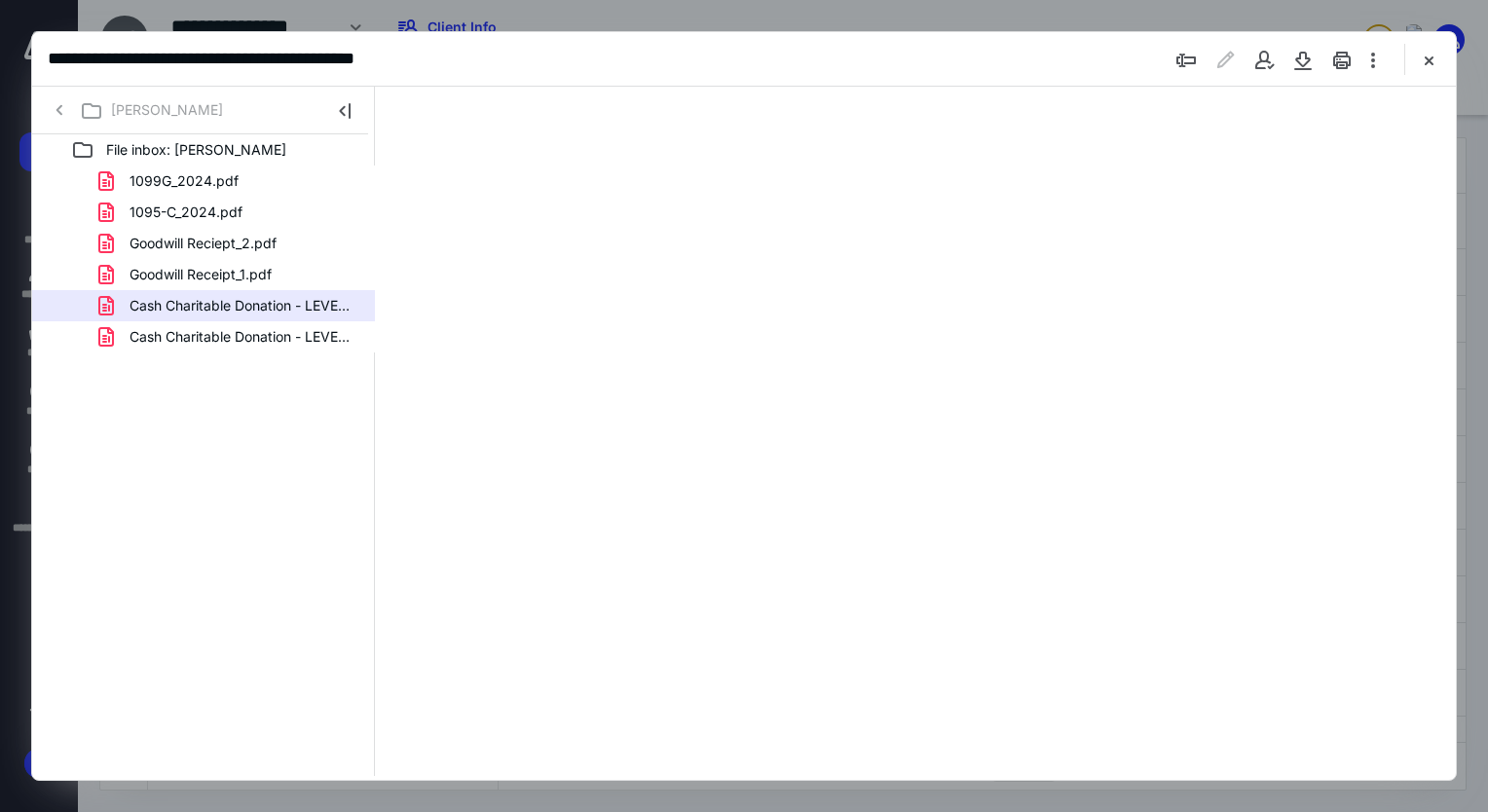 type on "80" 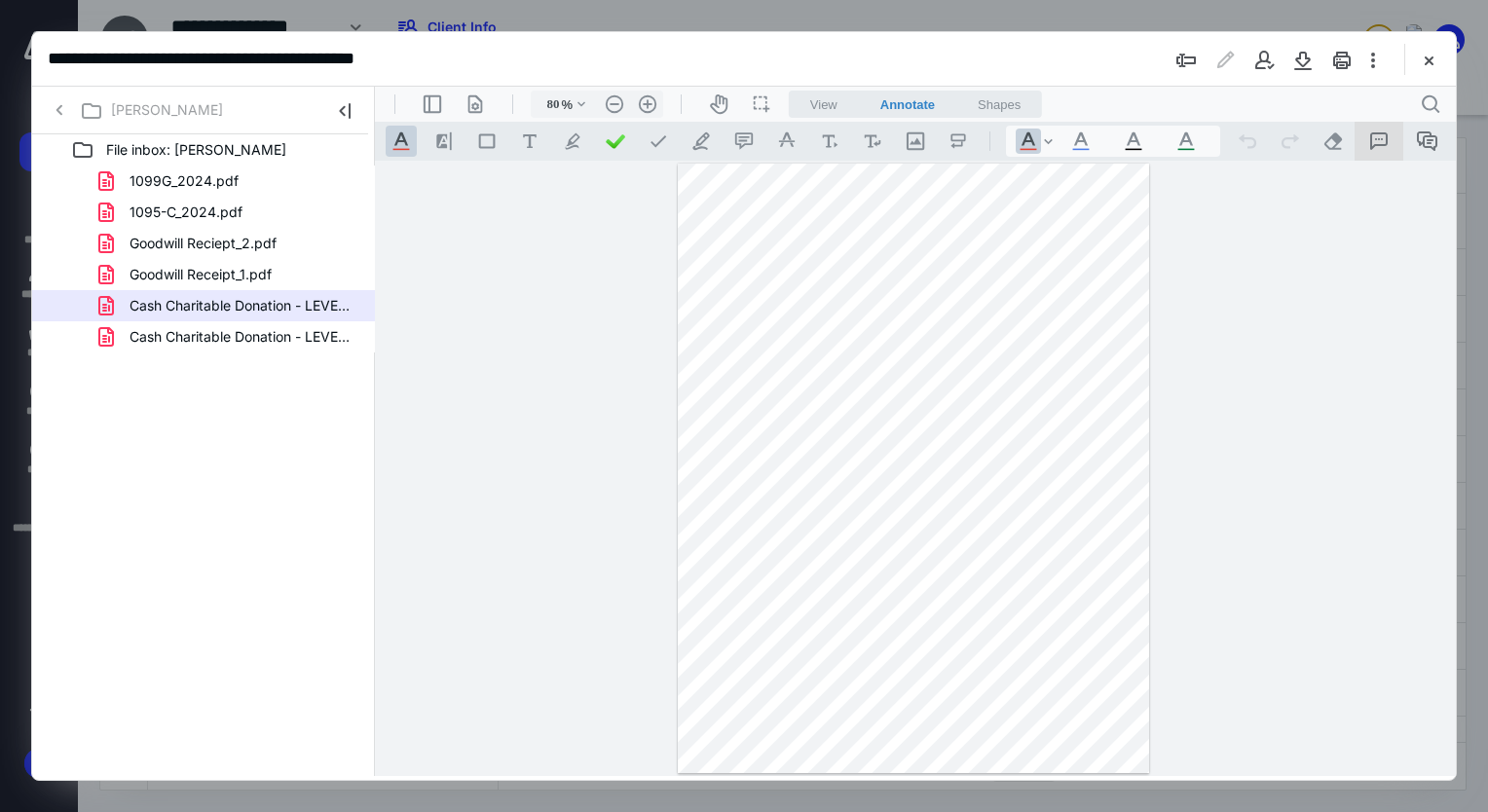 click 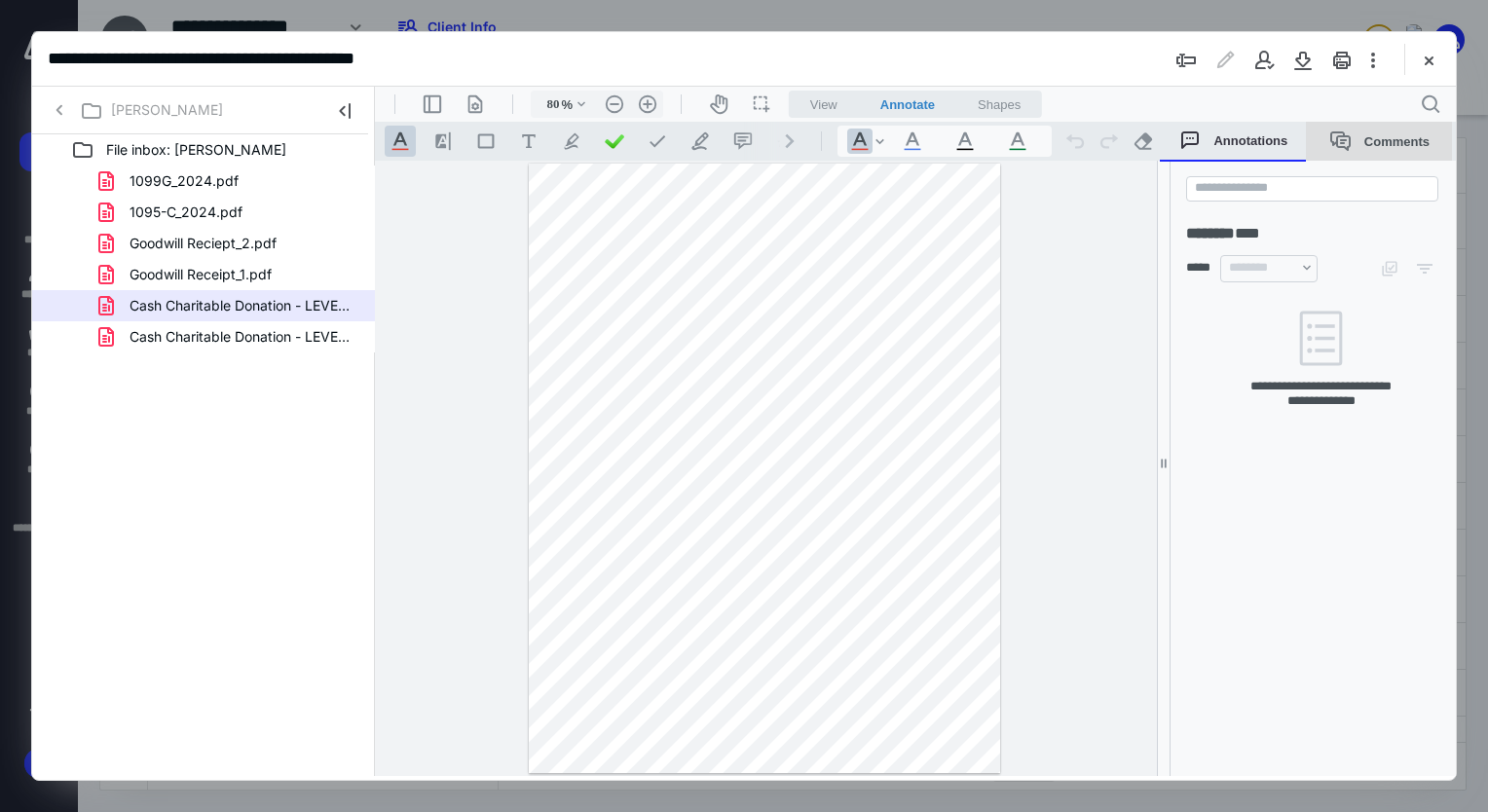 click on "Comments" at bounding box center [1379, 141] 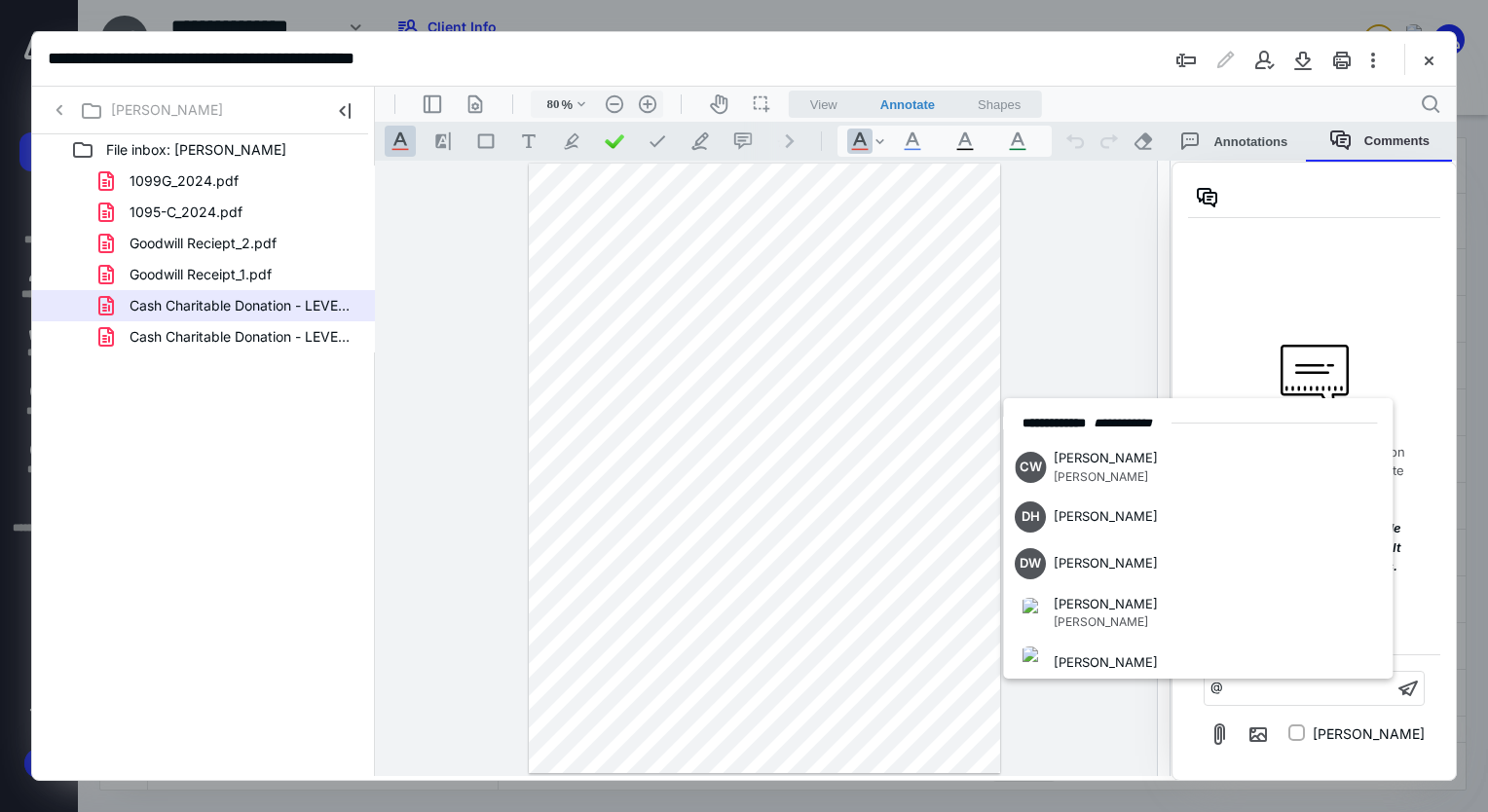 type 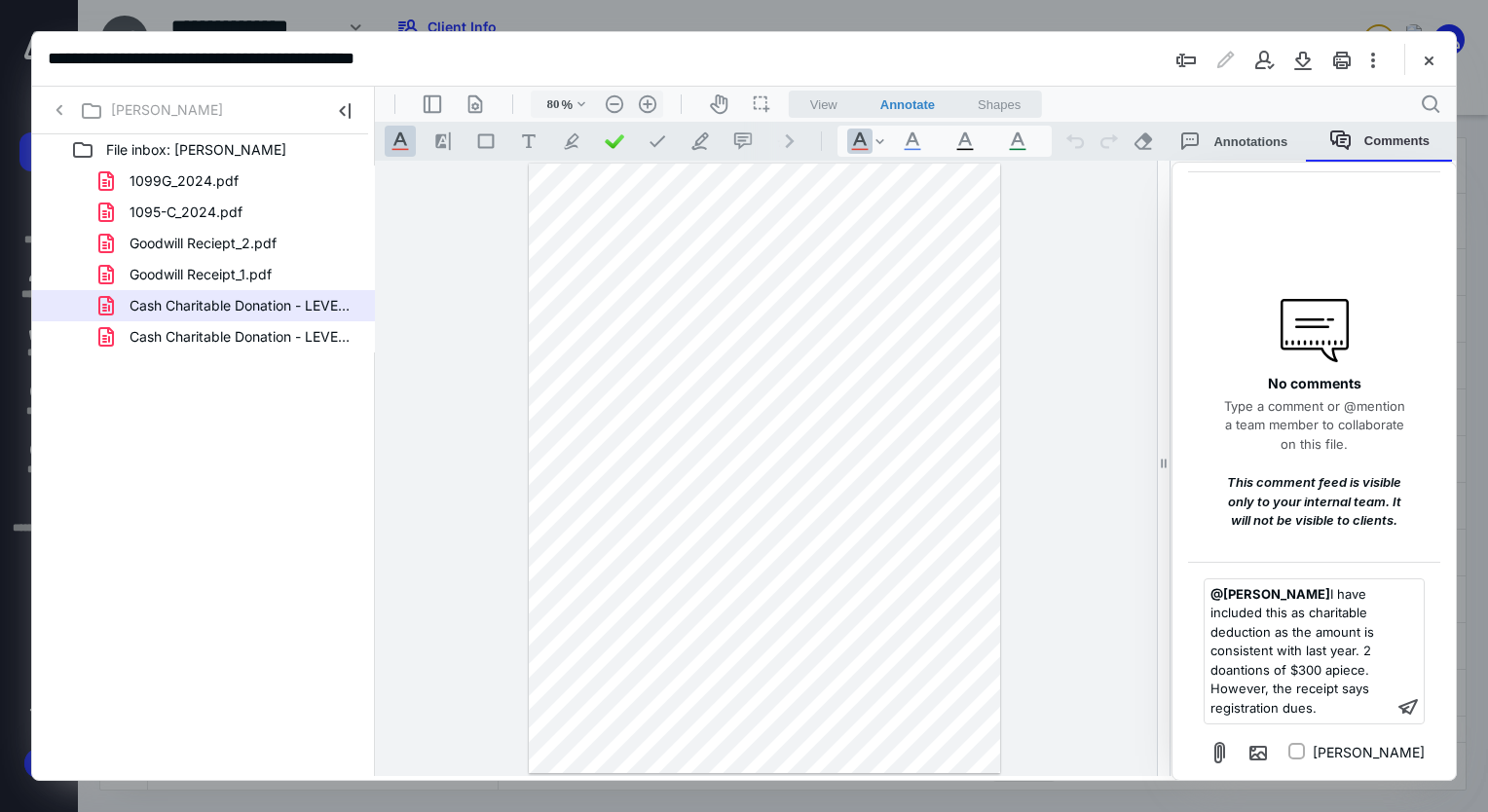 scroll, scrollTop: 47, scrollLeft: 0, axis: vertical 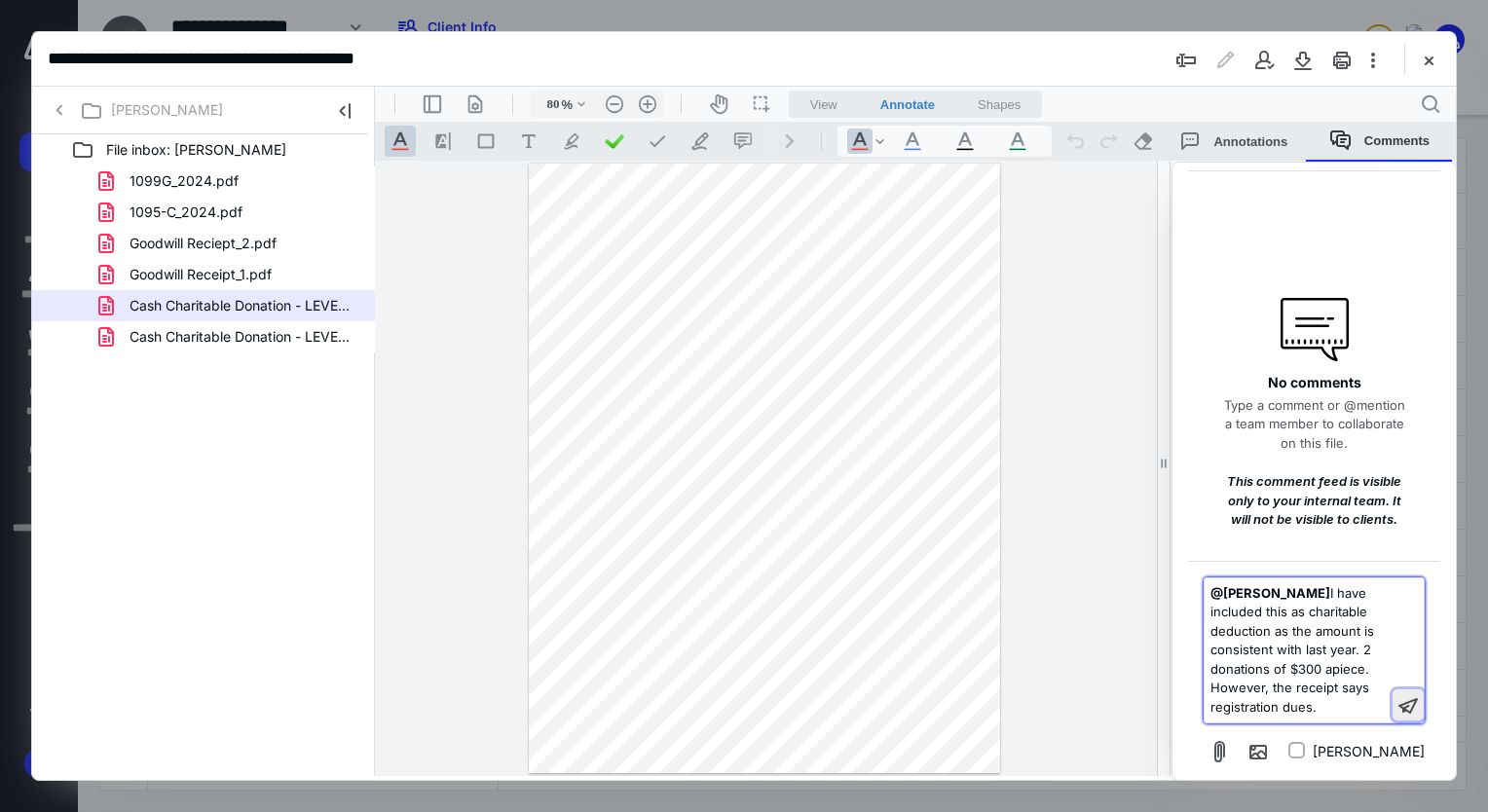 click at bounding box center [1408, 705] 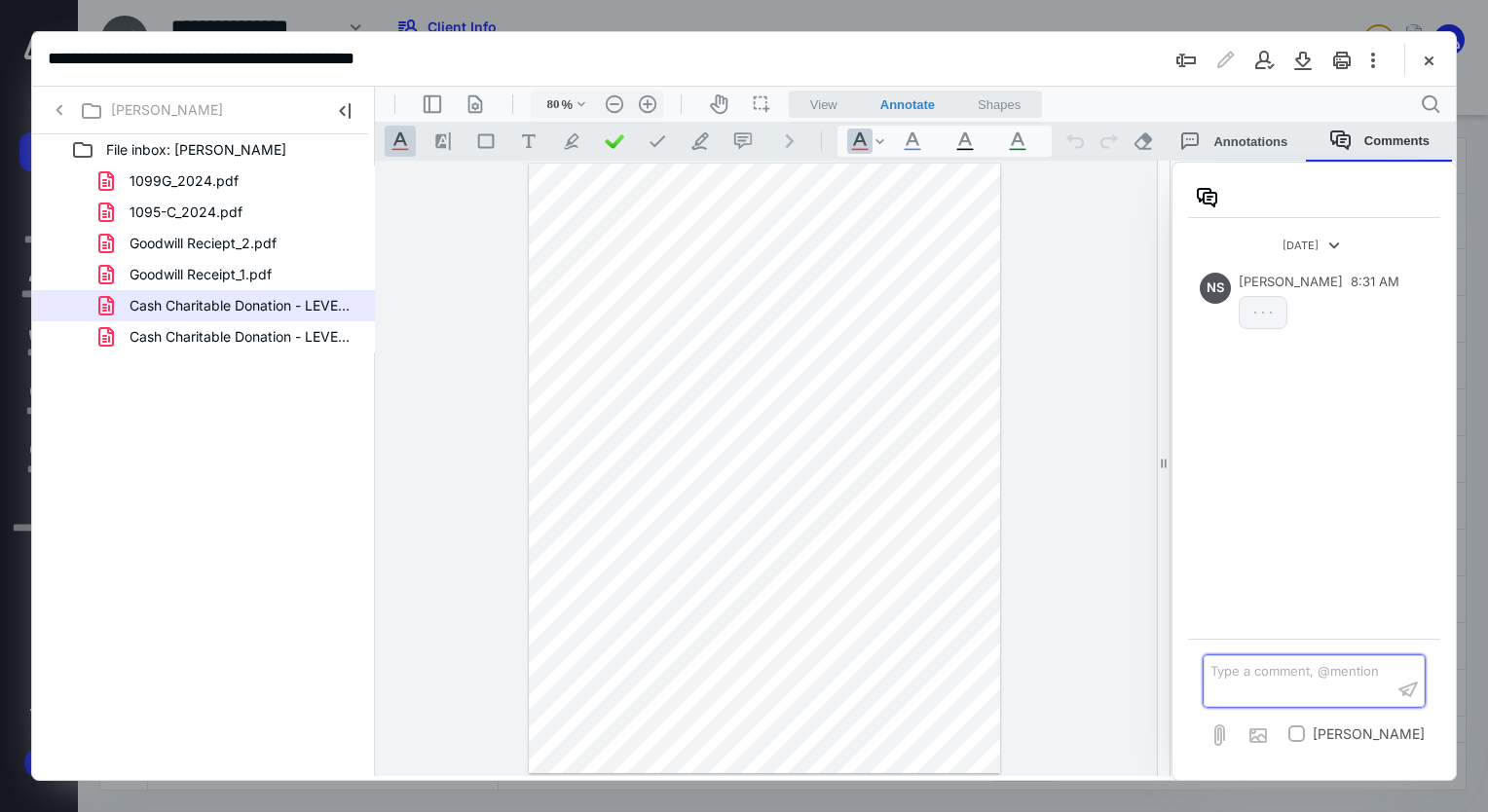 scroll, scrollTop: 0, scrollLeft: 0, axis: both 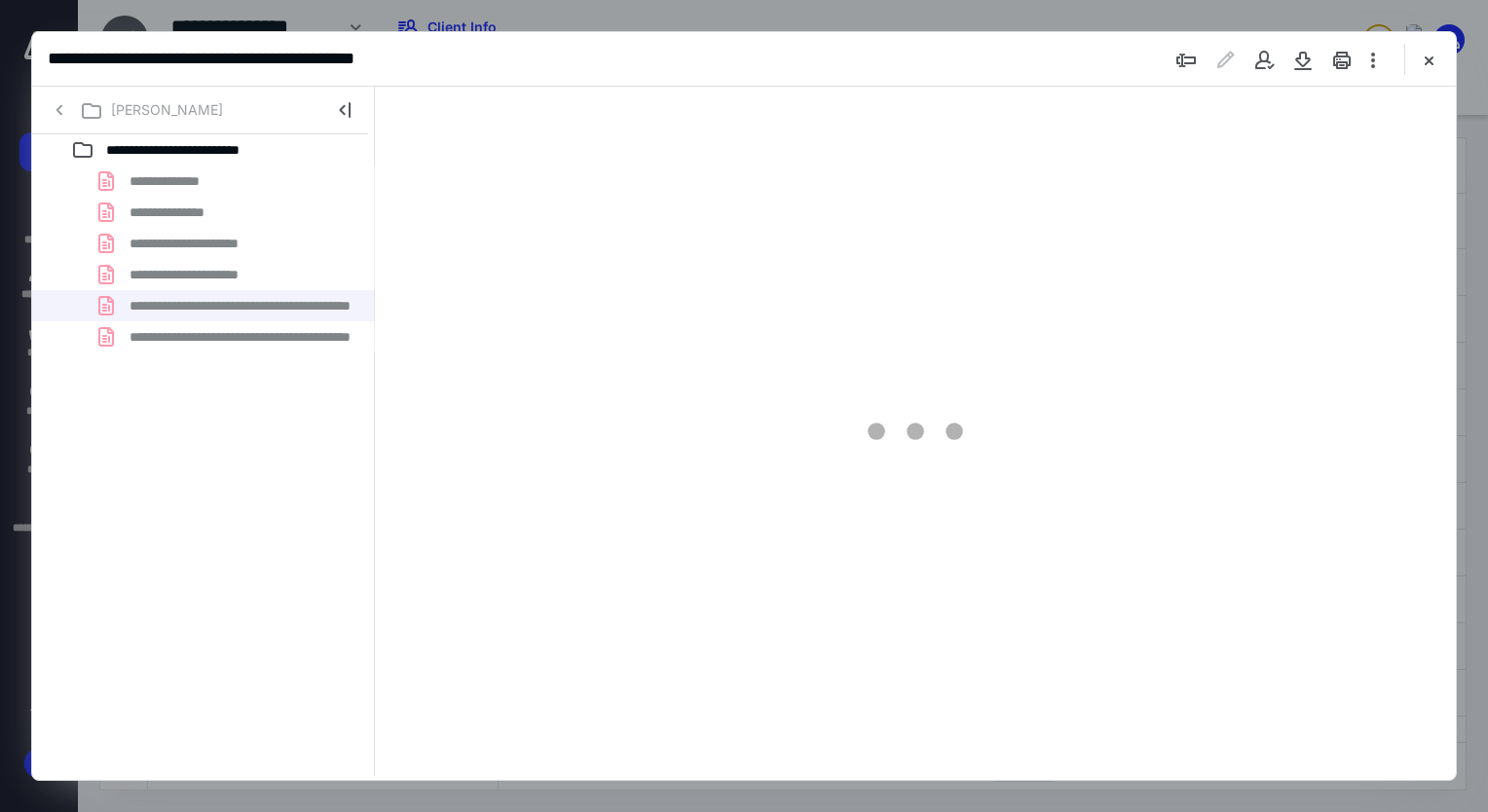 type on "80" 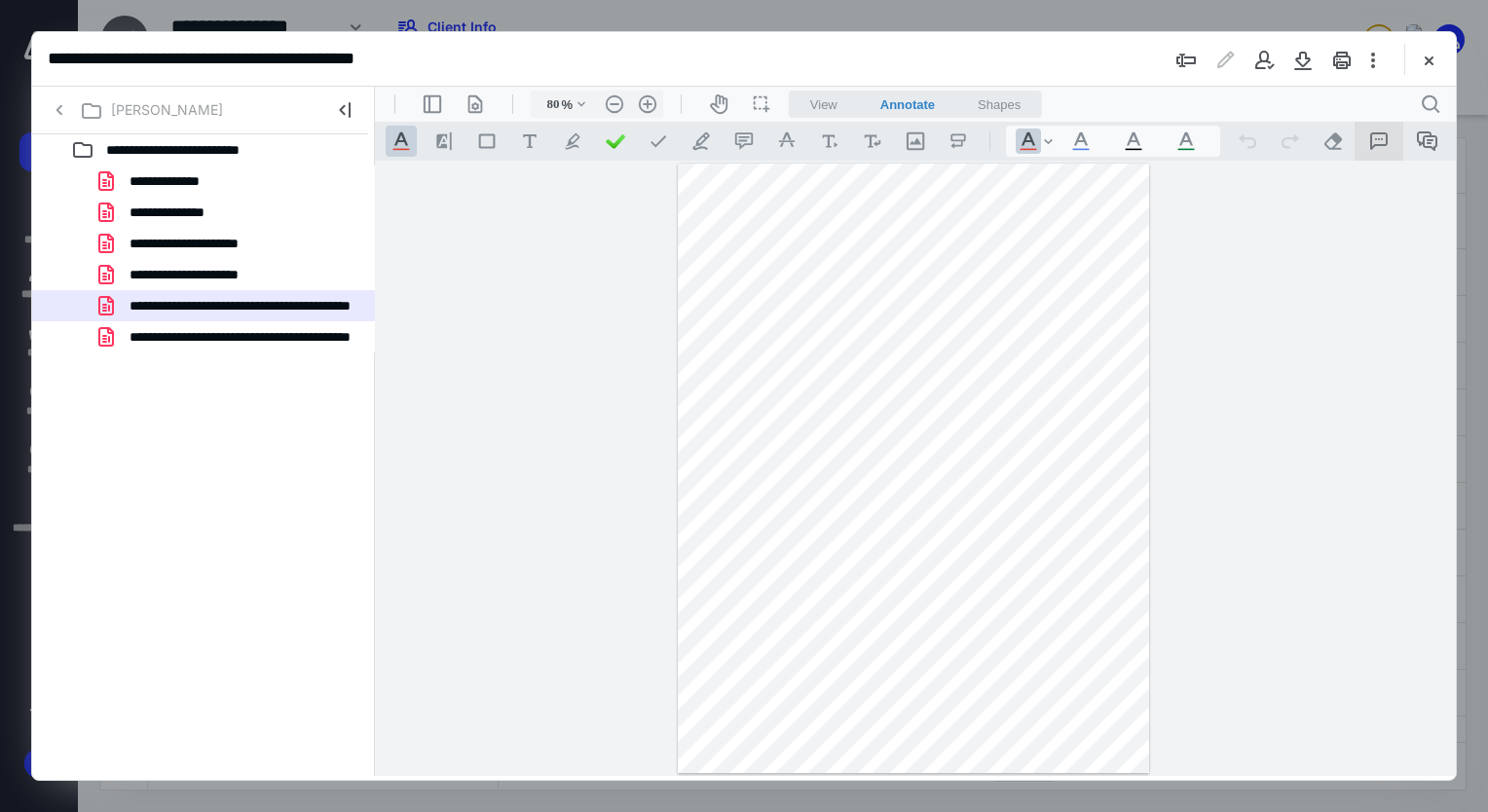 click 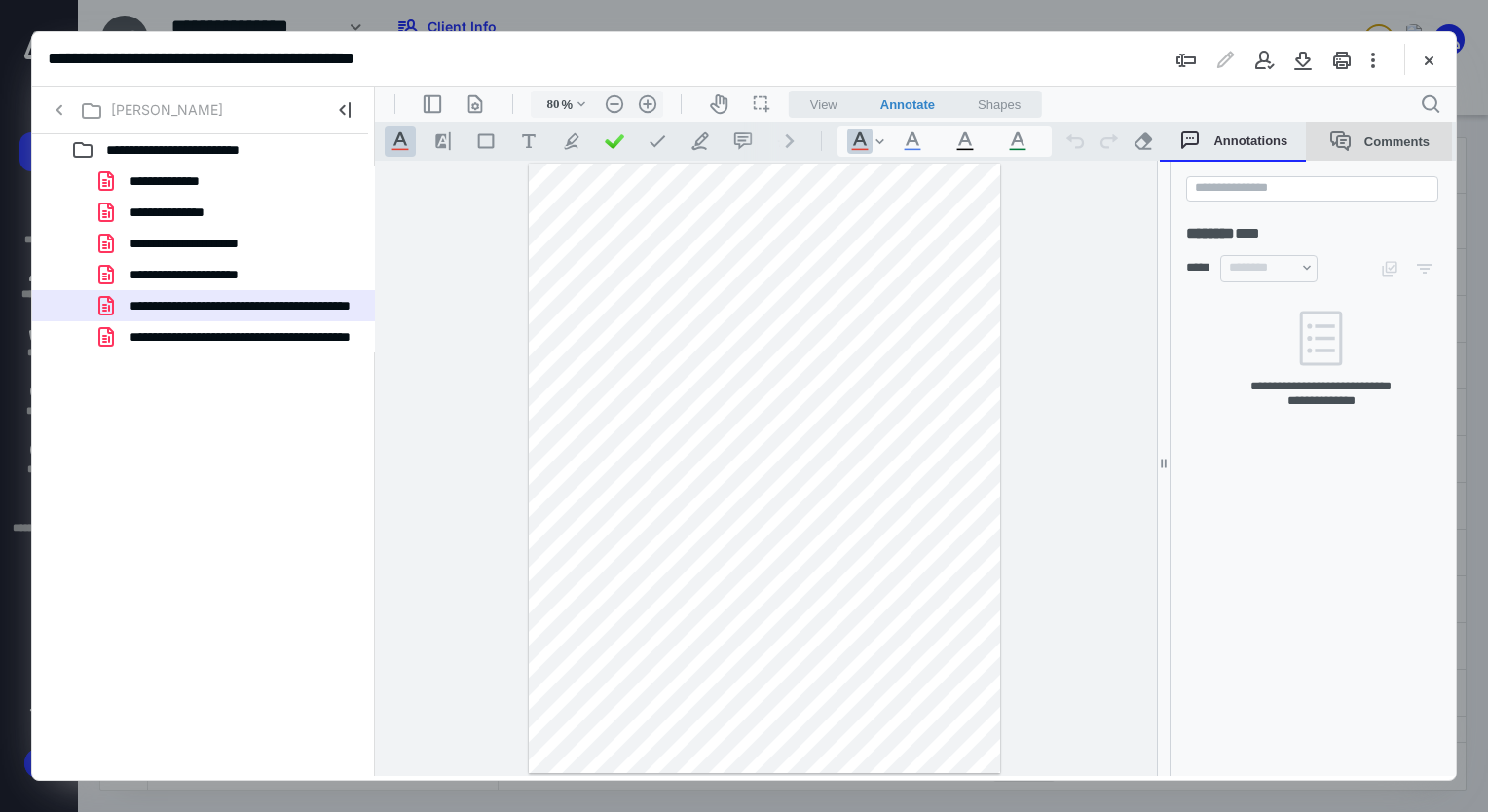 click on "Comments" at bounding box center [1379, 141] 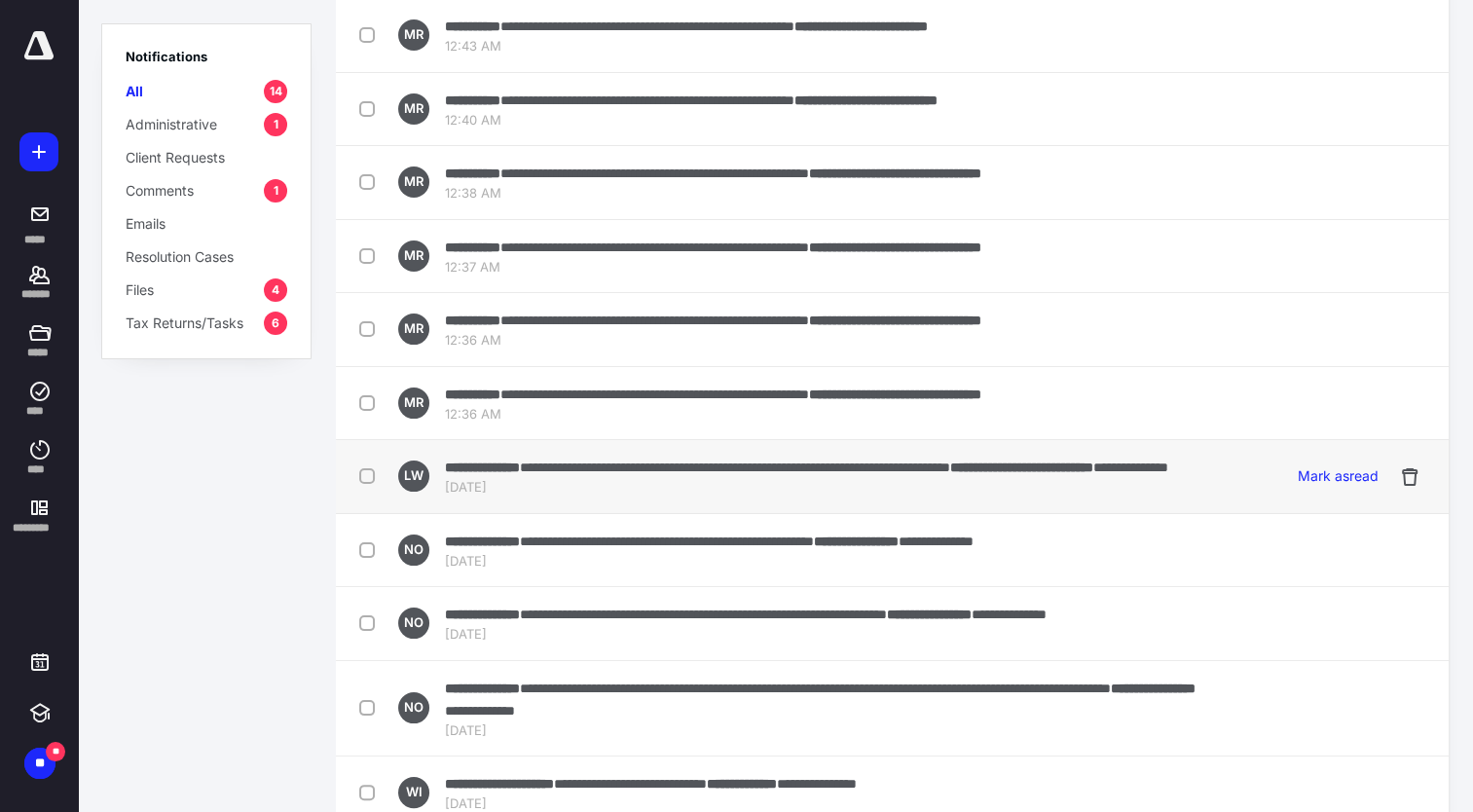 scroll, scrollTop: 142, scrollLeft: 0, axis: vertical 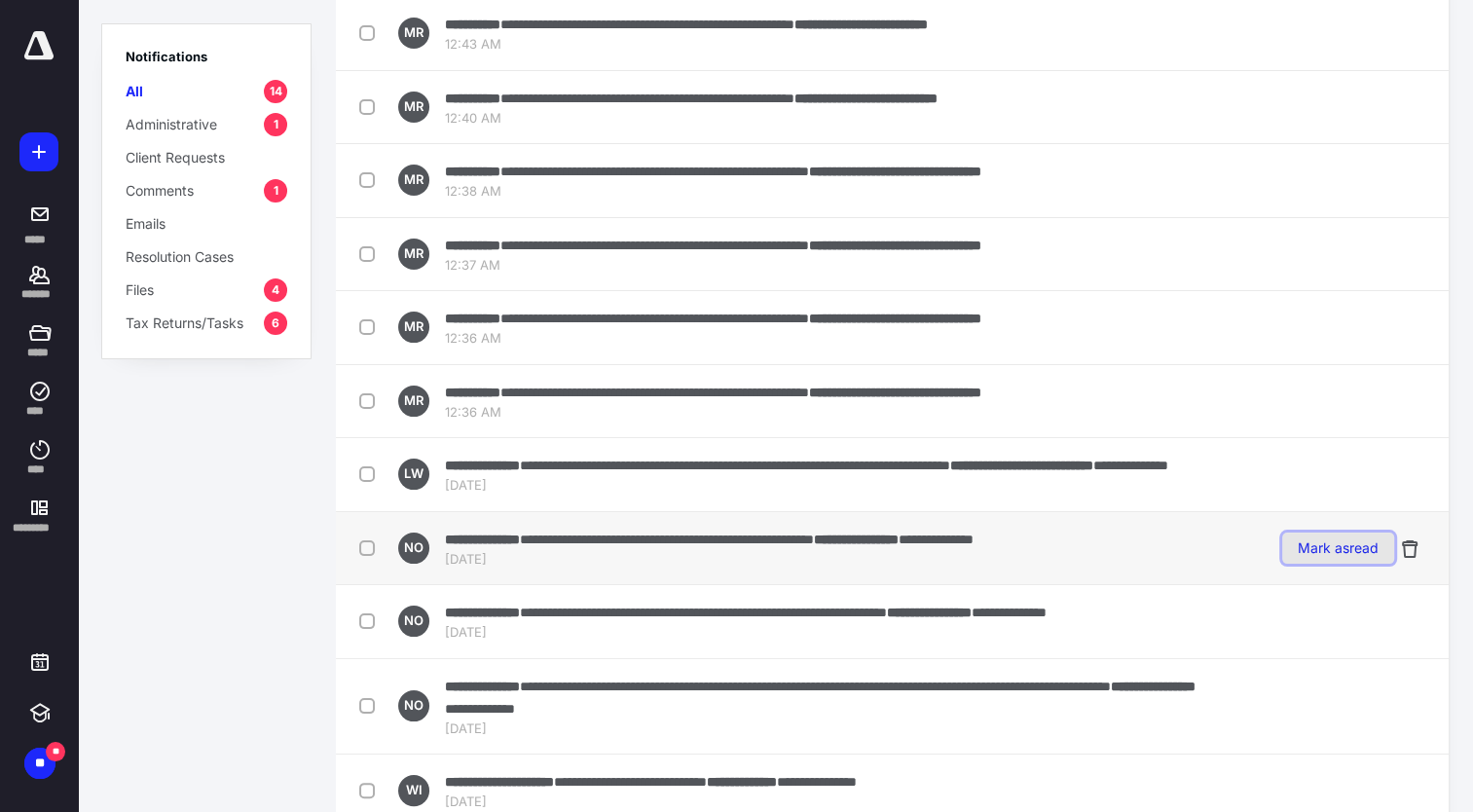 click on "Mark as  read" at bounding box center [1338, 548] 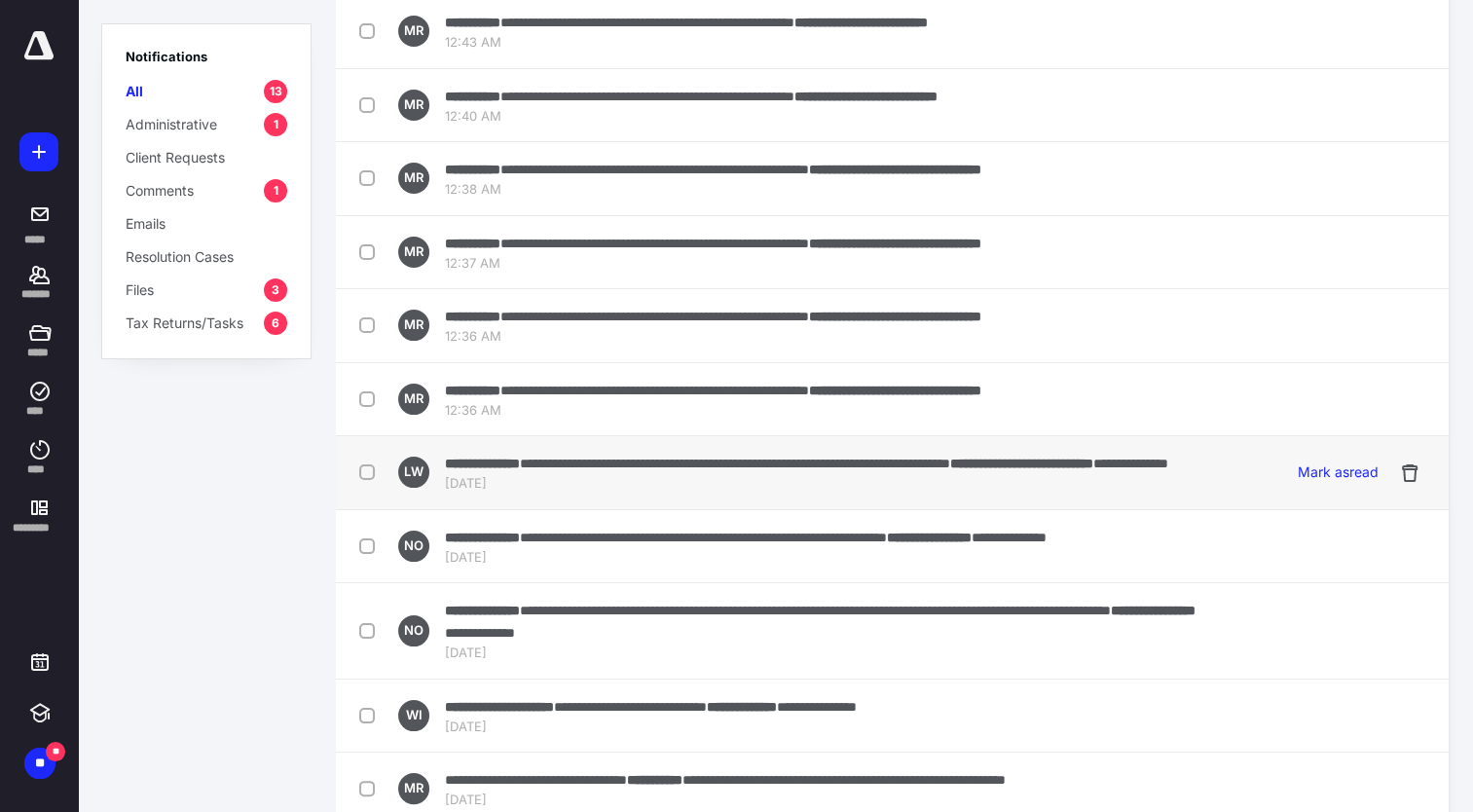 scroll, scrollTop: 147, scrollLeft: 0, axis: vertical 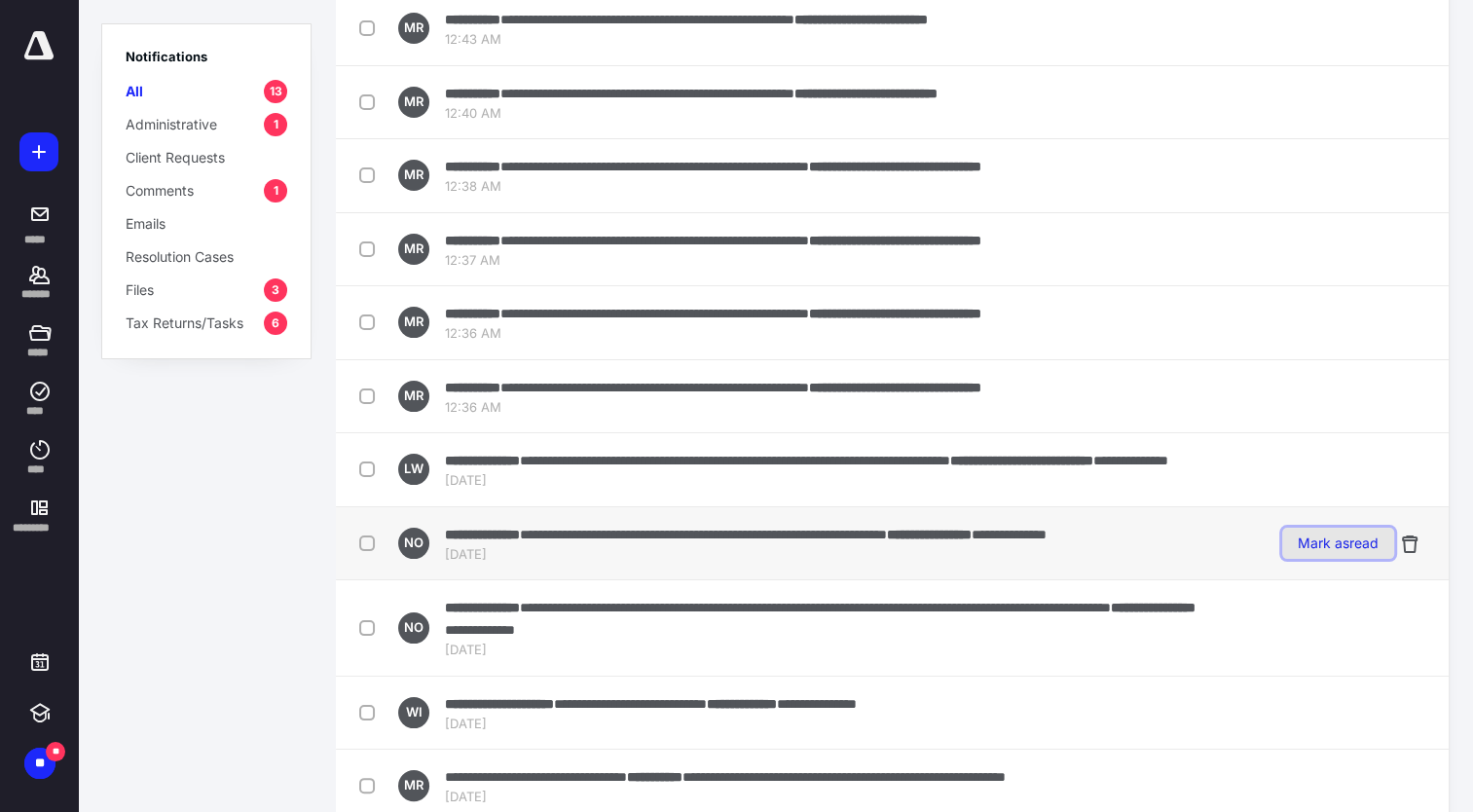 click on "Mark as  read" at bounding box center [1338, 543] 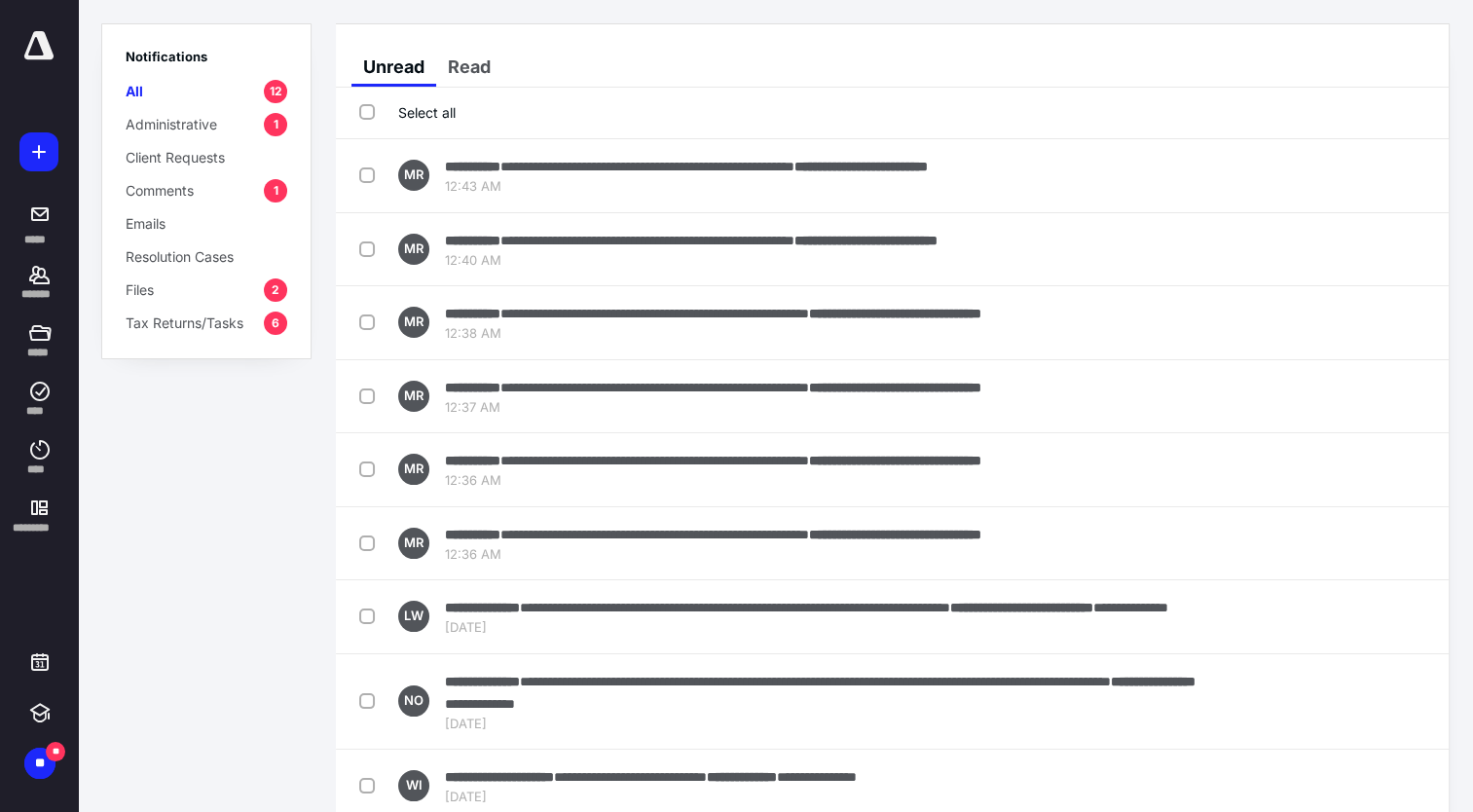 scroll, scrollTop: 349, scrollLeft: 0, axis: vertical 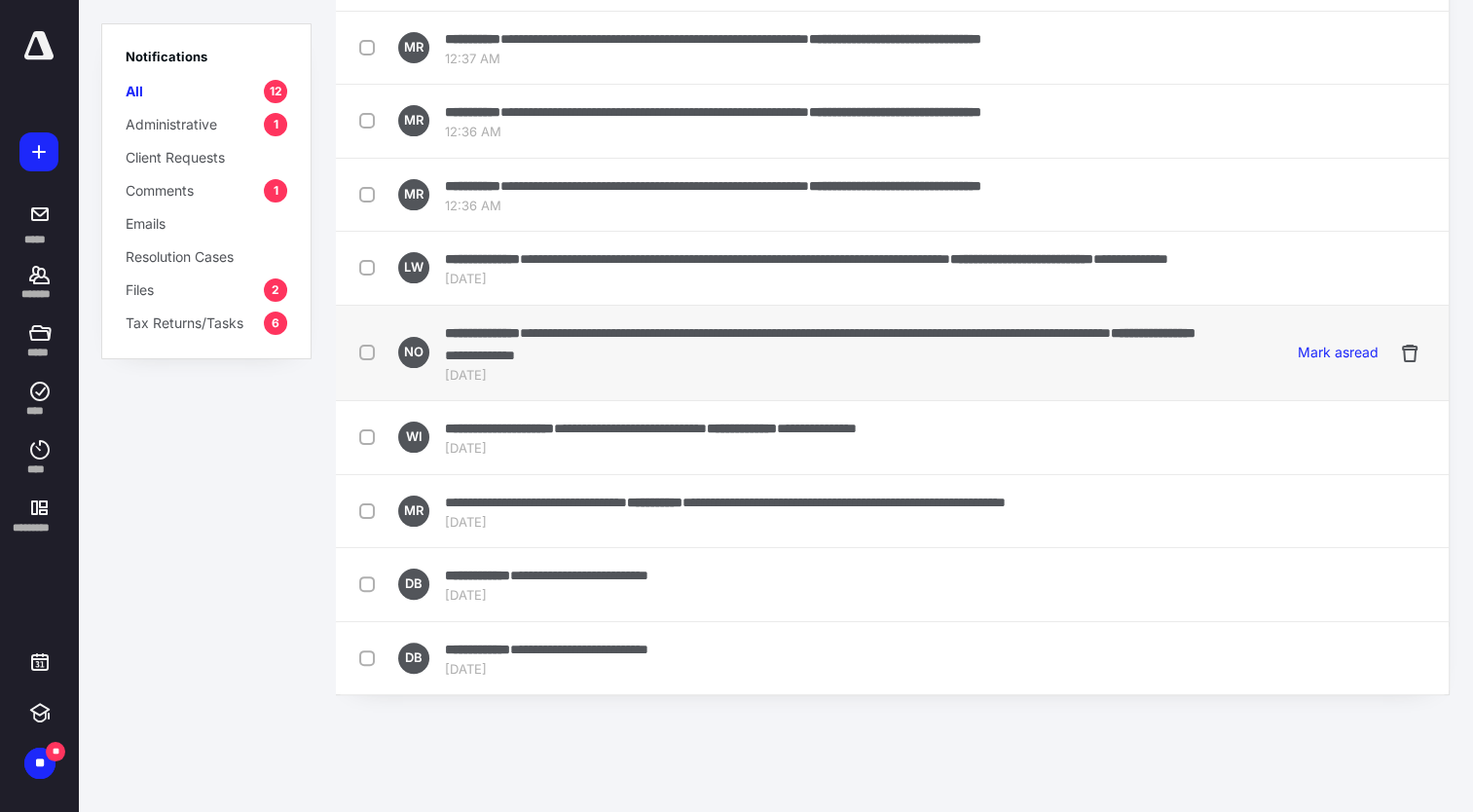 click on "**********" at bounding box center (815, 333) 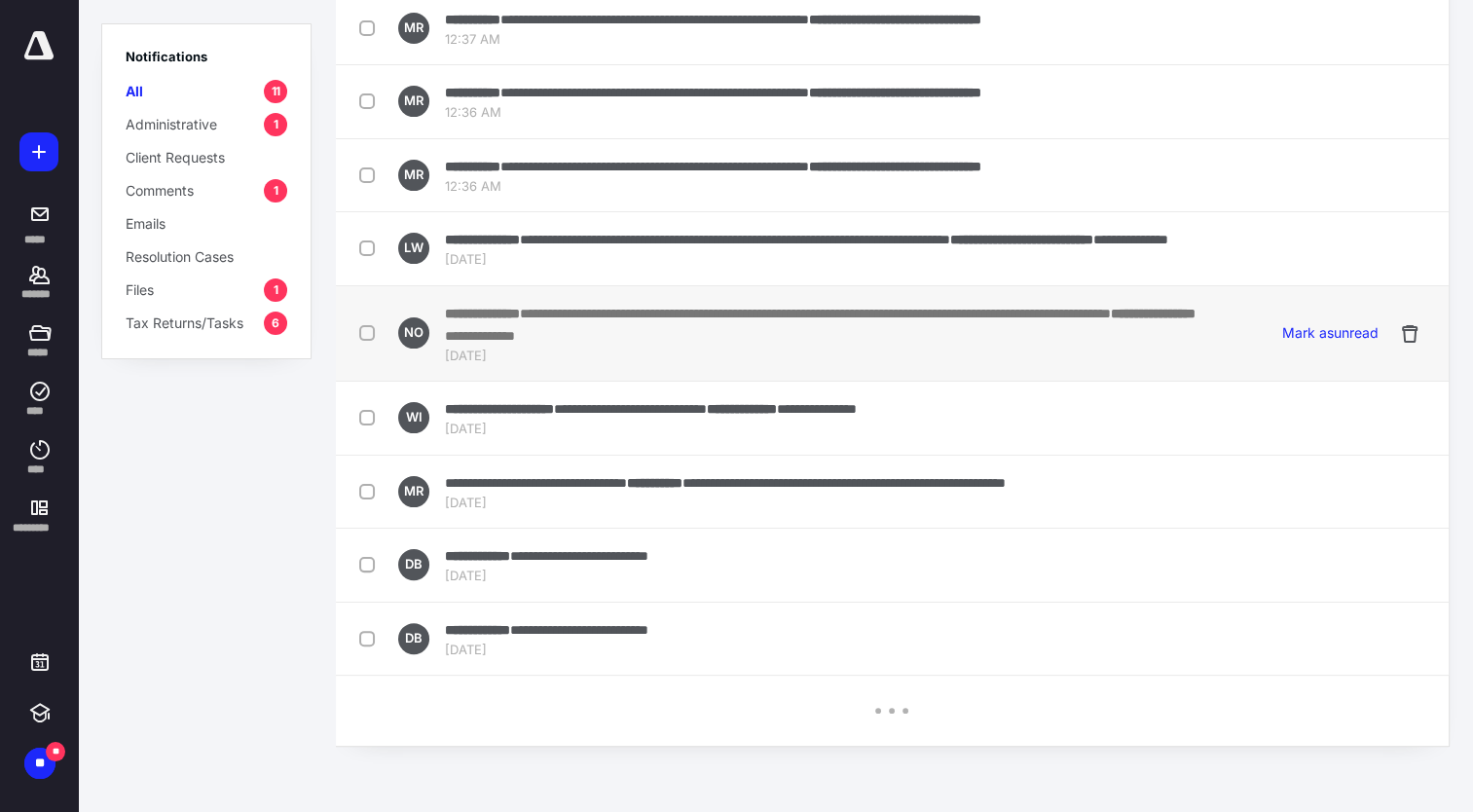 scroll, scrollTop: 199, scrollLeft: 0, axis: vertical 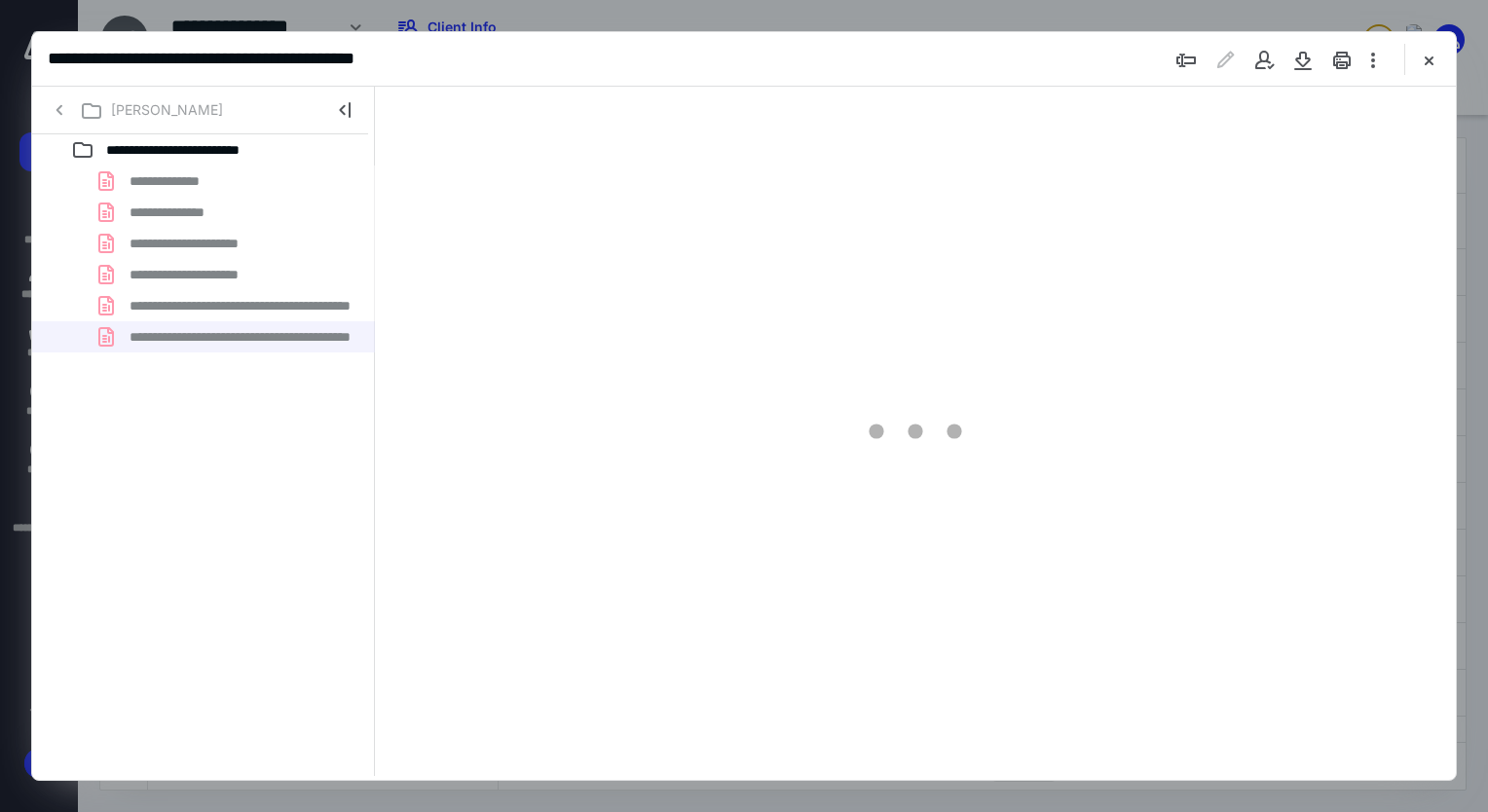 type on "80" 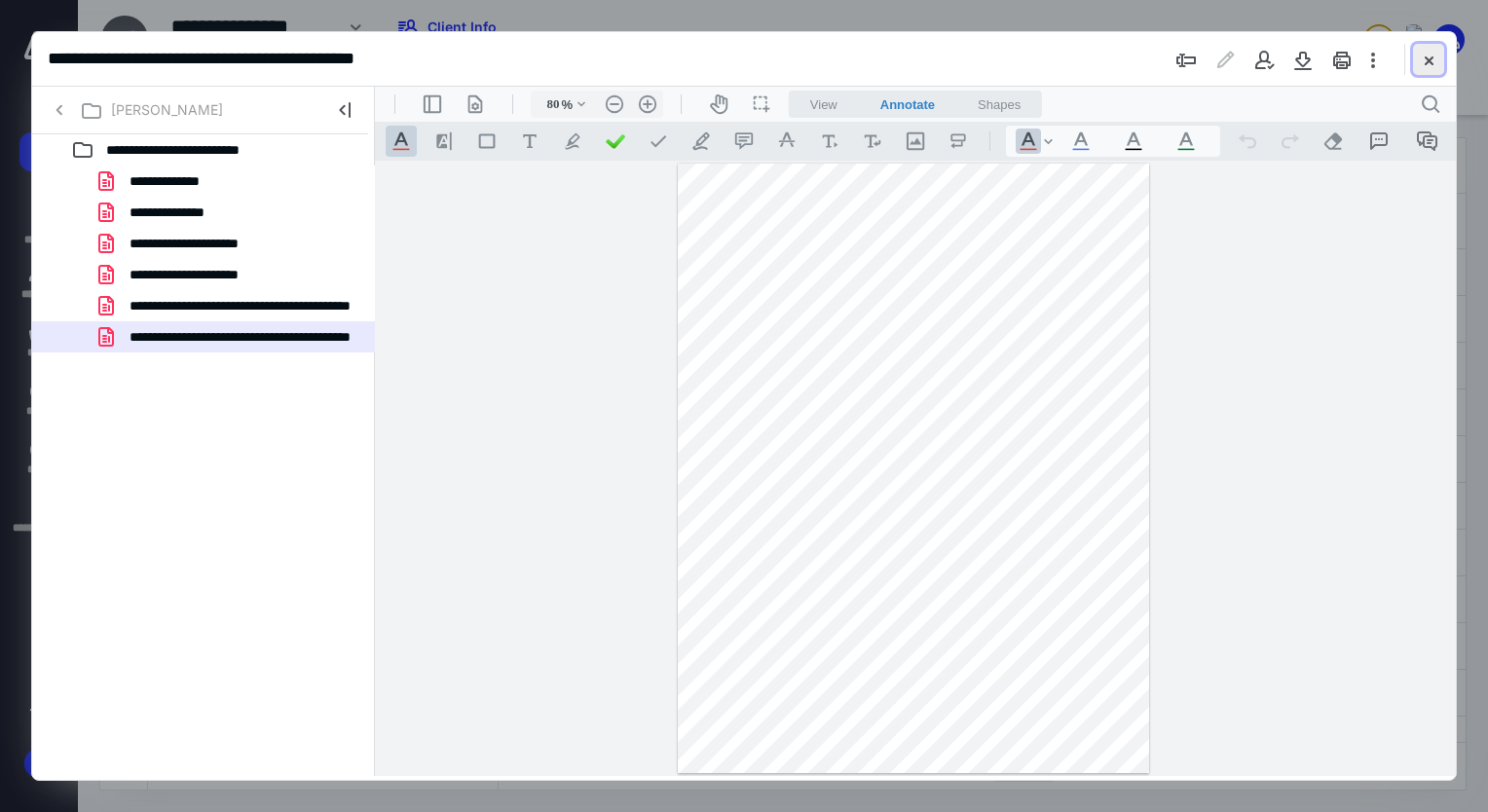 click at bounding box center [1429, 59] 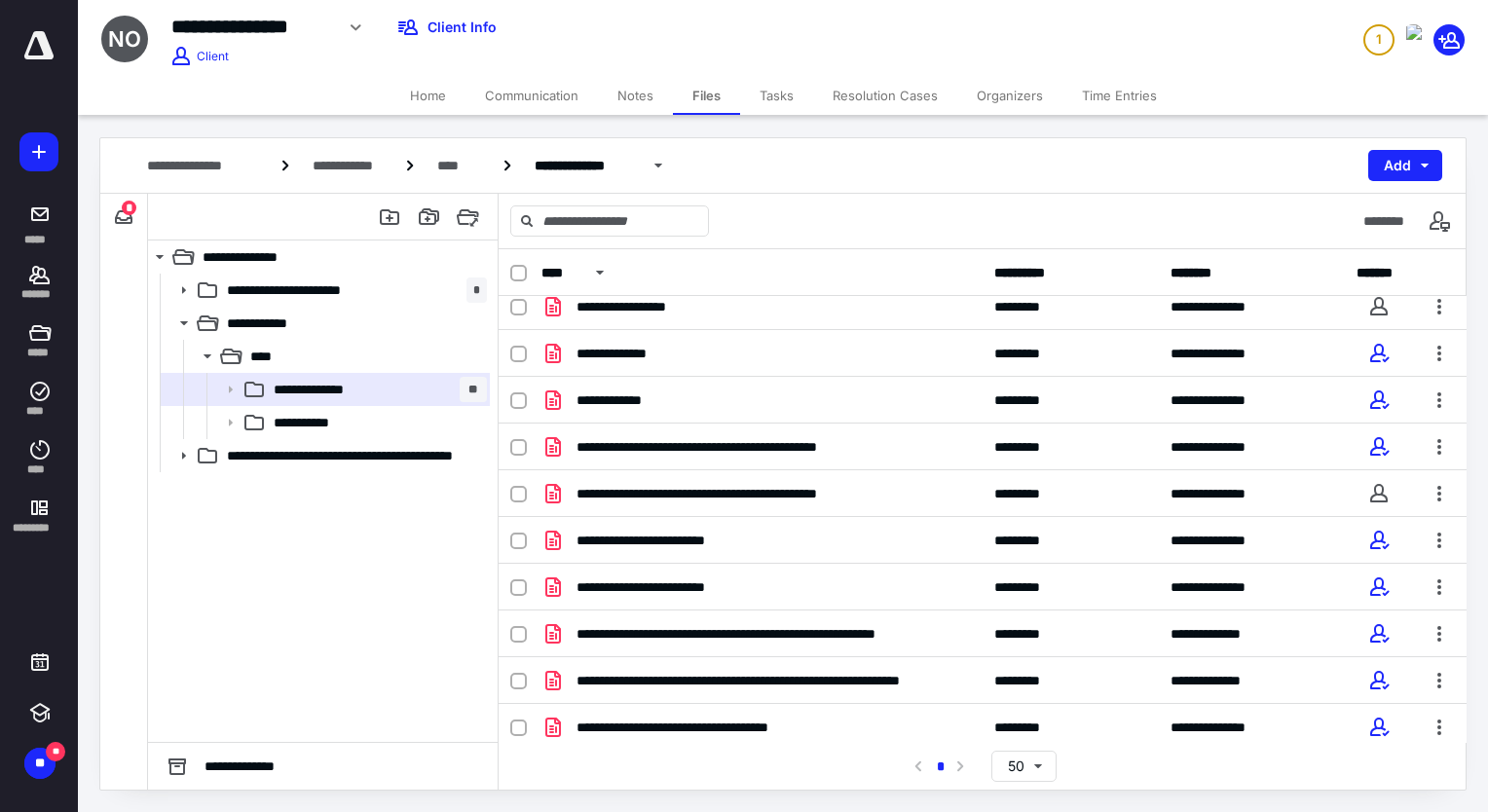 scroll, scrollTop: 250, scrollLeft: 0, axis: vertical 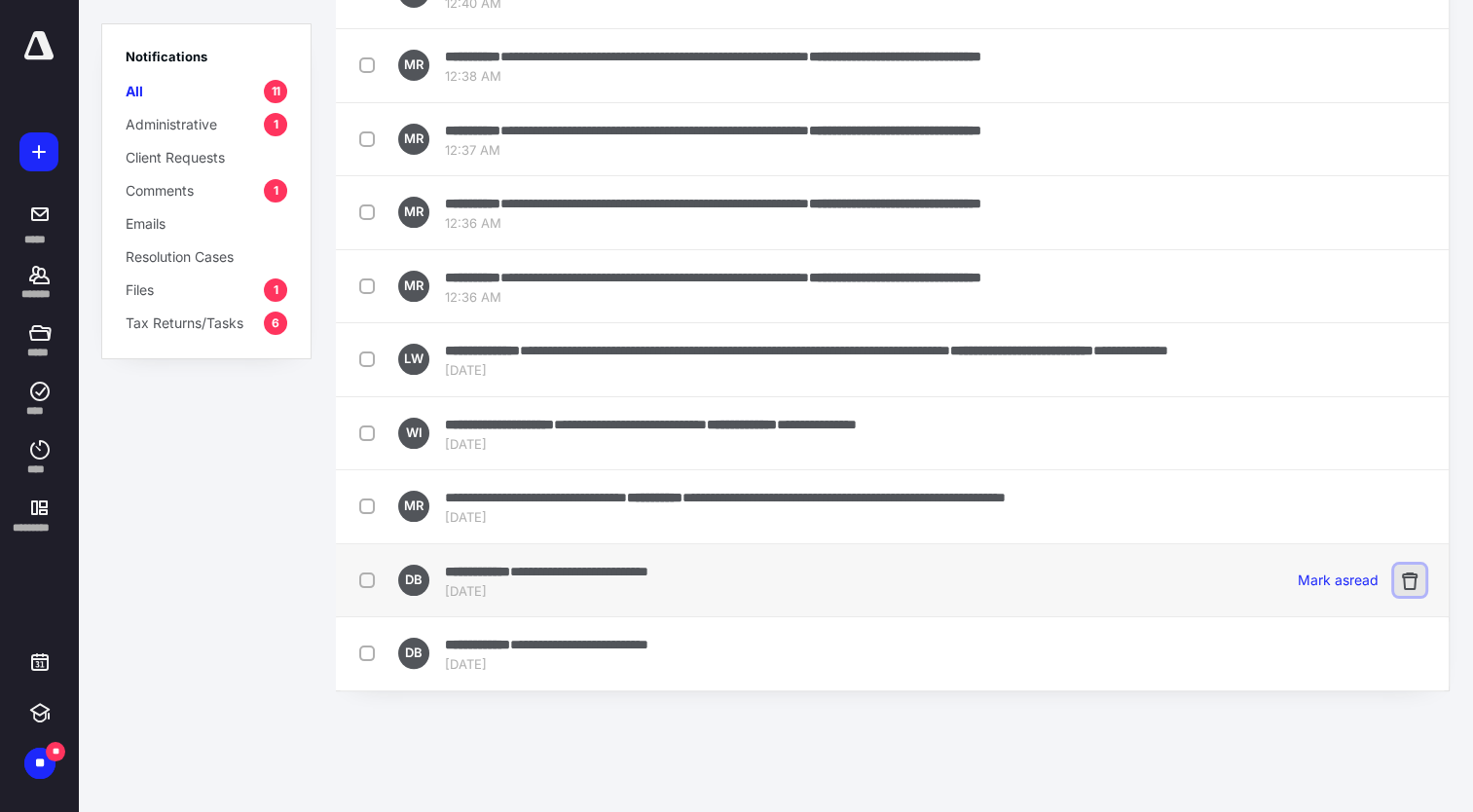click at bounding box center (1410, 580) 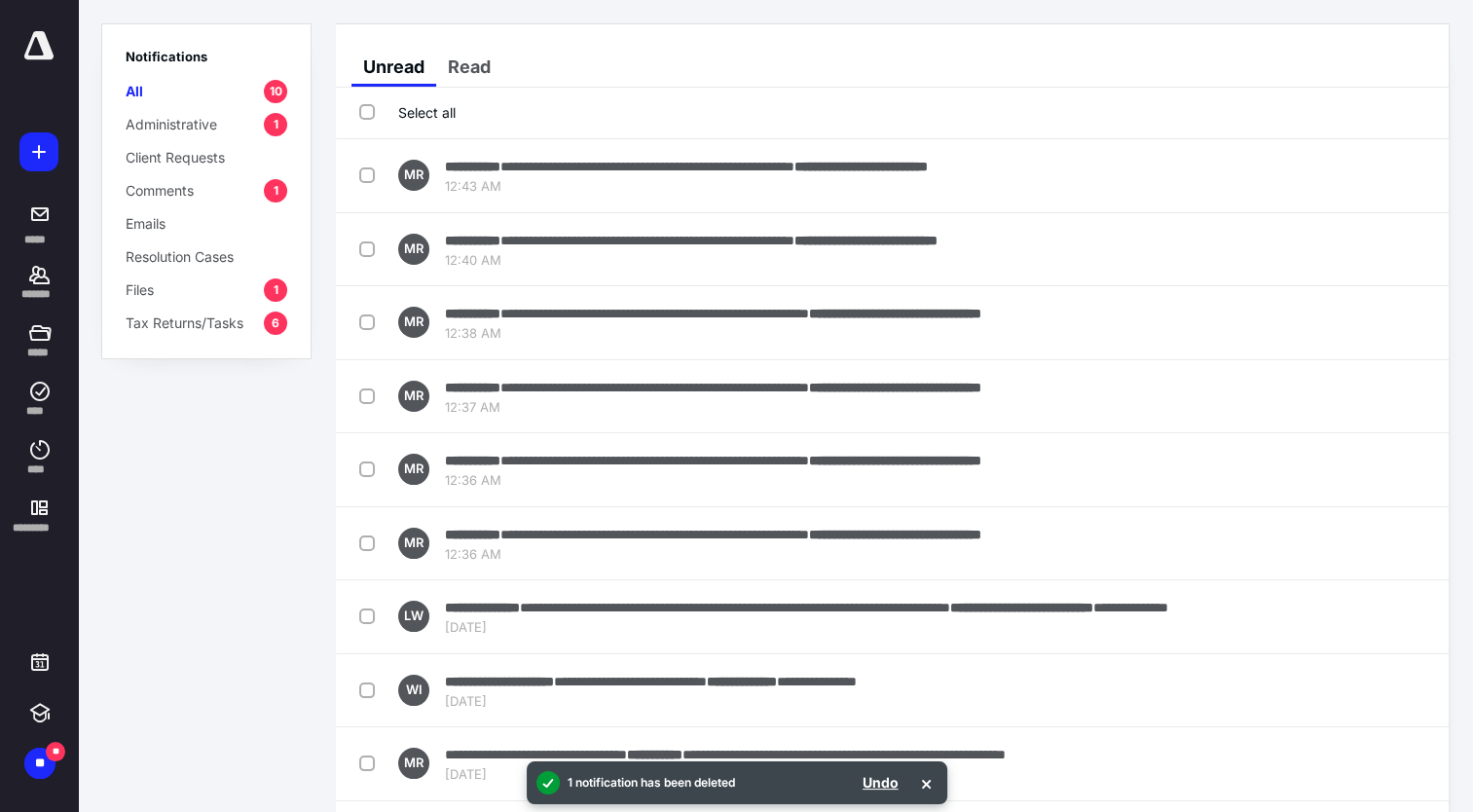 scroll, scrollTop: 186, scrollLeft: 0, axis: vertical 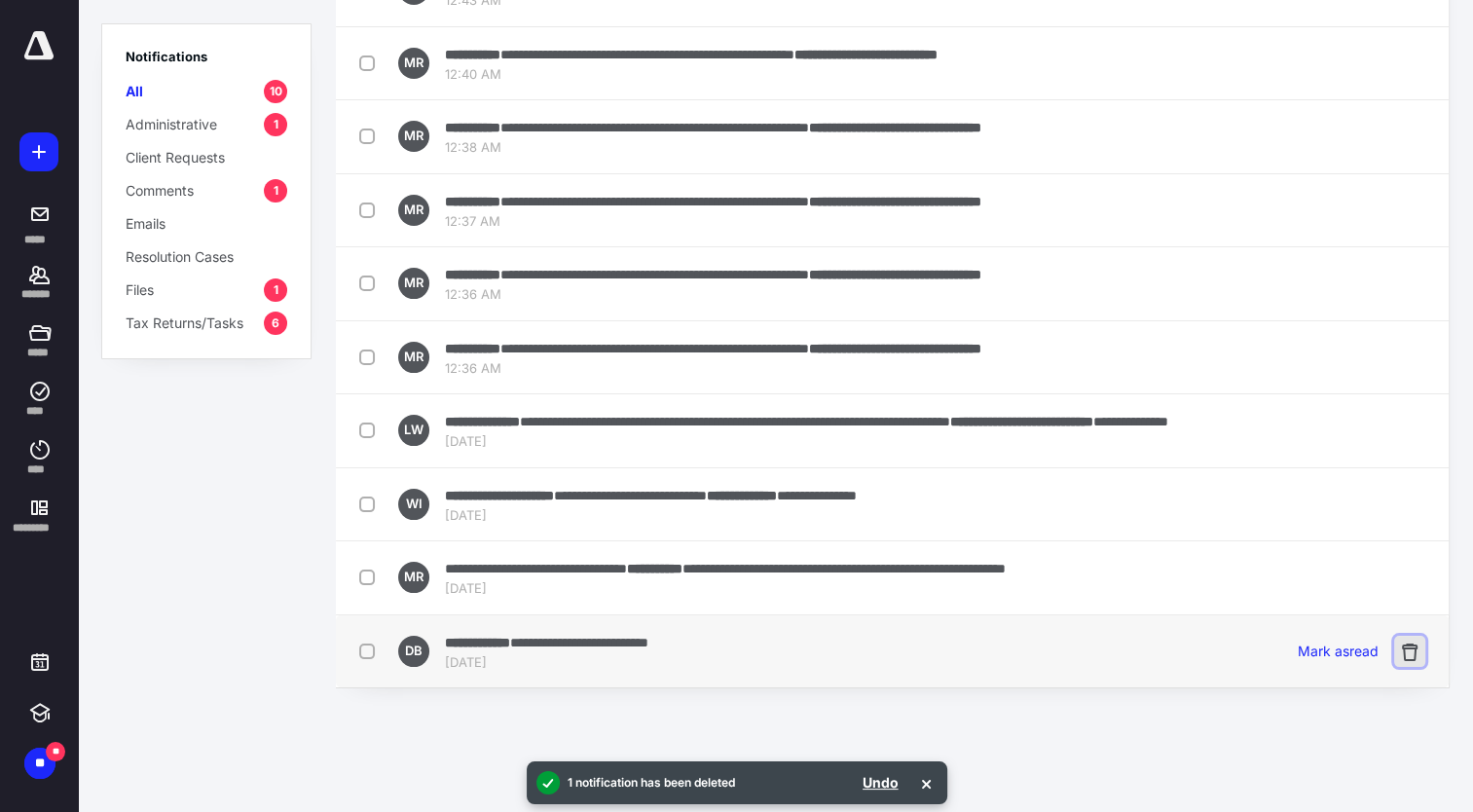 click at bounding box center (1410, 651) 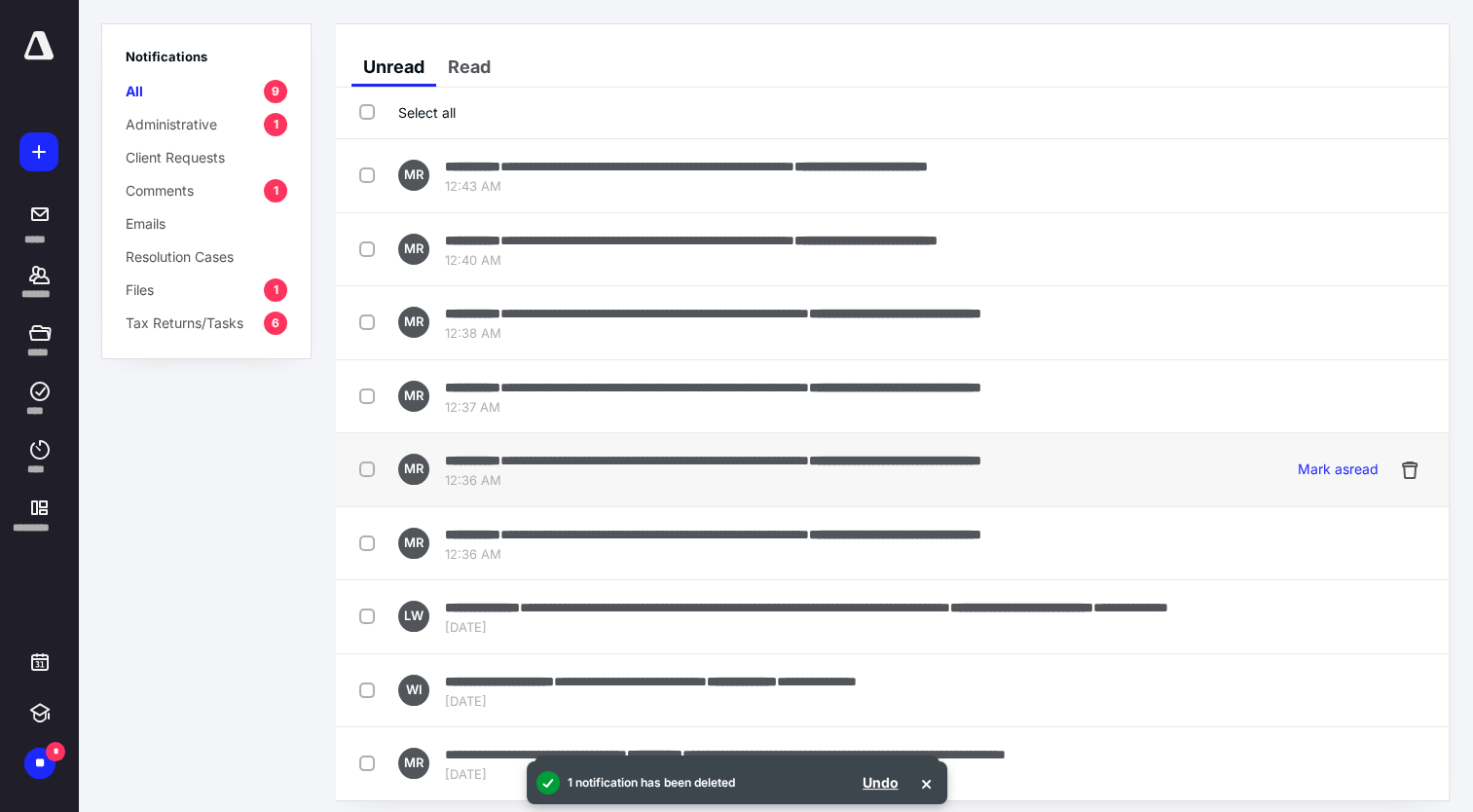 scroll, scrollTop: 114, scrollLeft: 0, axis: vertical 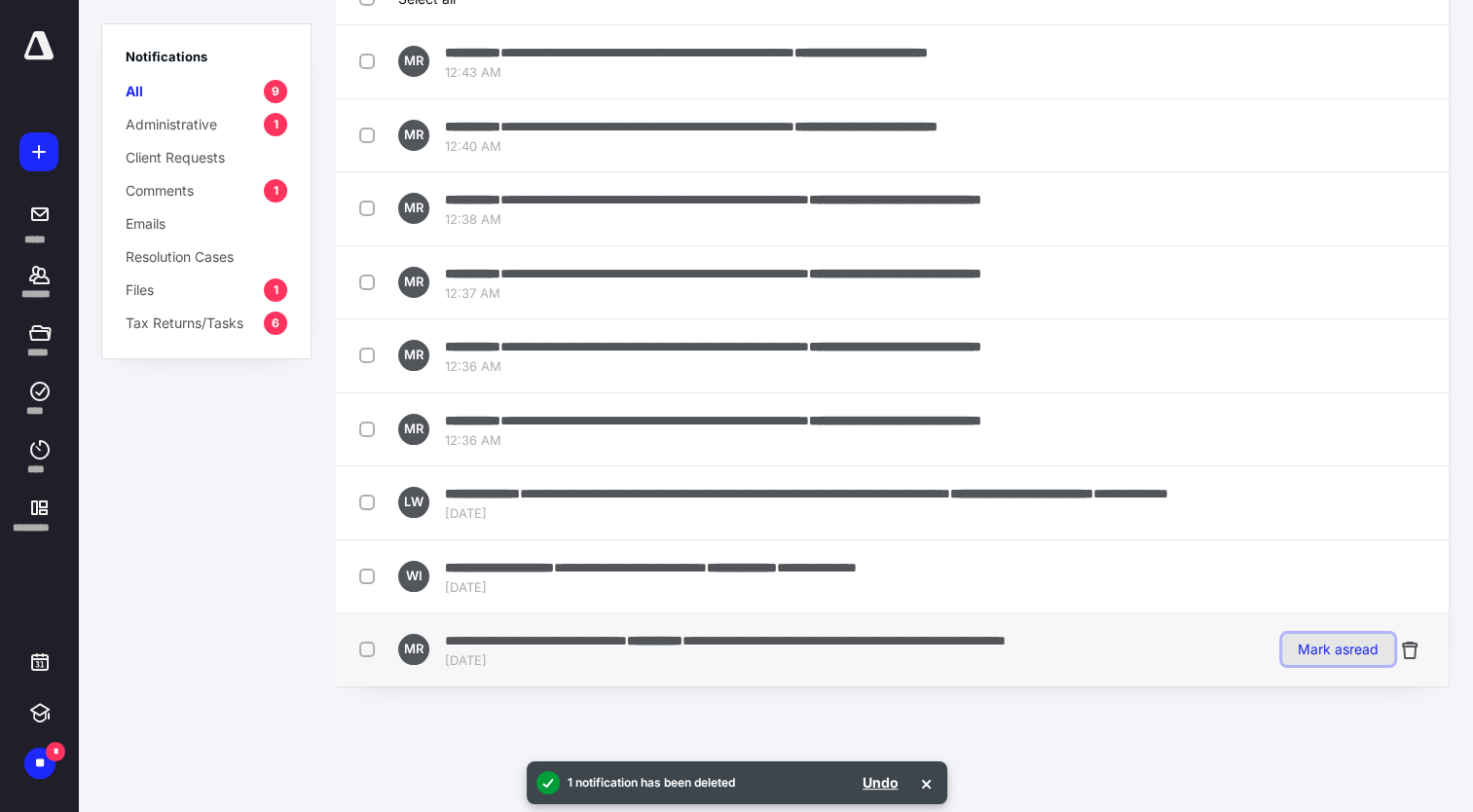 click on "Mark as  read" at bounding box center [1338, 649] 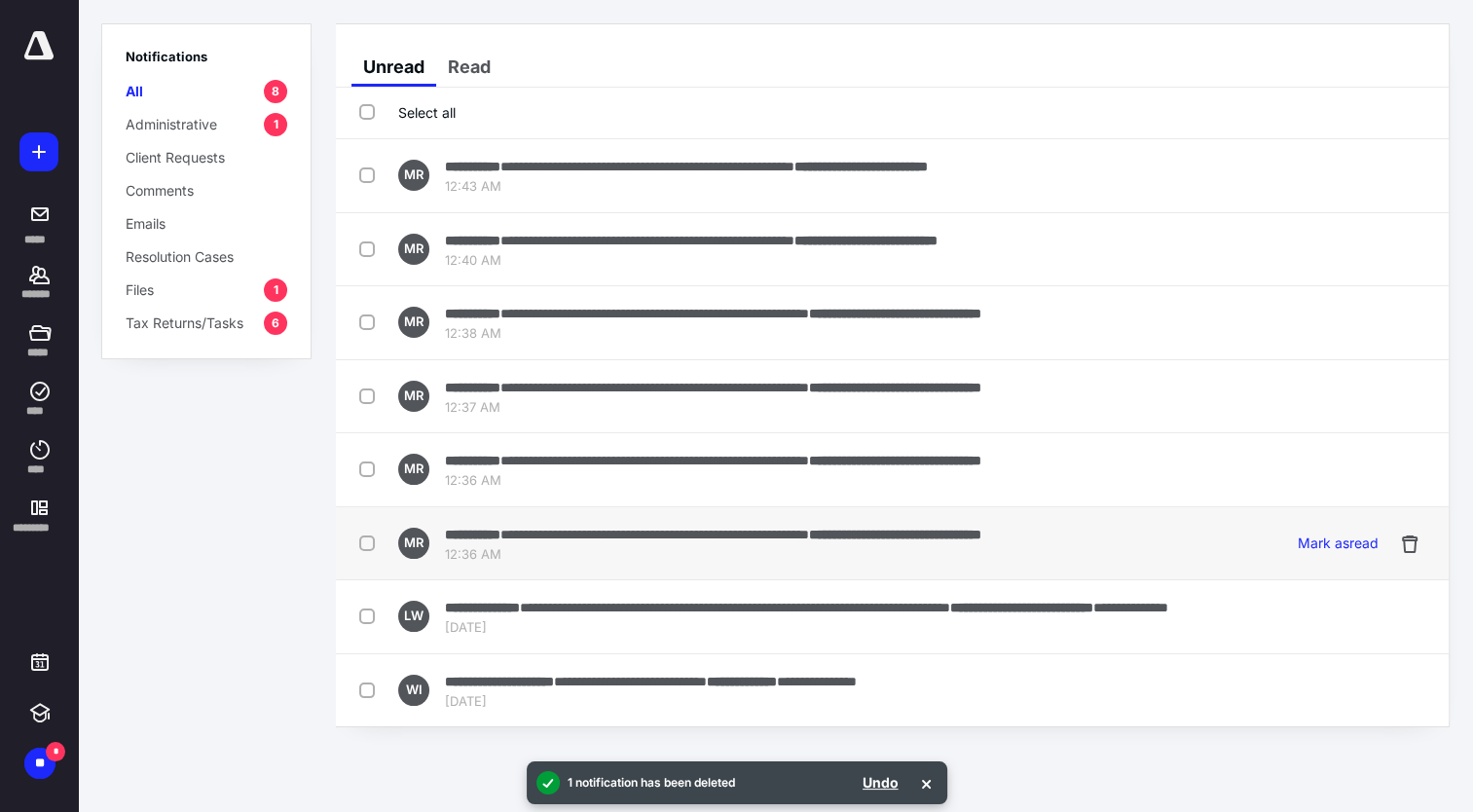 scroll, scrollTop: 22, scrollLeft: 0, axis: vertical 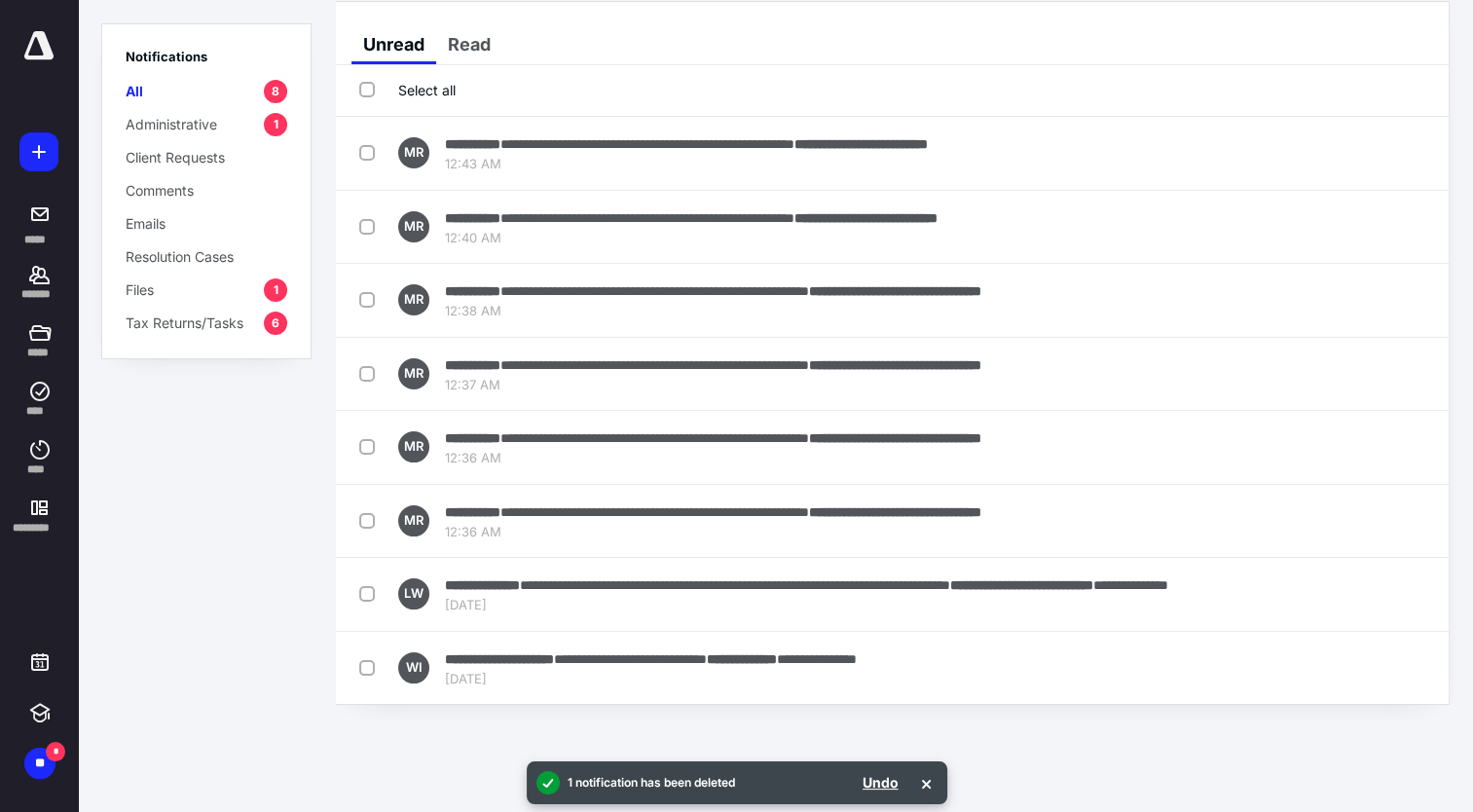 click on "Tax Returns/Tasks" at bounding box center (184, 322) 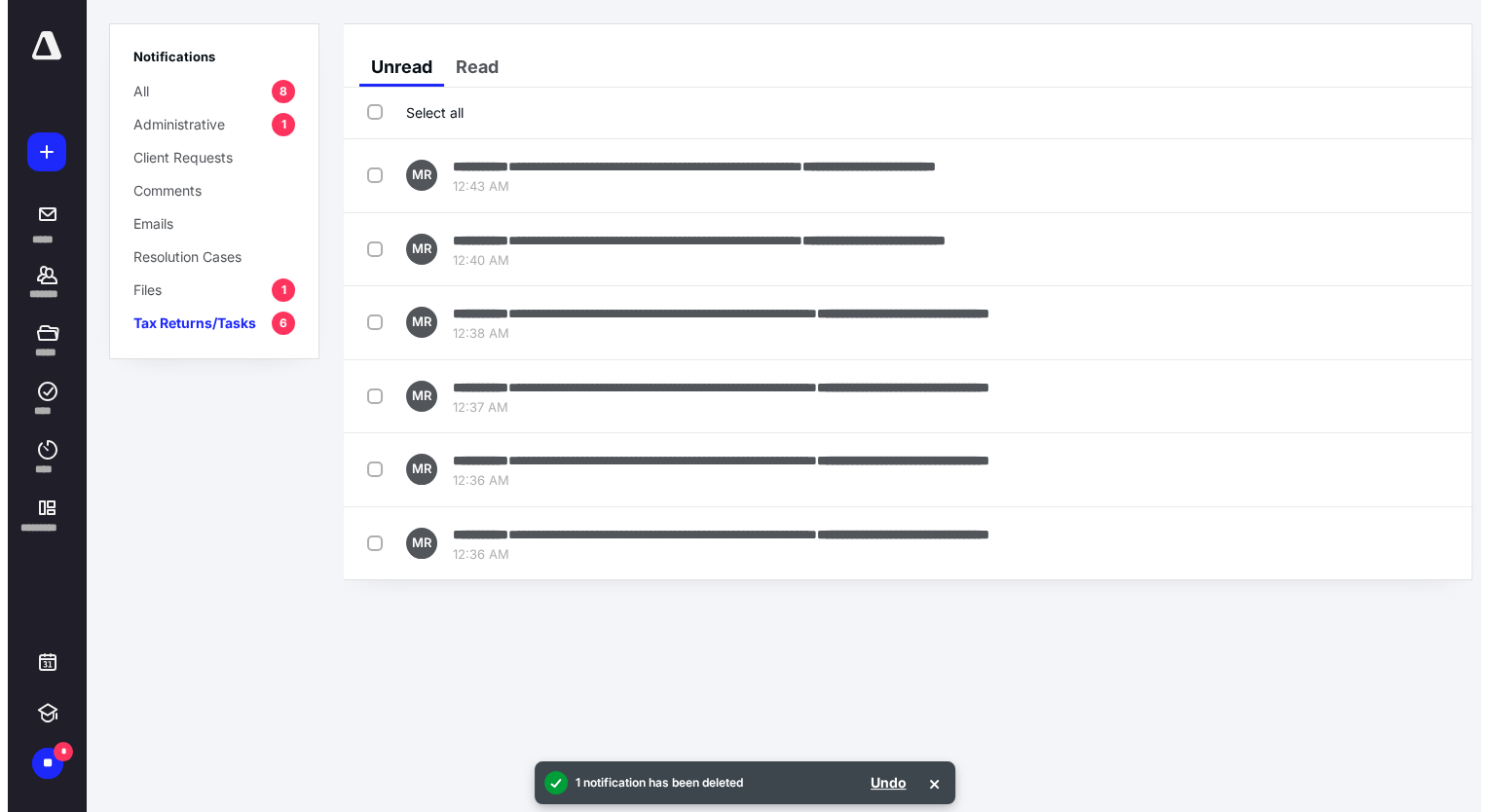 scroll, scrollTop: 0, scrollLeft: 0, axis: both 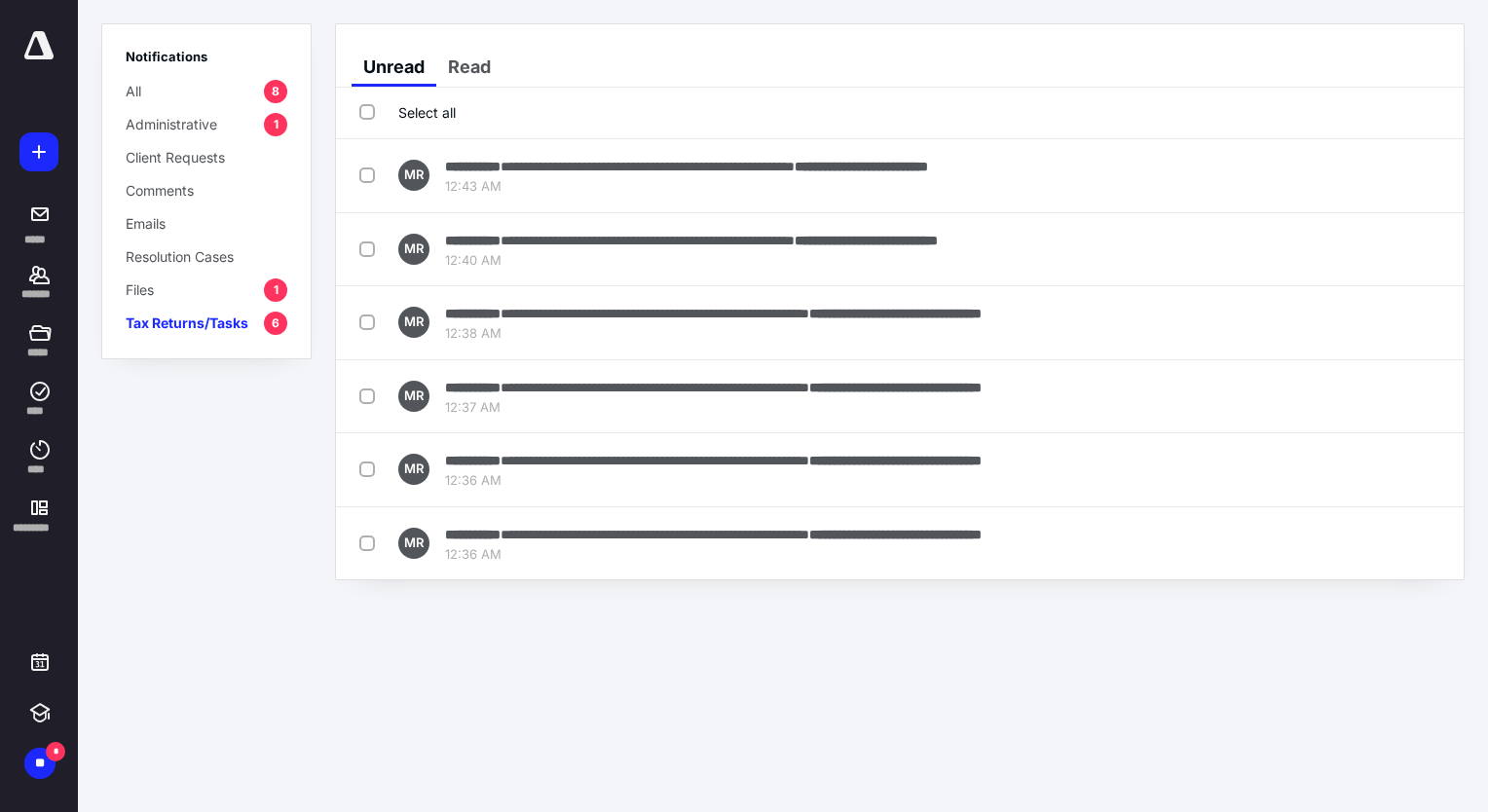 click on "Administrative 1" at bounding box center [206, 124] 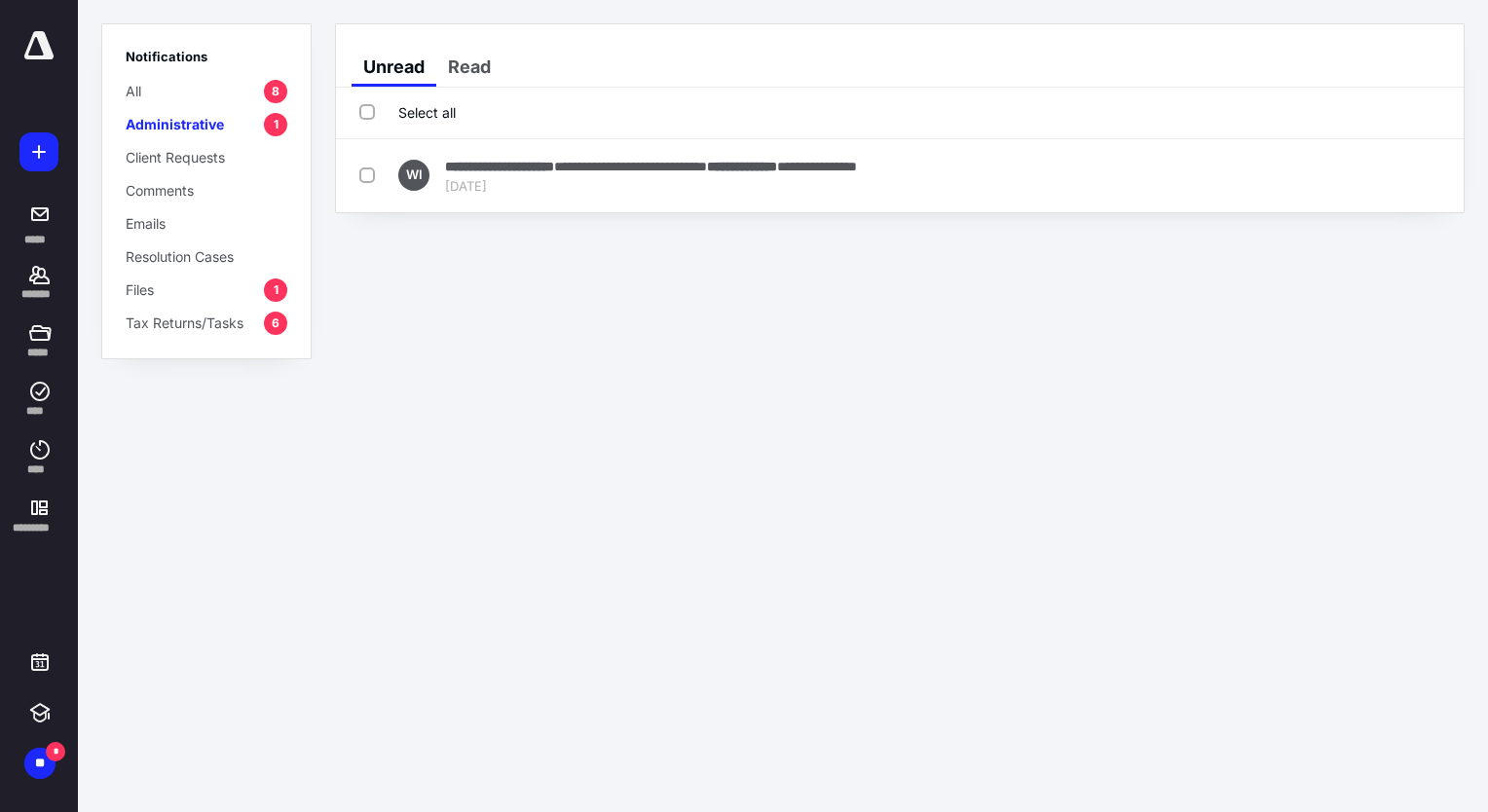 click on "Tax Returns/Tasks" at bounding box center (184, 322) 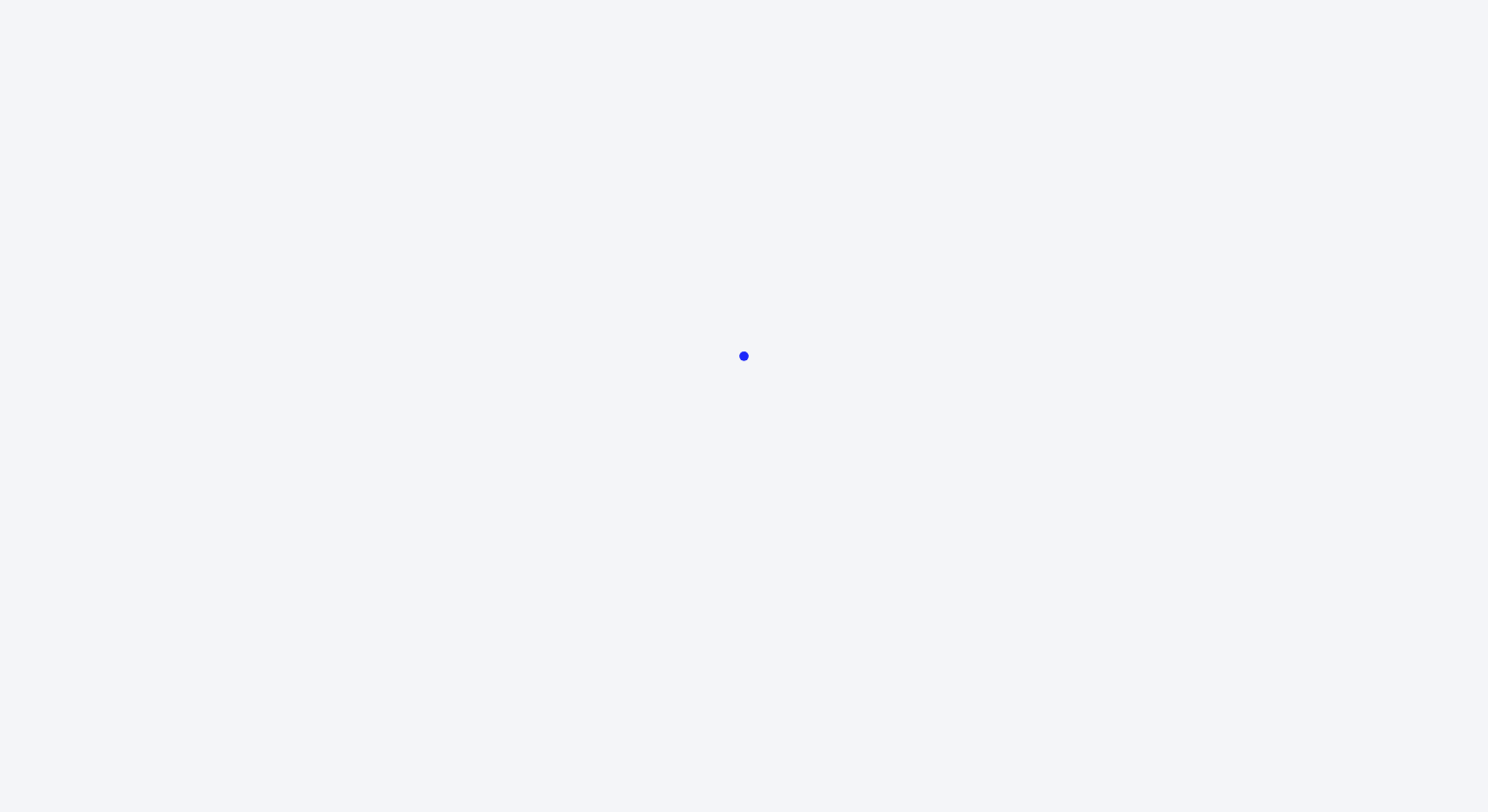 scroll, scrollTop: 0, scrollLeft: 0, axis: both 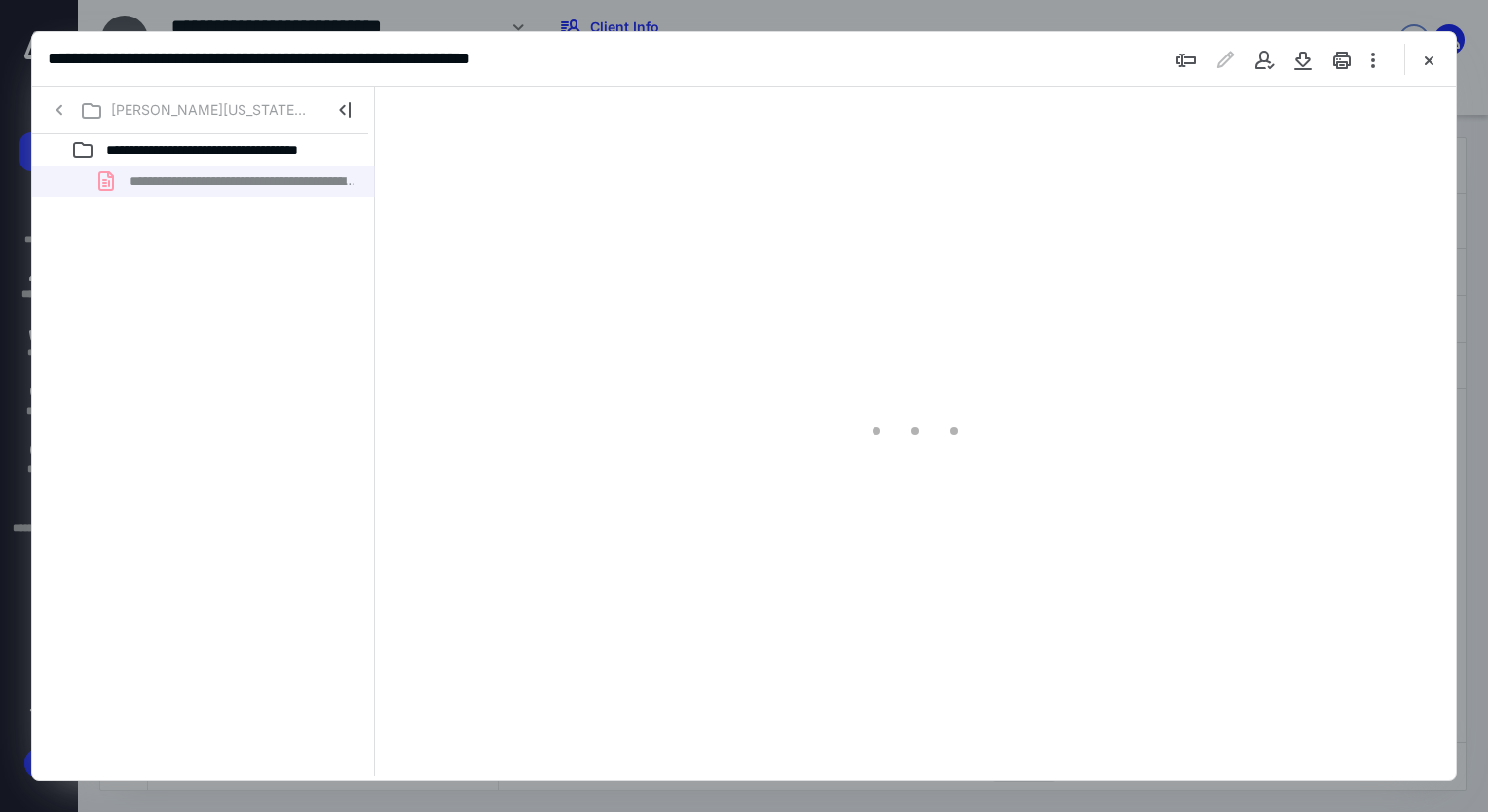 type on "75" 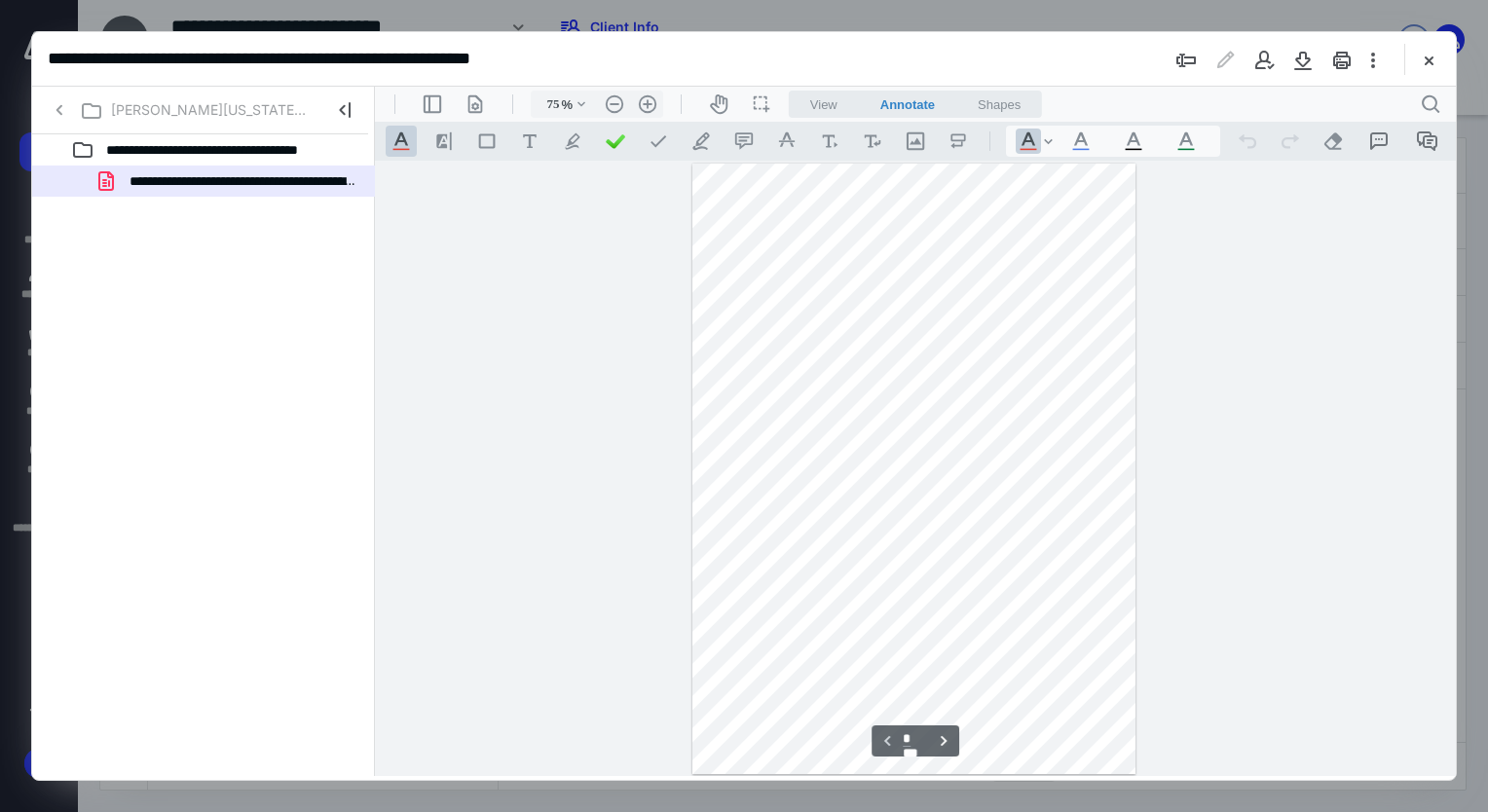scroll, scrollTop: 0, scrollLeft: 0, axis: both 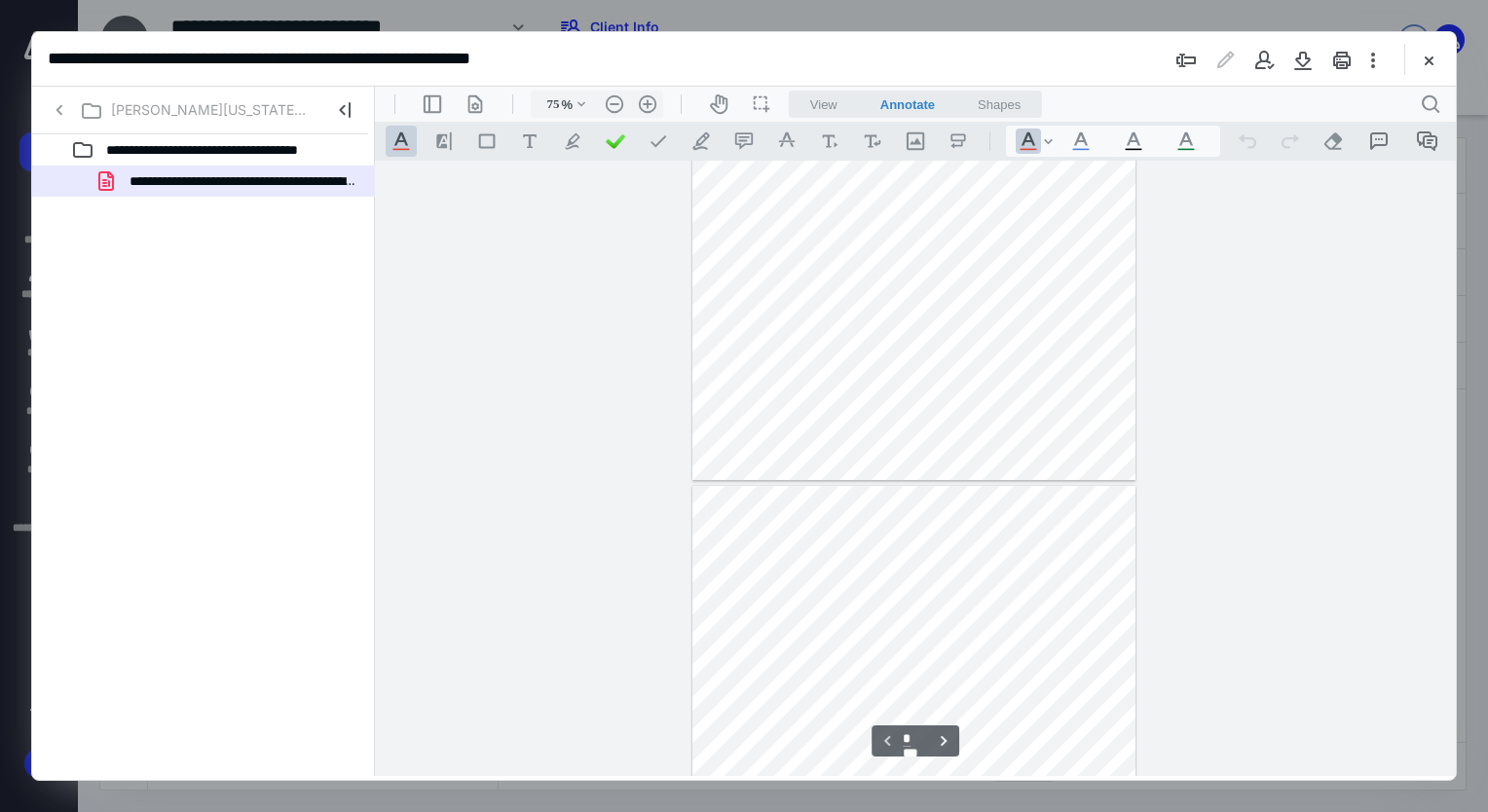 type on "*" 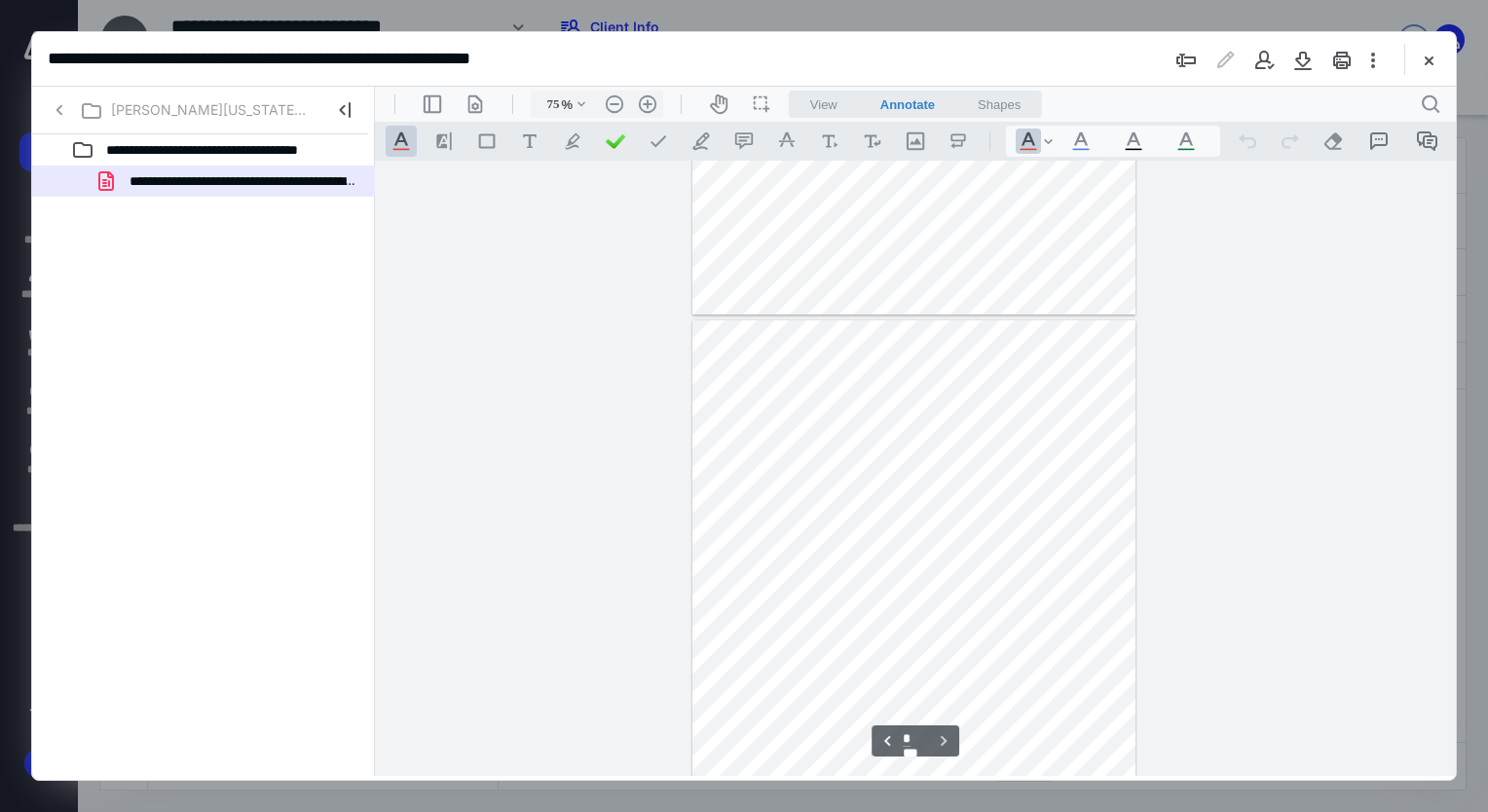 scroll, scrollTop: 497, scrollLeft: 0, axis: vertical 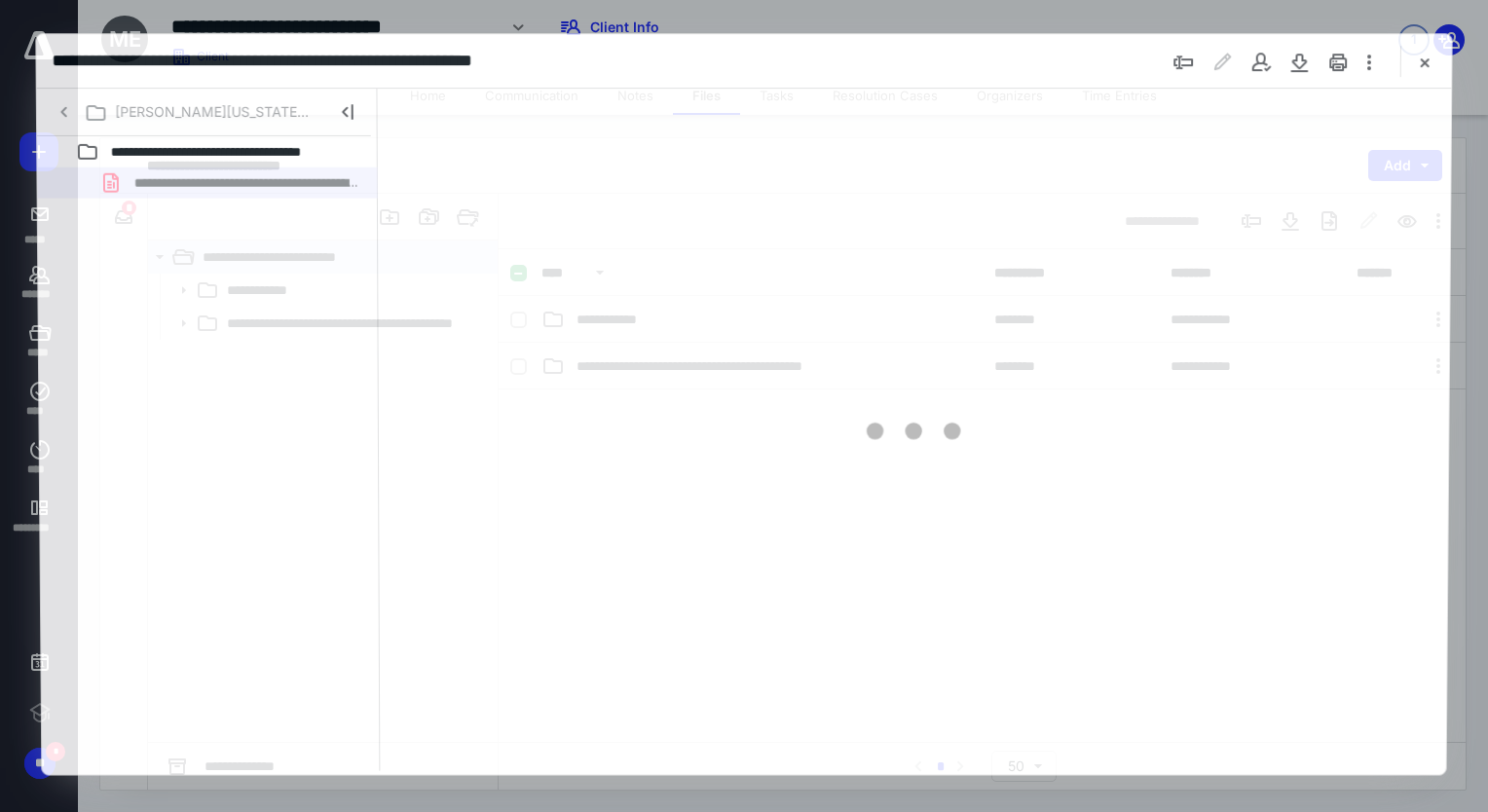click at bounding box center [913, 429] 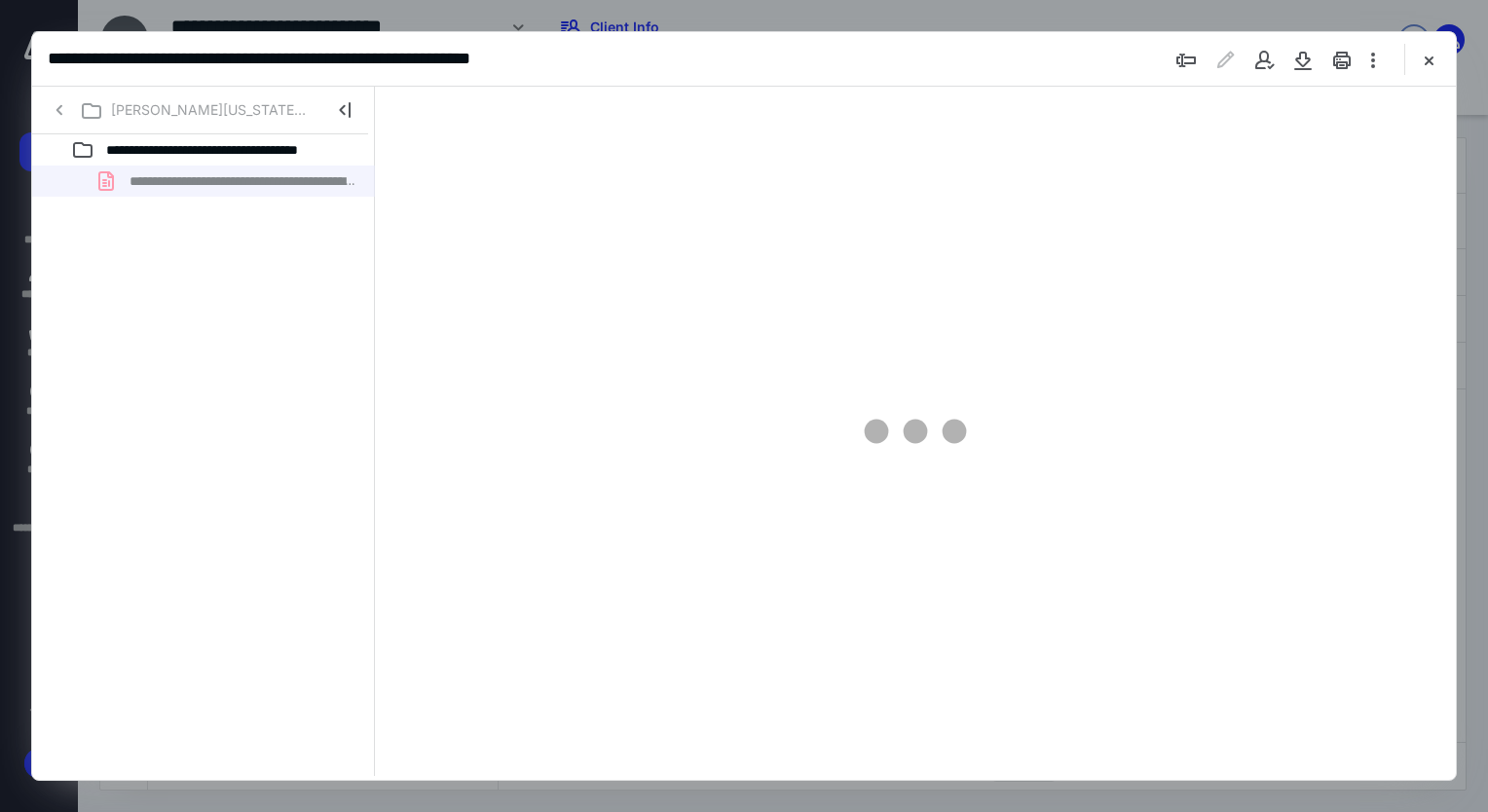 scroll, scrollTop: 0, scrollLeft: 0, axis: both 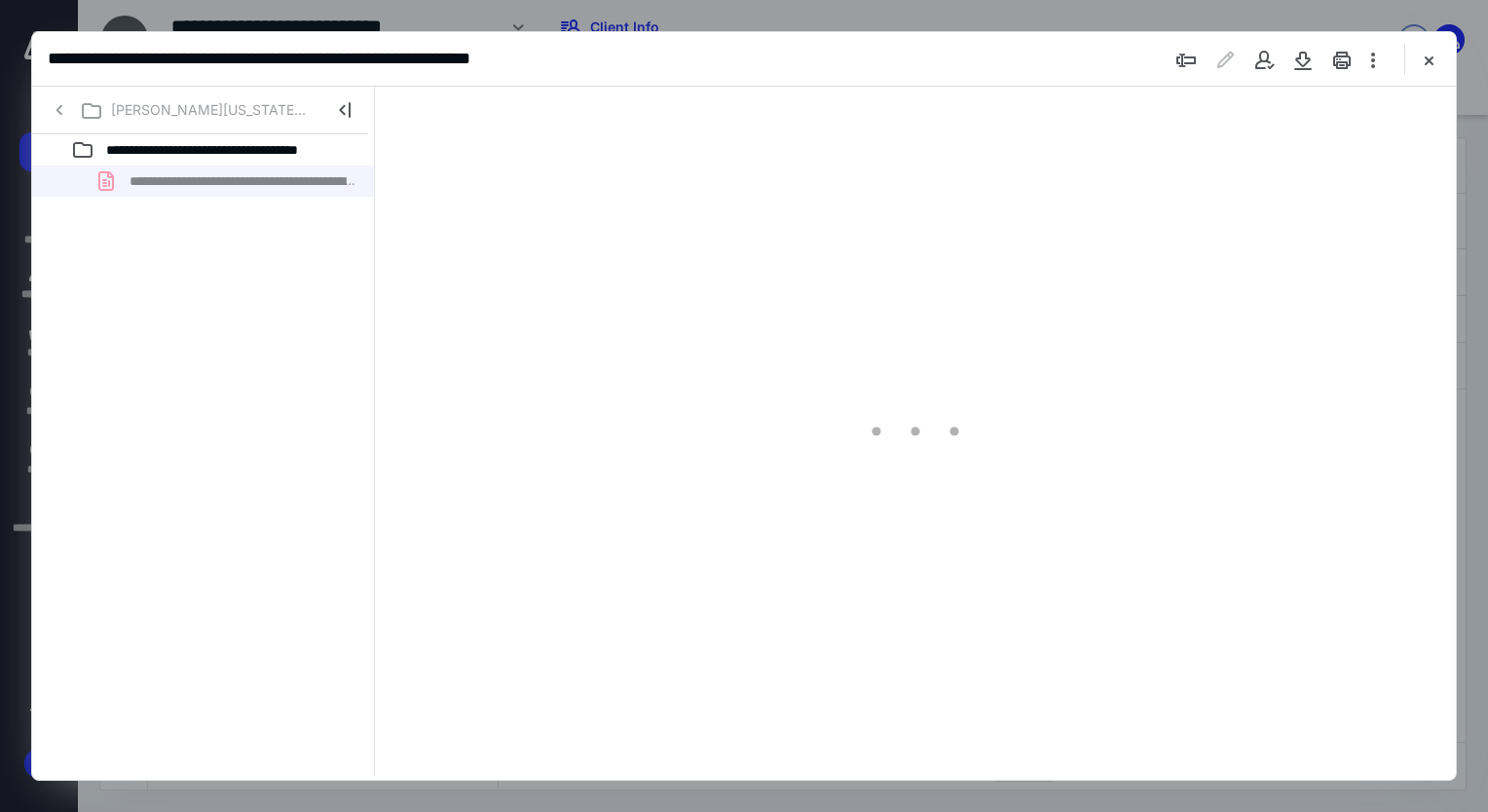 type on "75" 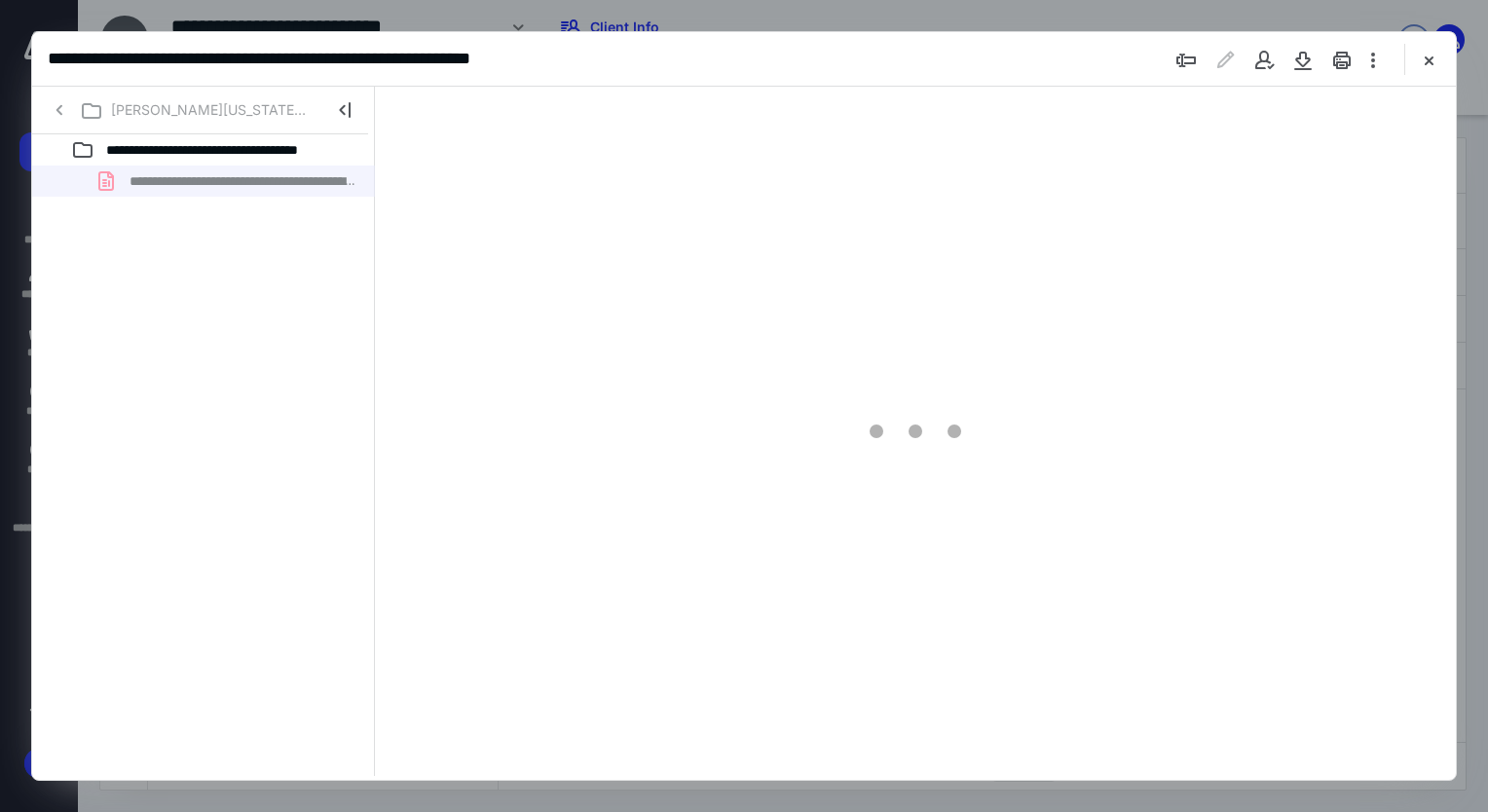 scroll, scrollTop: 77, scrollLeft: 0, axis: vertical 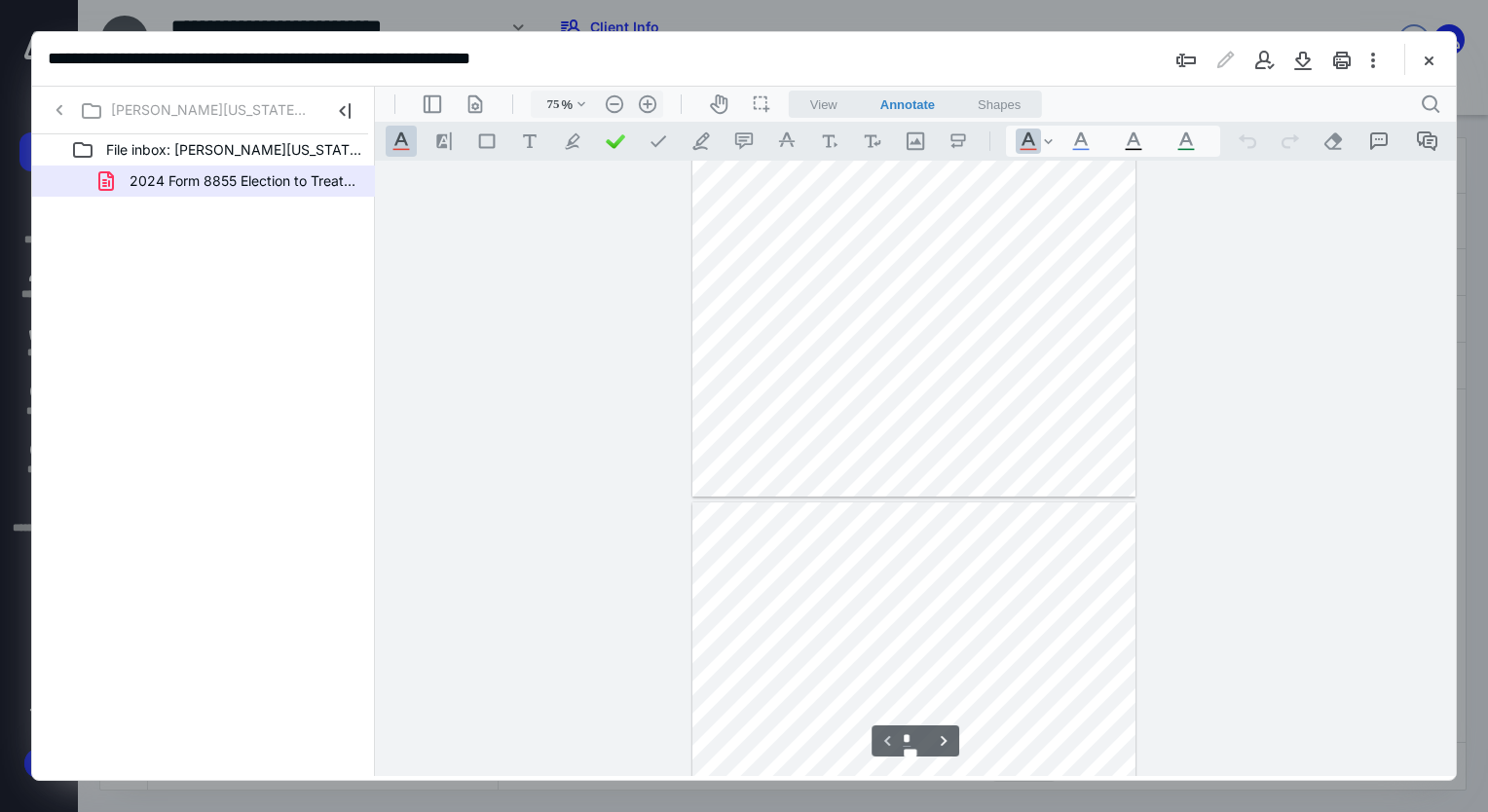 type on "*" 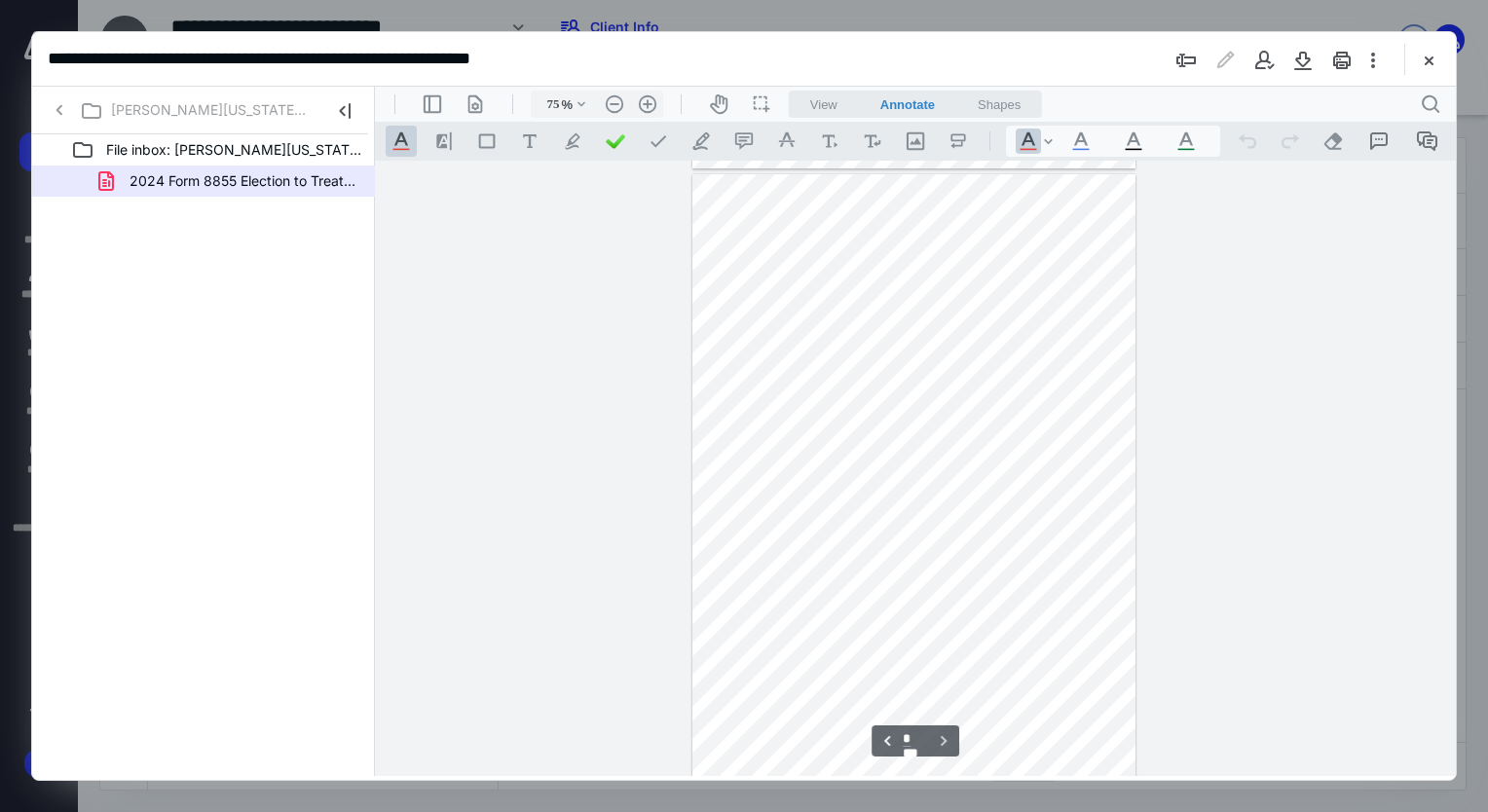 scroll, scrollTop: 605, scrollLeft: 0, axis: vertical 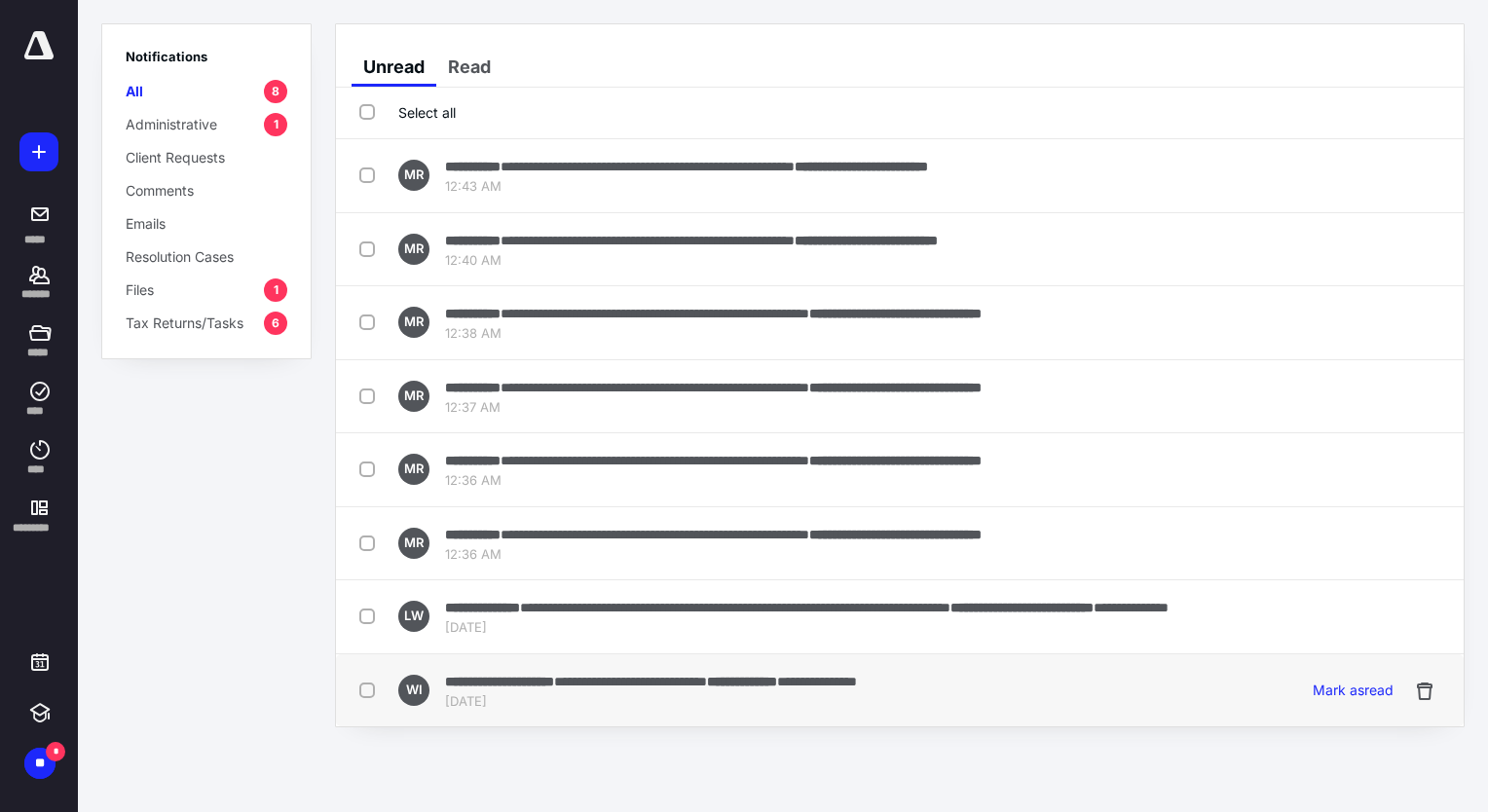 click on "**********" at bounding box center [651, 681] 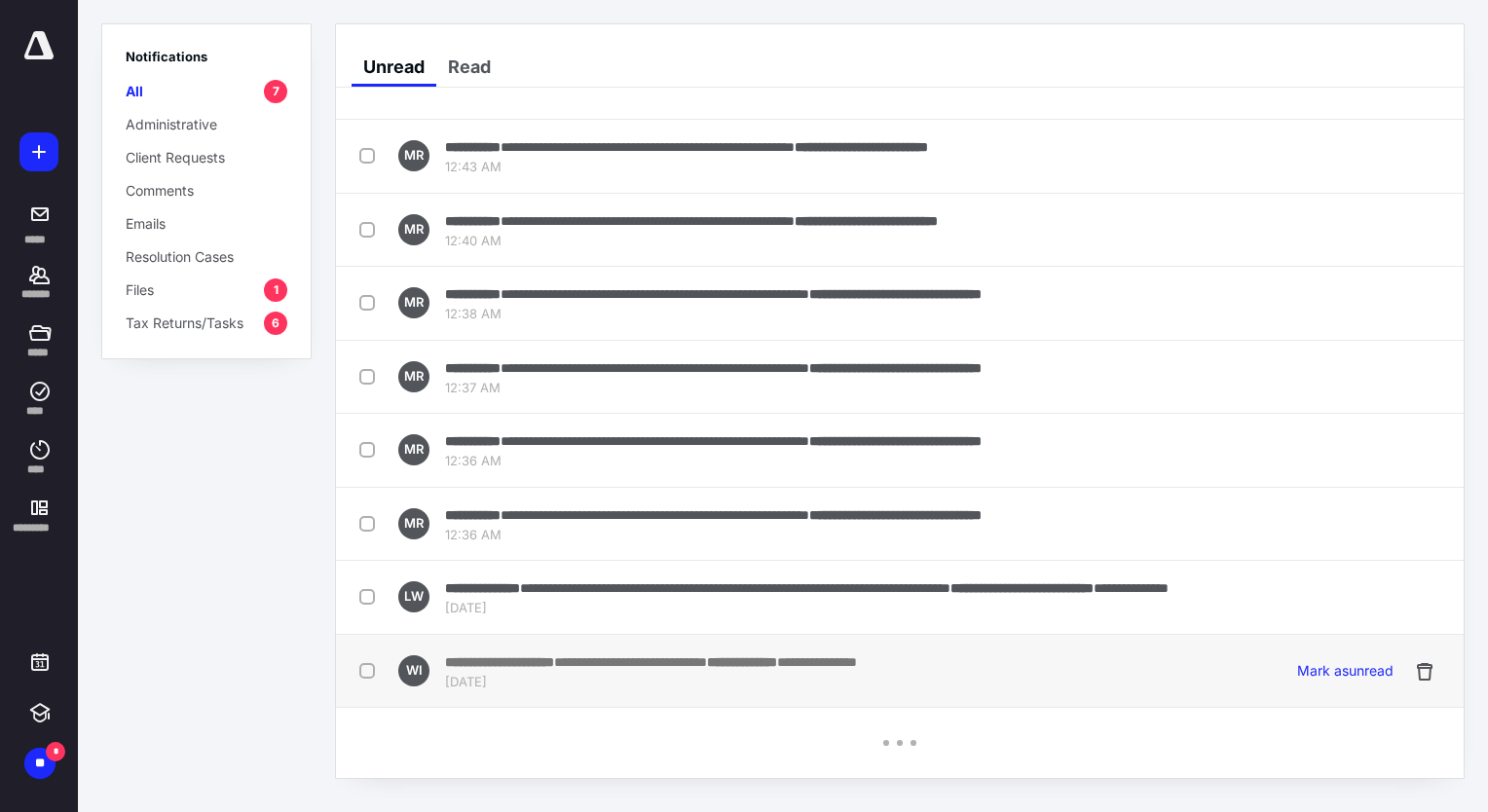 click on "**********" at bounding box center [651, 671] 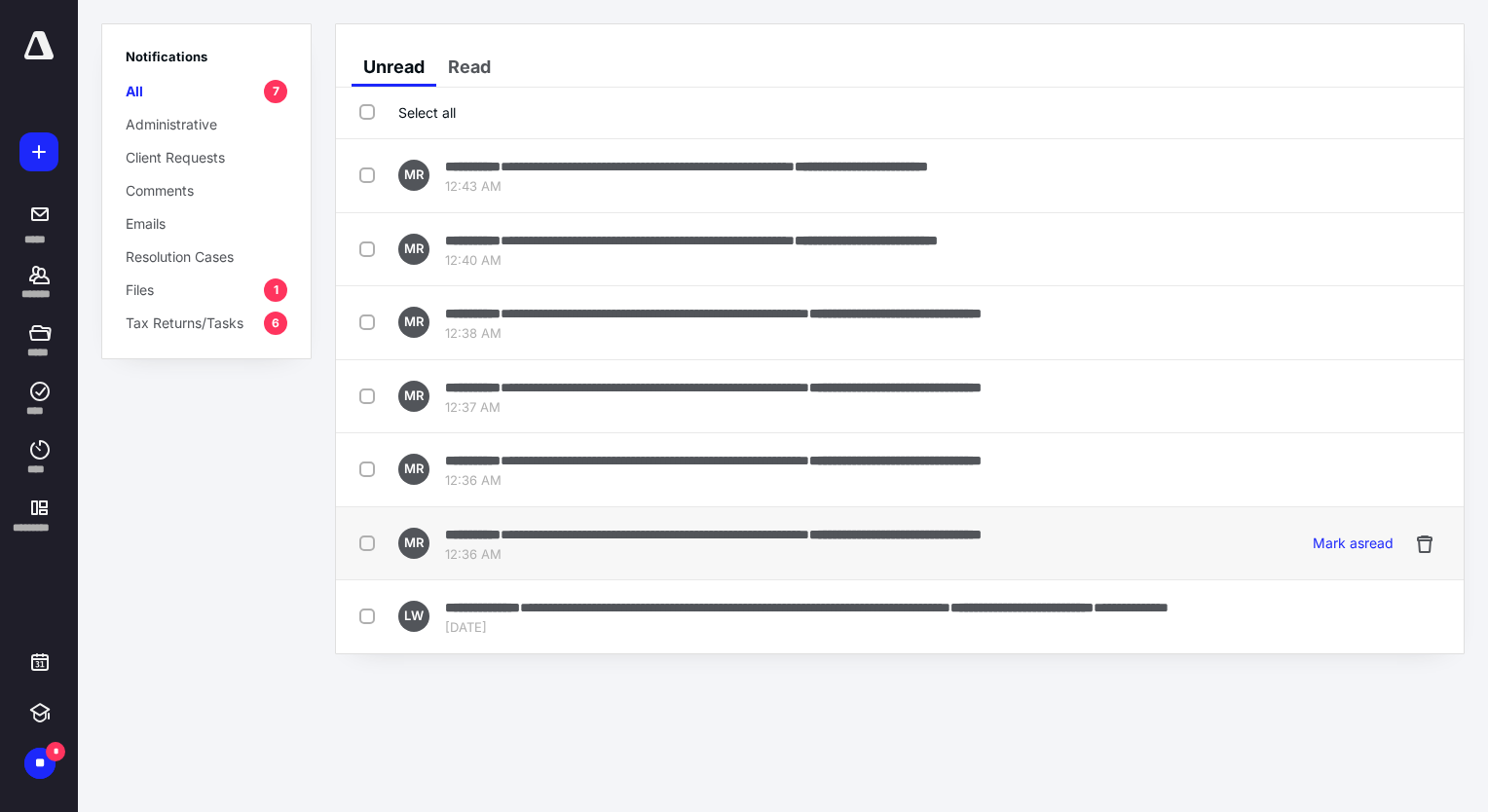 click on "**********" at bounding box center (654, 535) 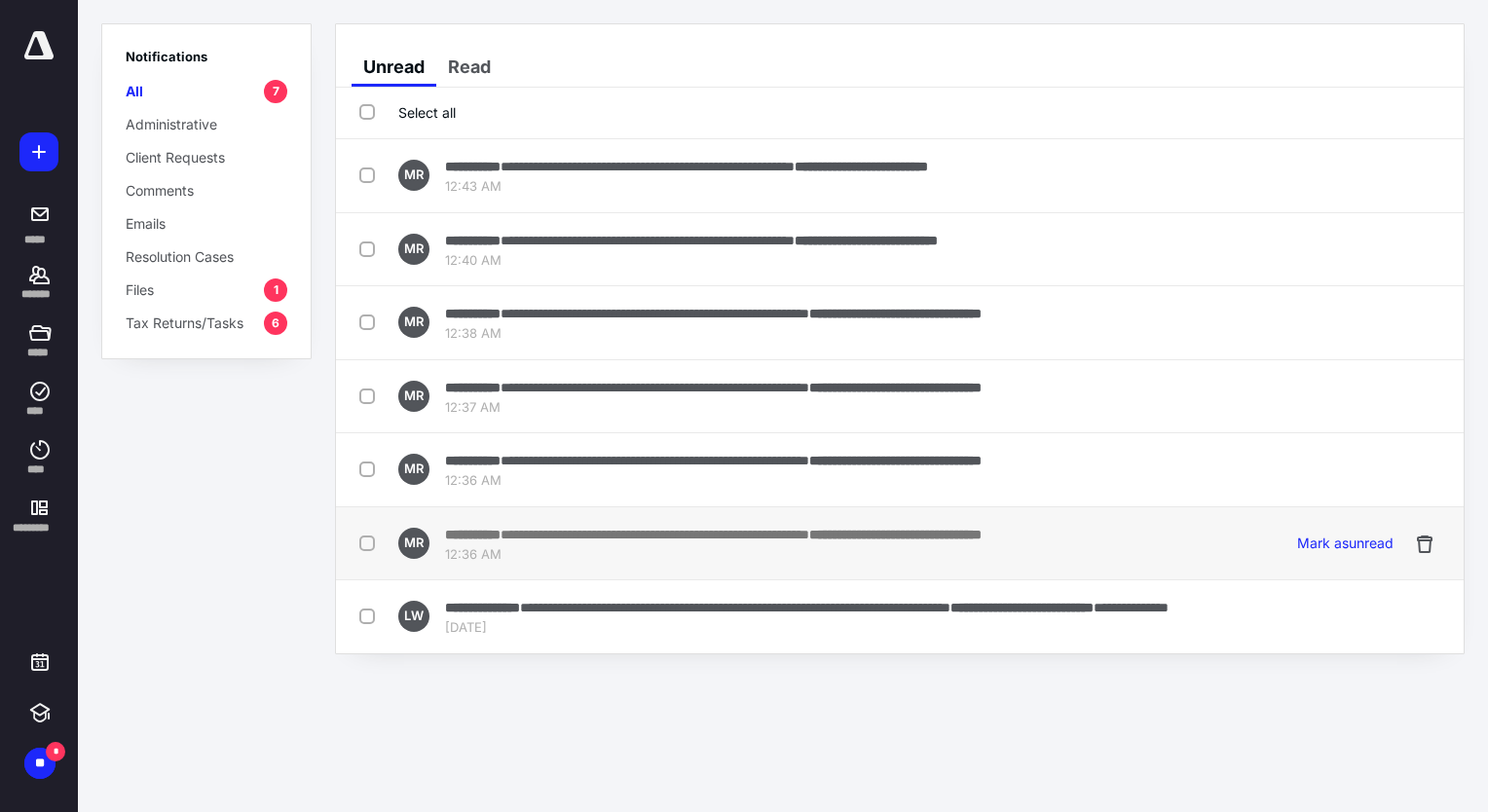 click on "**********" at bounding box center [713, 543] 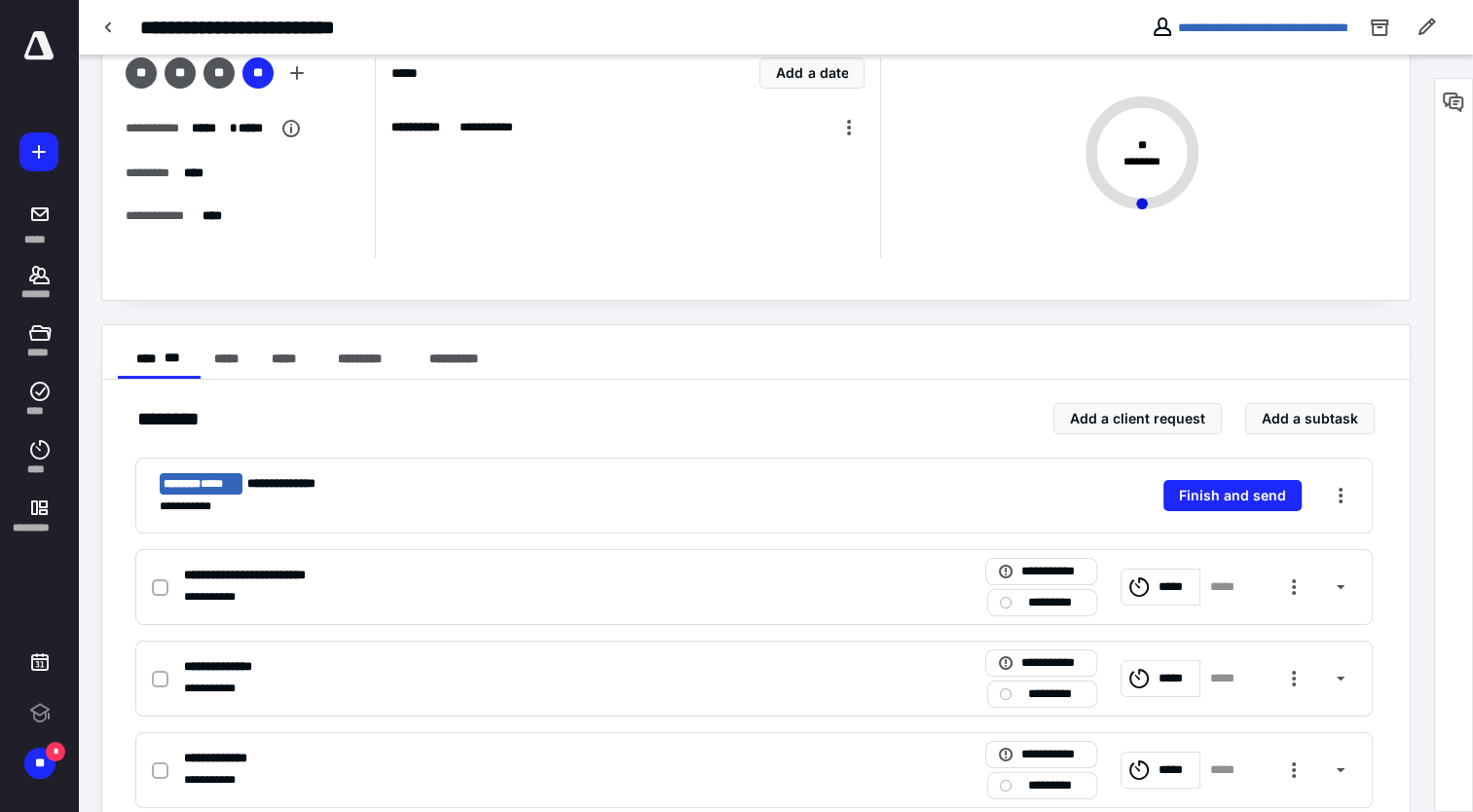 scroll, scrollTop: 0, scrollLeft: 0, axis: both 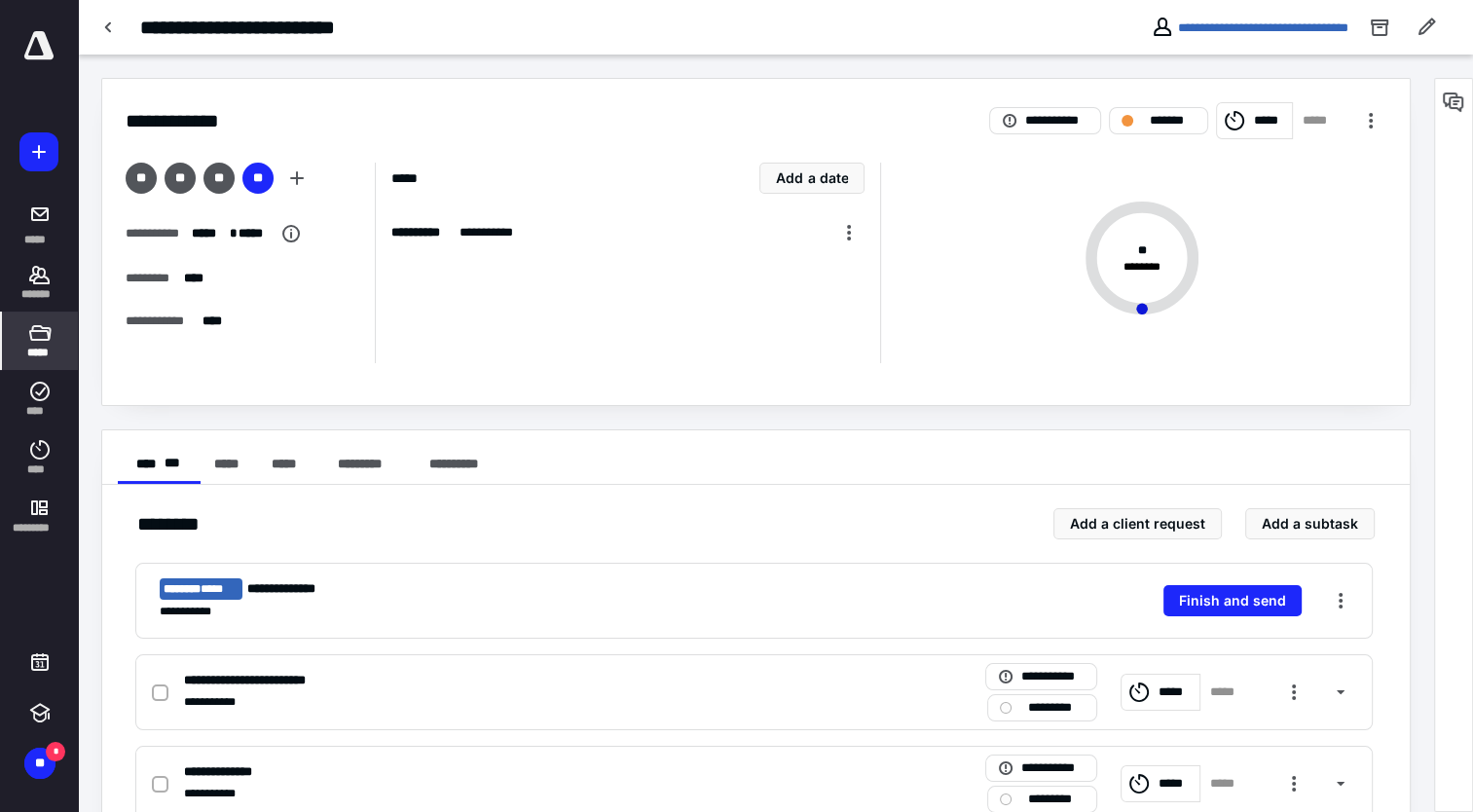 click on "*****" at bounding box center (39, 352) 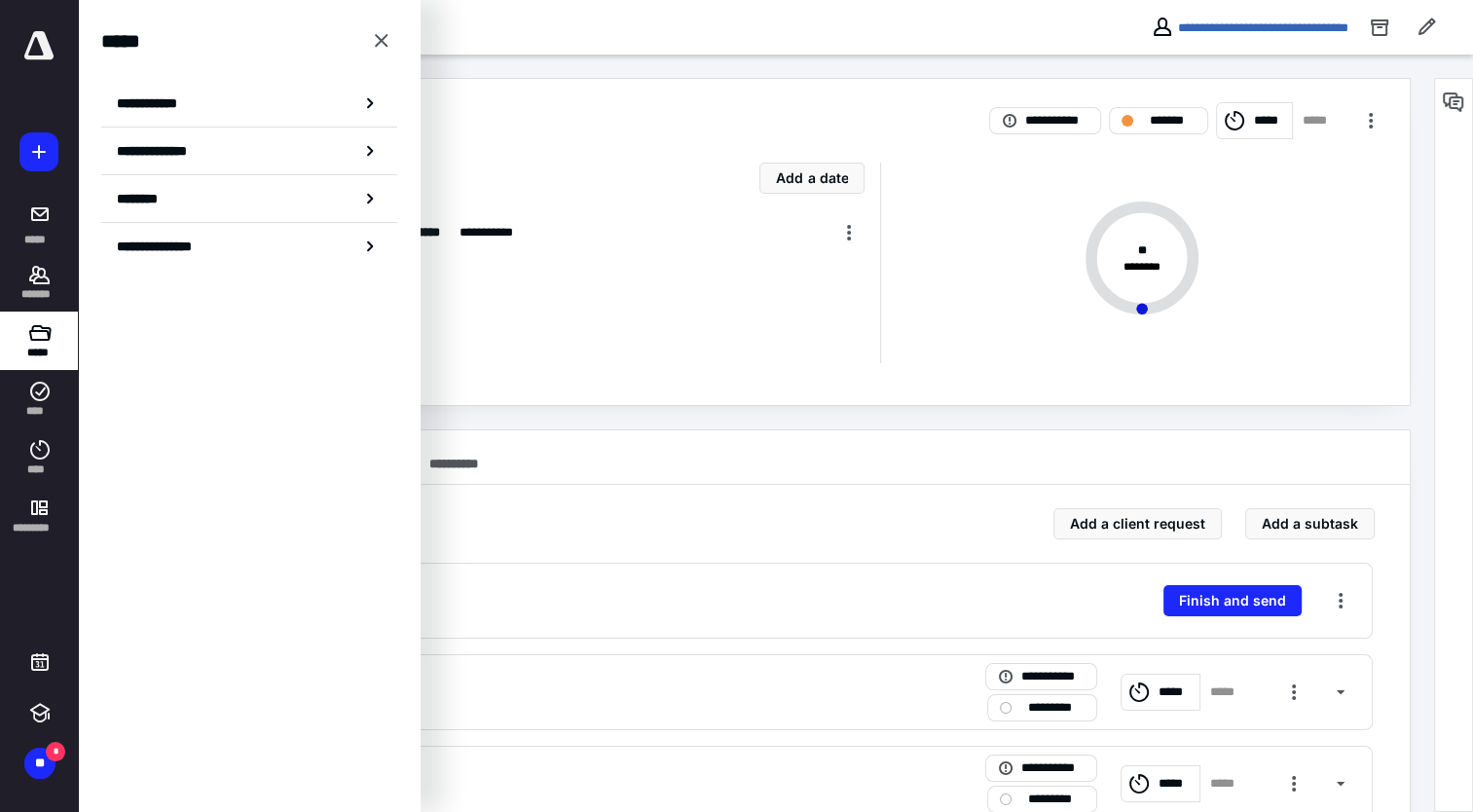 click on "**********" at bounding box center (627, 263) 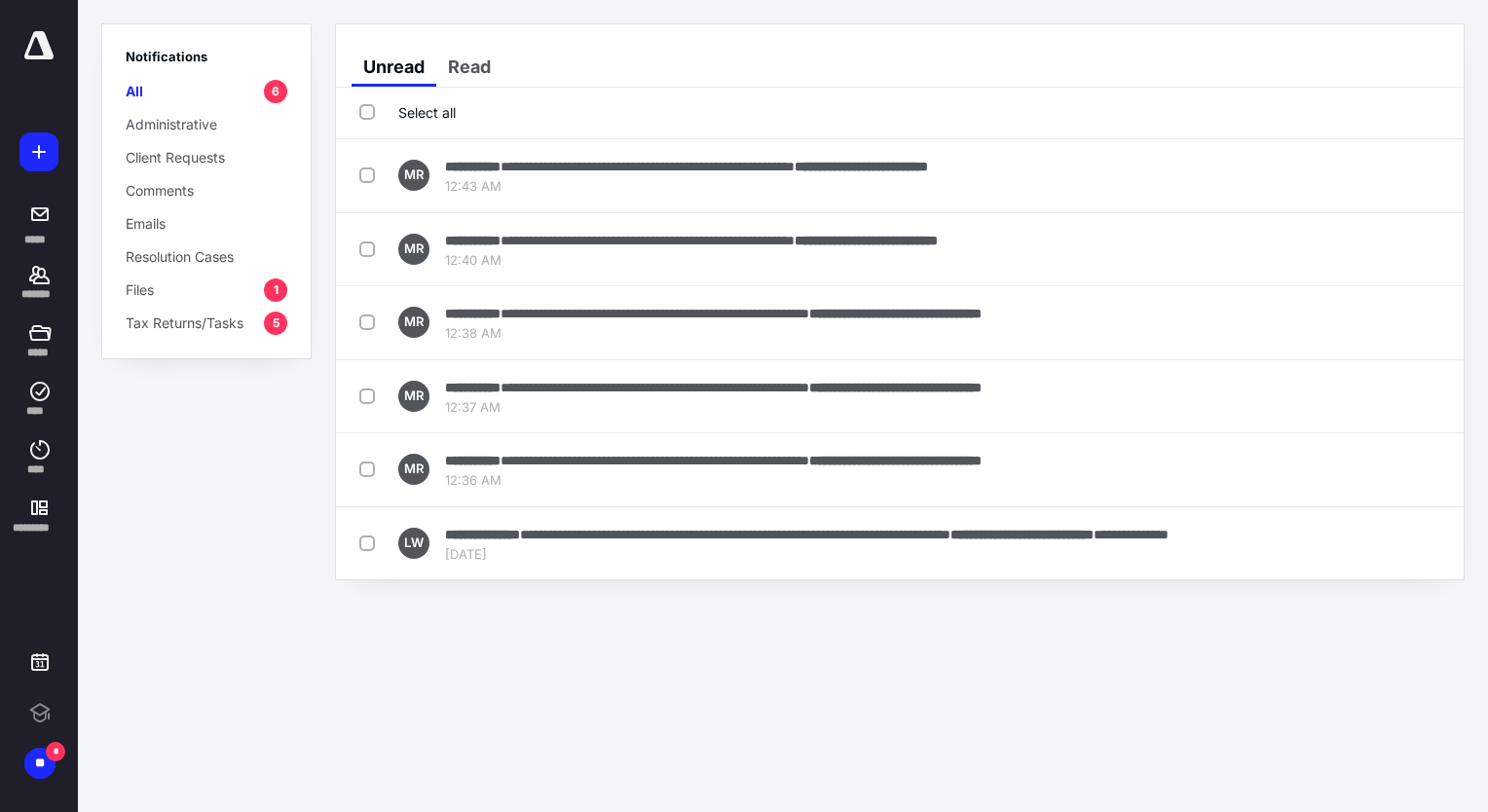 scroll, scrollTop: 0, scrollLeft: 0, axis: both 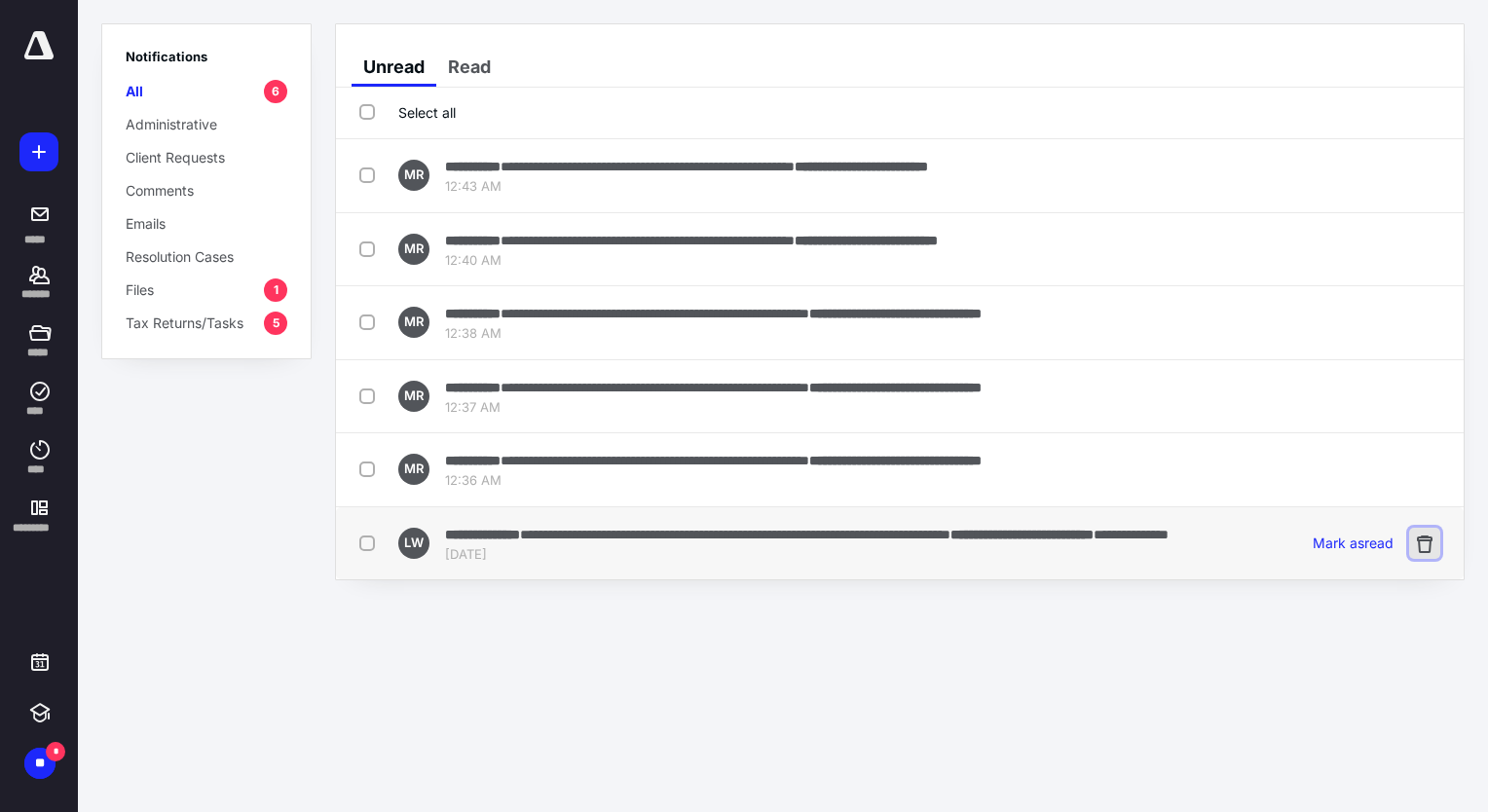 click at bounding box center (1425, 543) 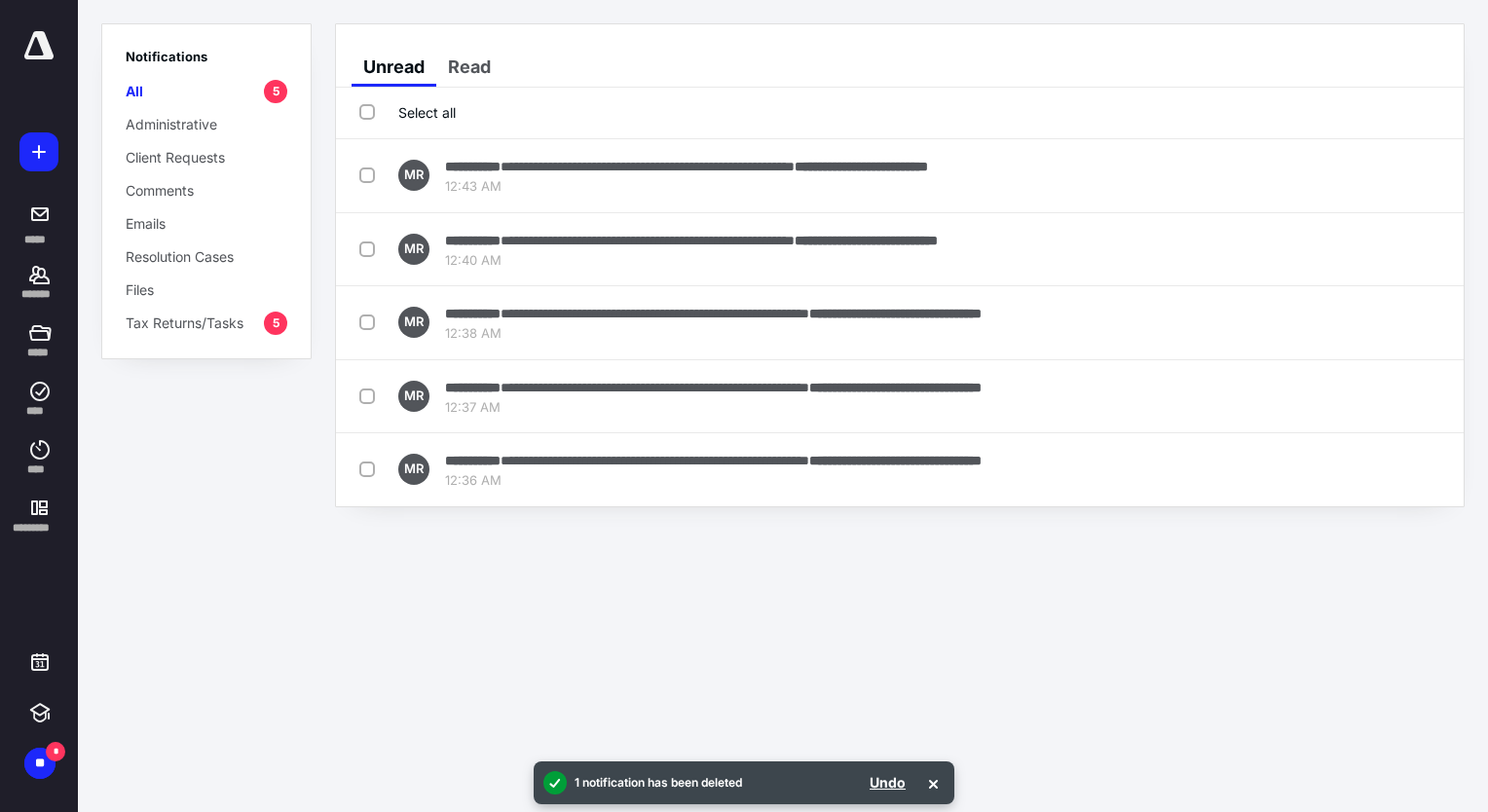 click on "Tax Returns/Tasks" at bounding box center (184, 322) 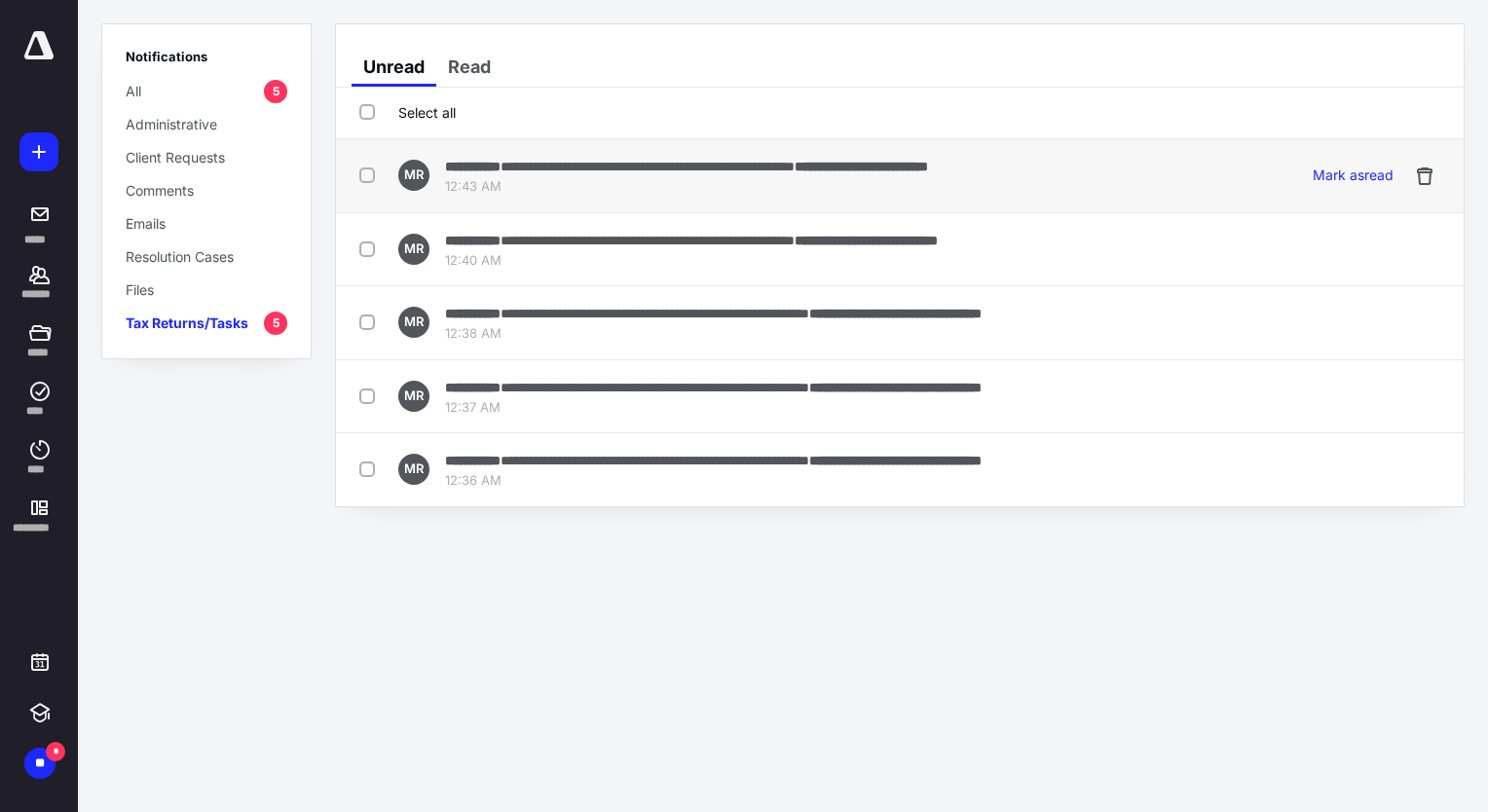 click on "12:43 AM" at bounding box center [687, 187] 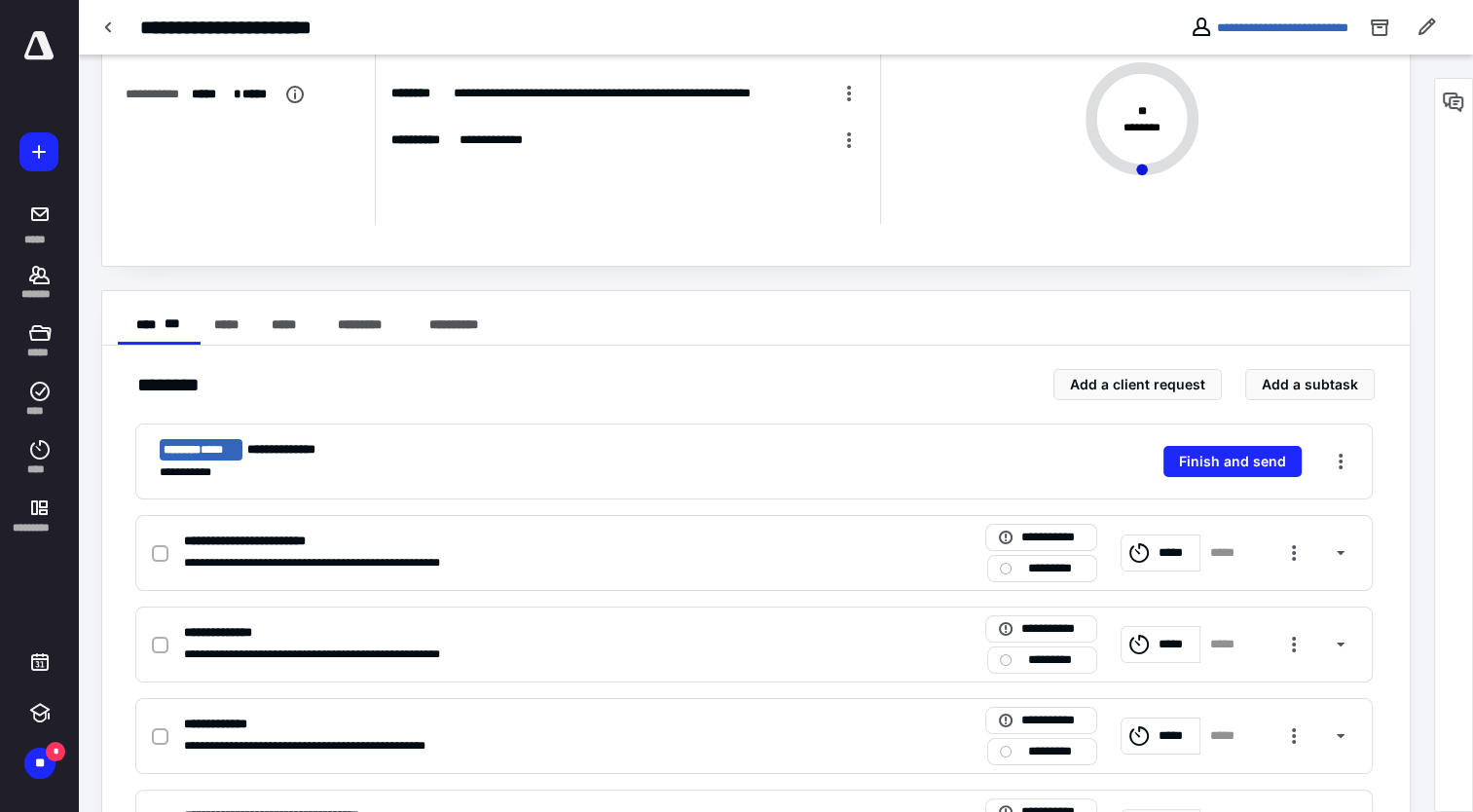 scroll, scrollTop: 138, scrollLeft: 0, axis: vertical 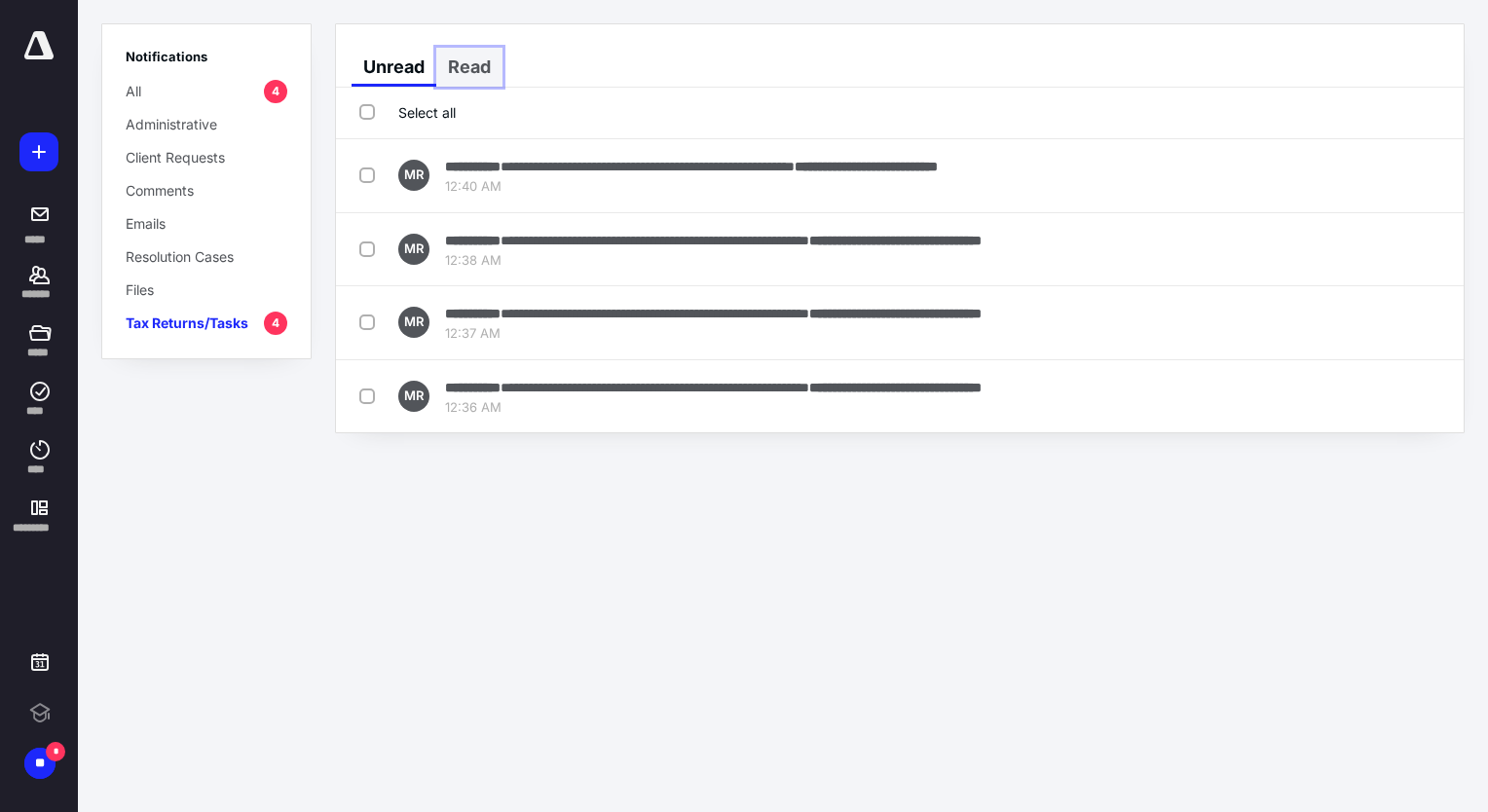 click on "Read" at bounding box center [469, 67] 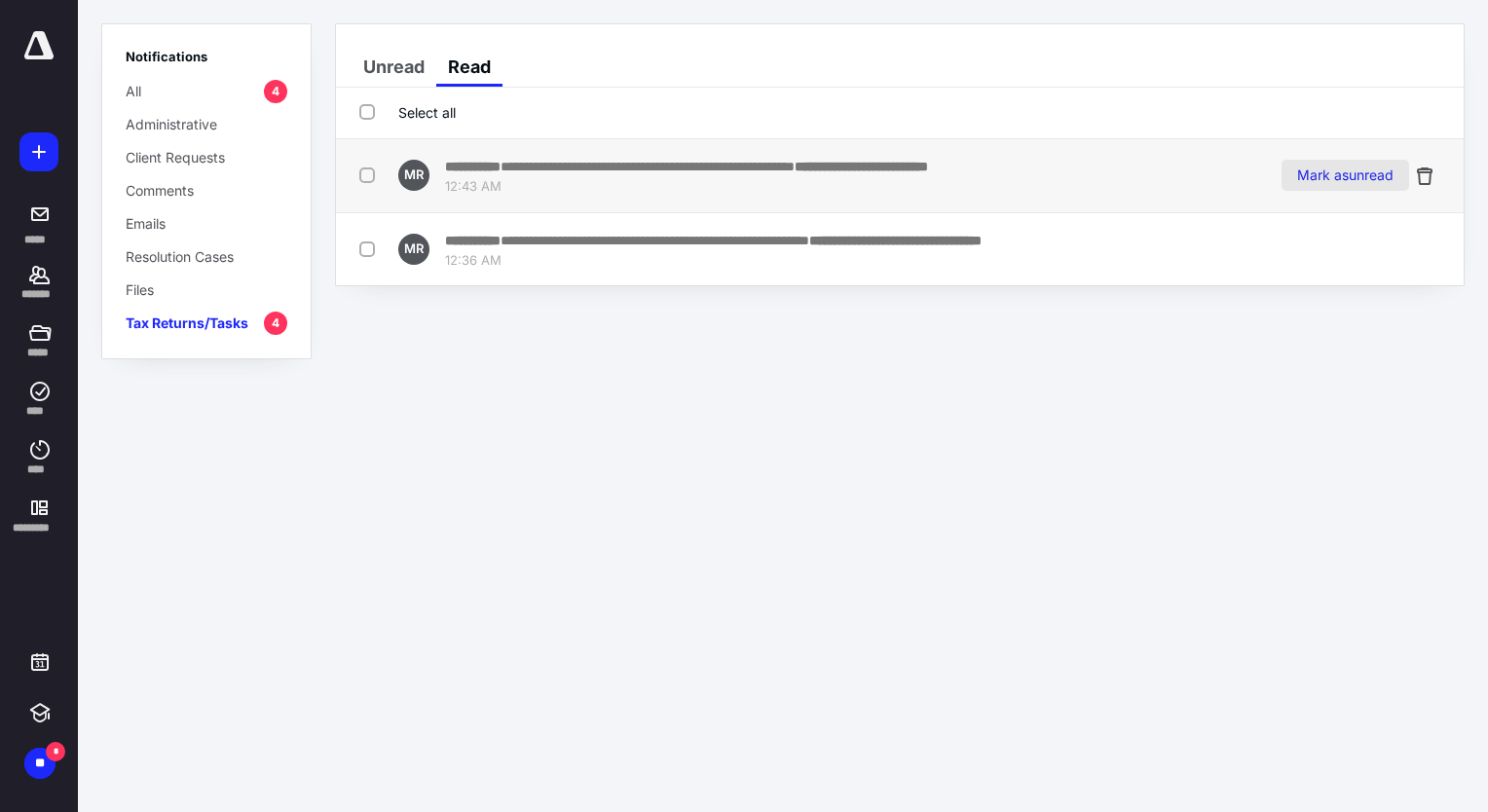 click on "Mark as  unread" at bounding box center (1345, 175) 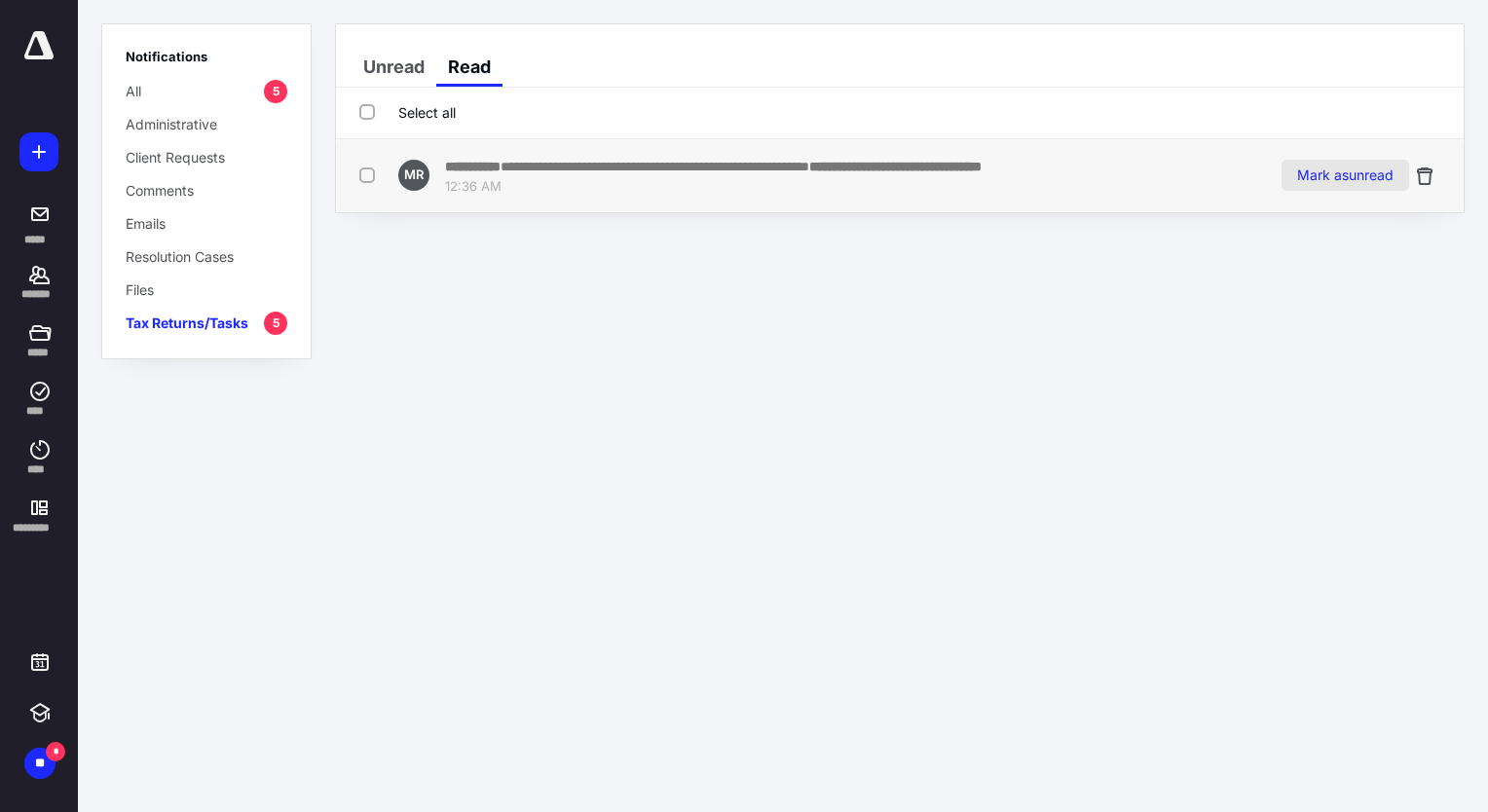 click on "Mark as  unread" at bounding box center (1345, 175) 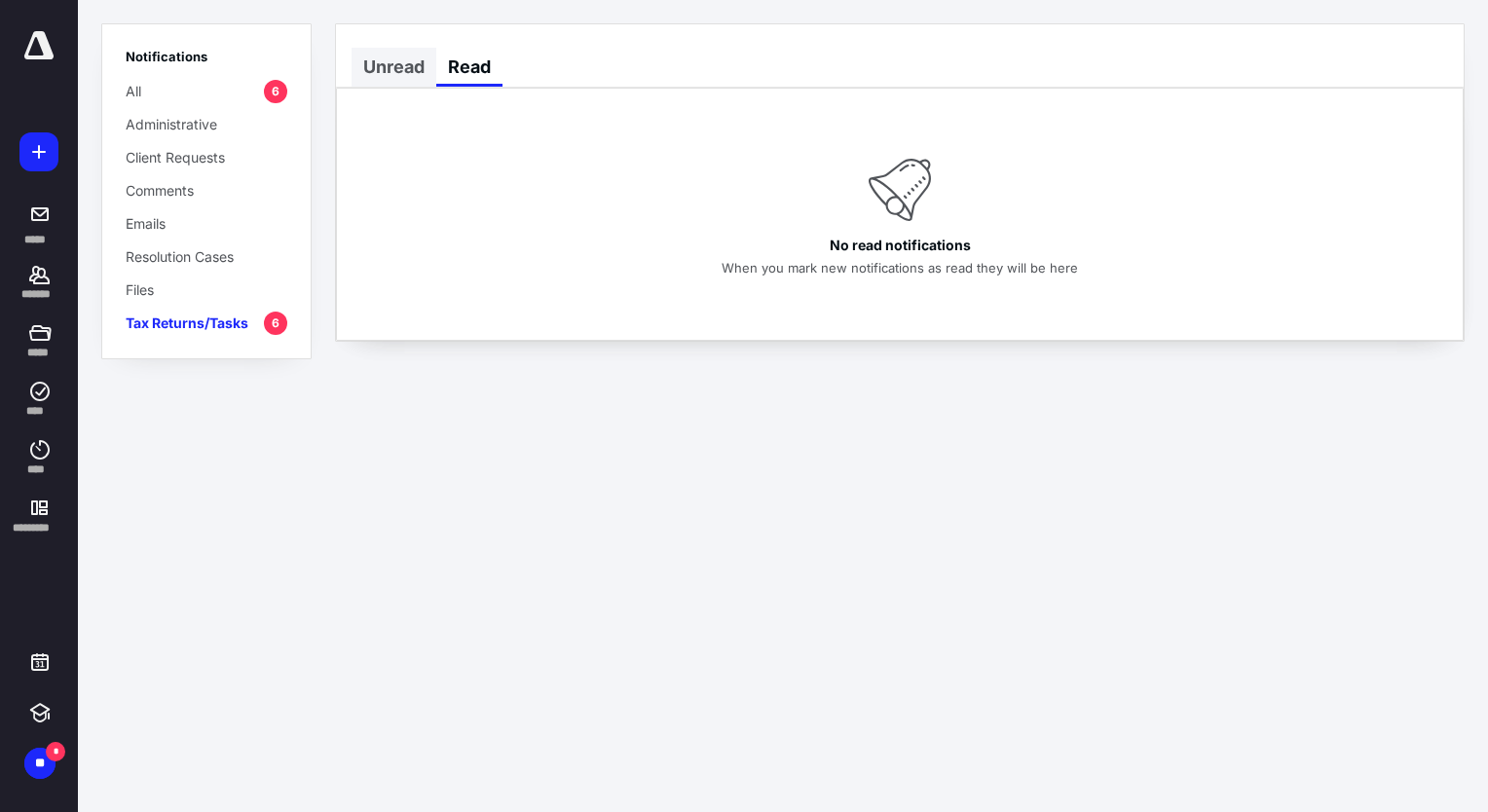 click on "Unread" at bounding box center [393, 67] 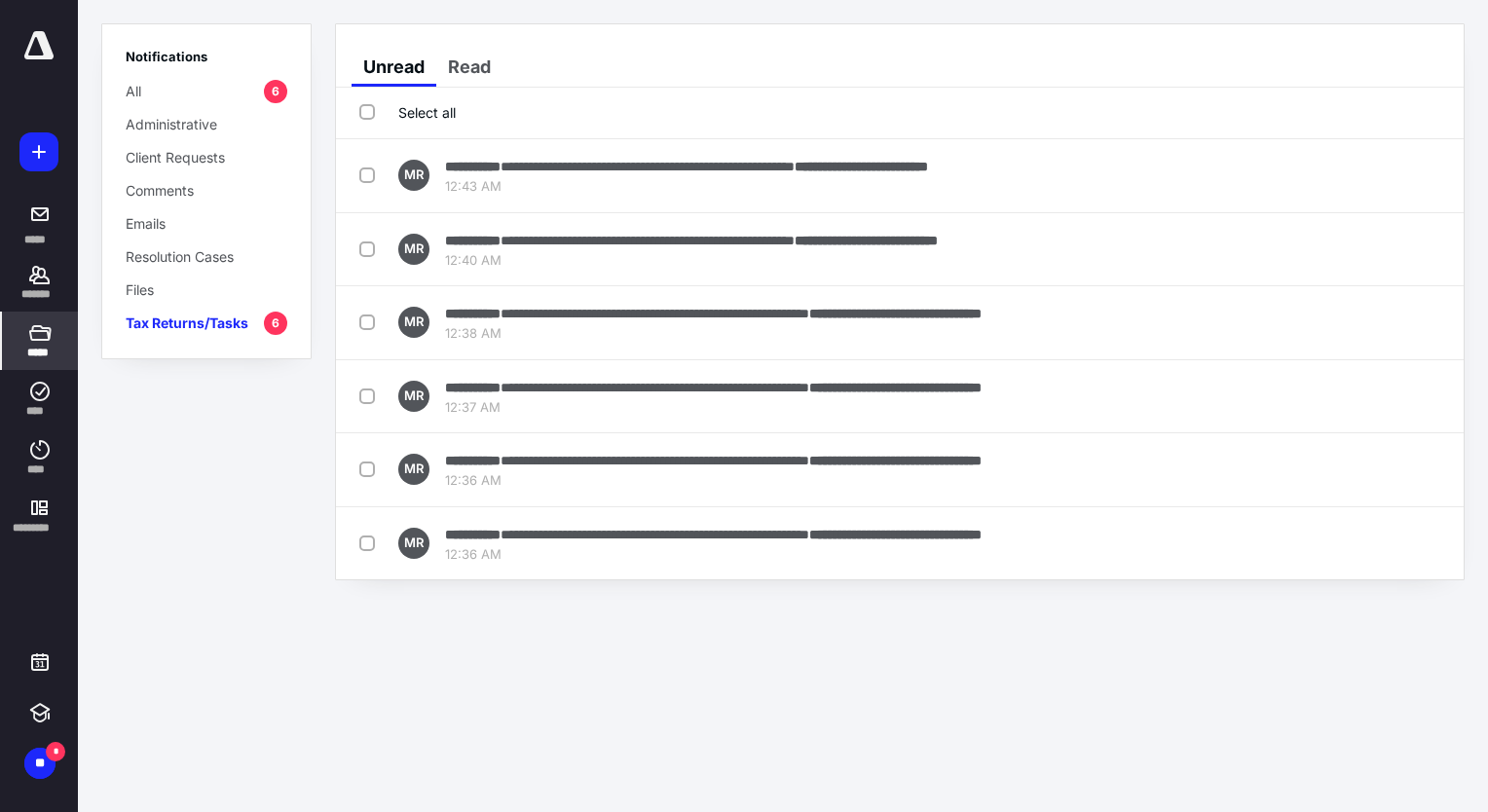 click 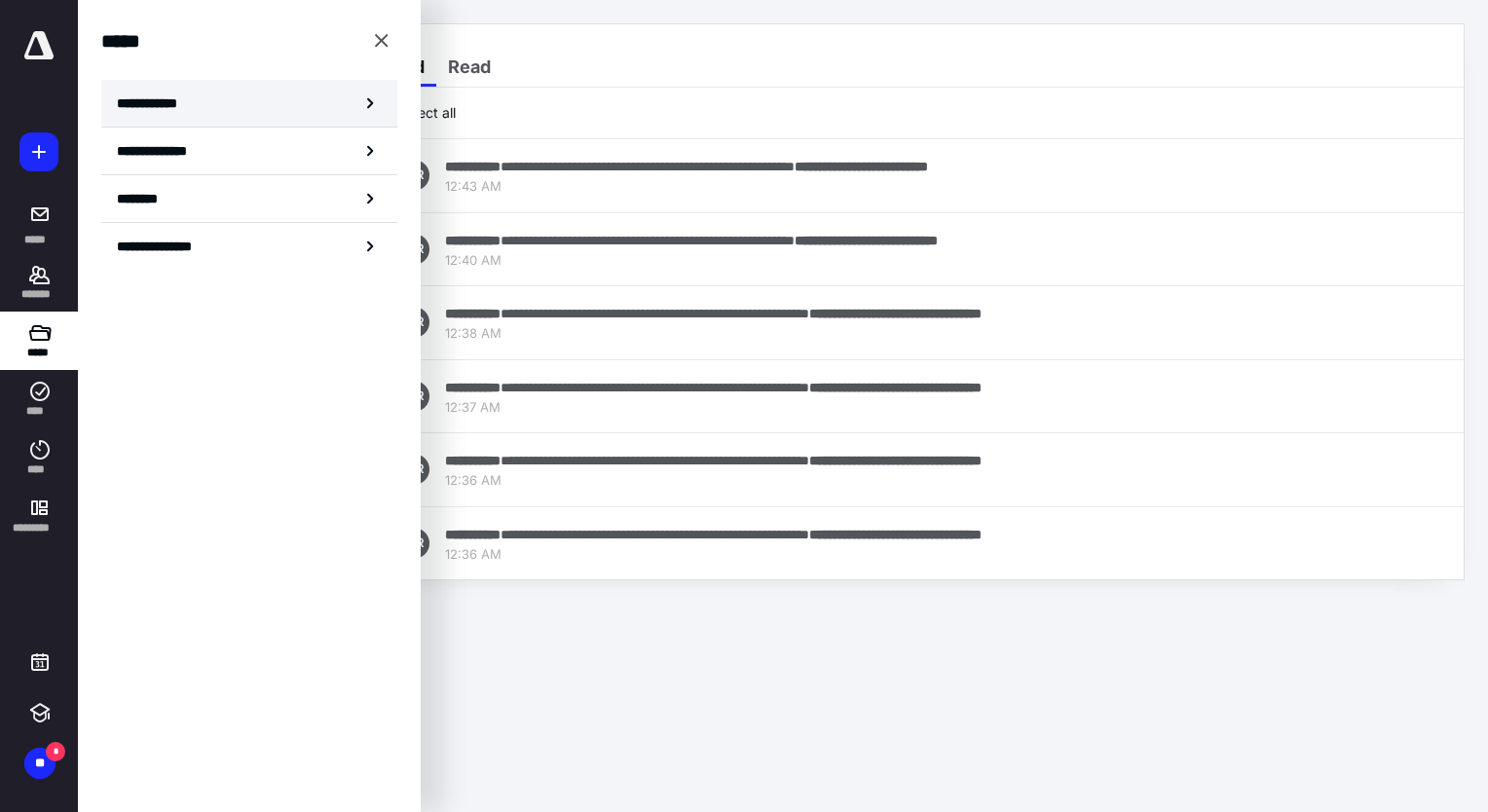 click on "**********" at bounding box center [153, 103] 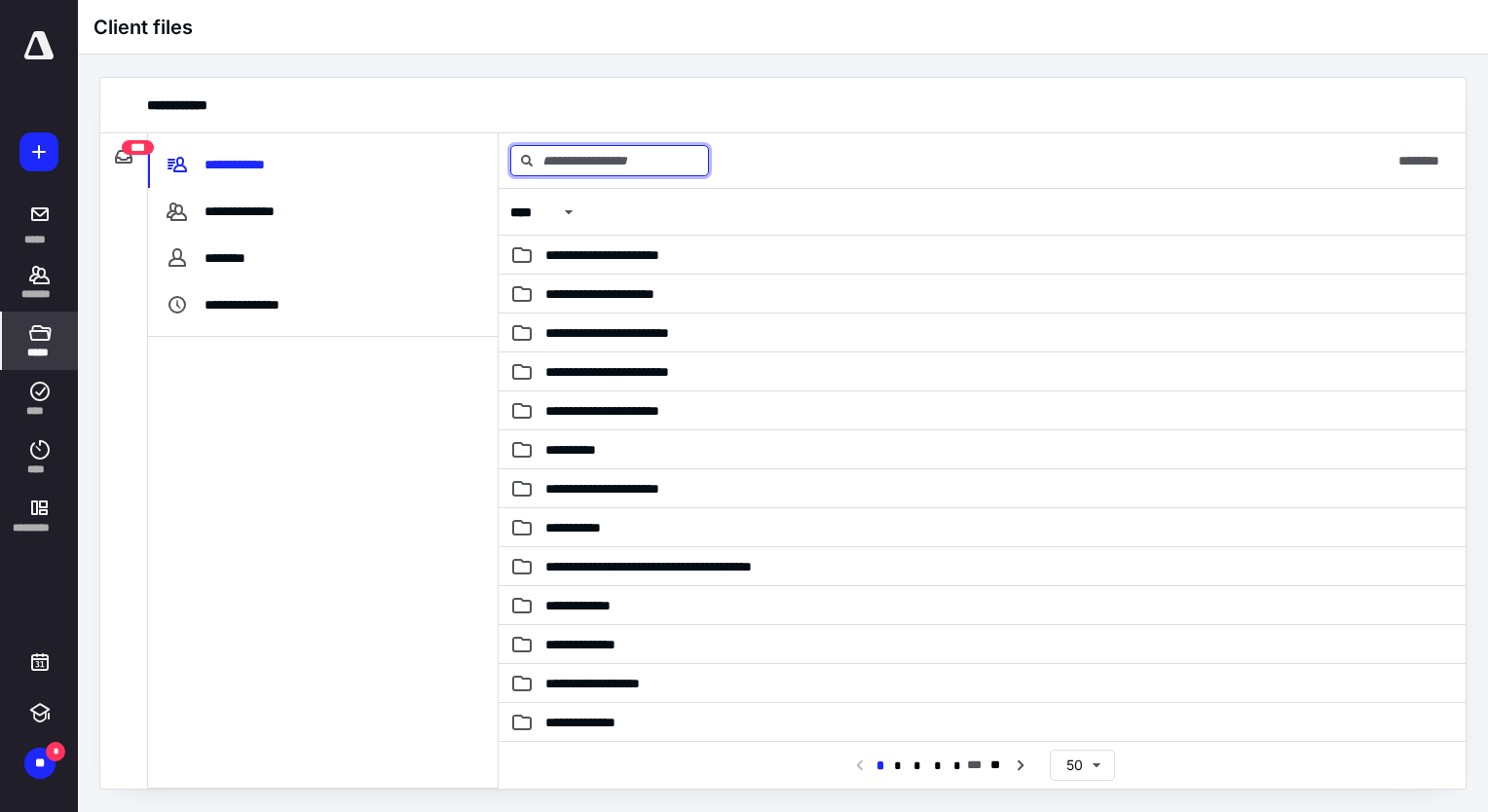 click at bounding box center [610, 161] 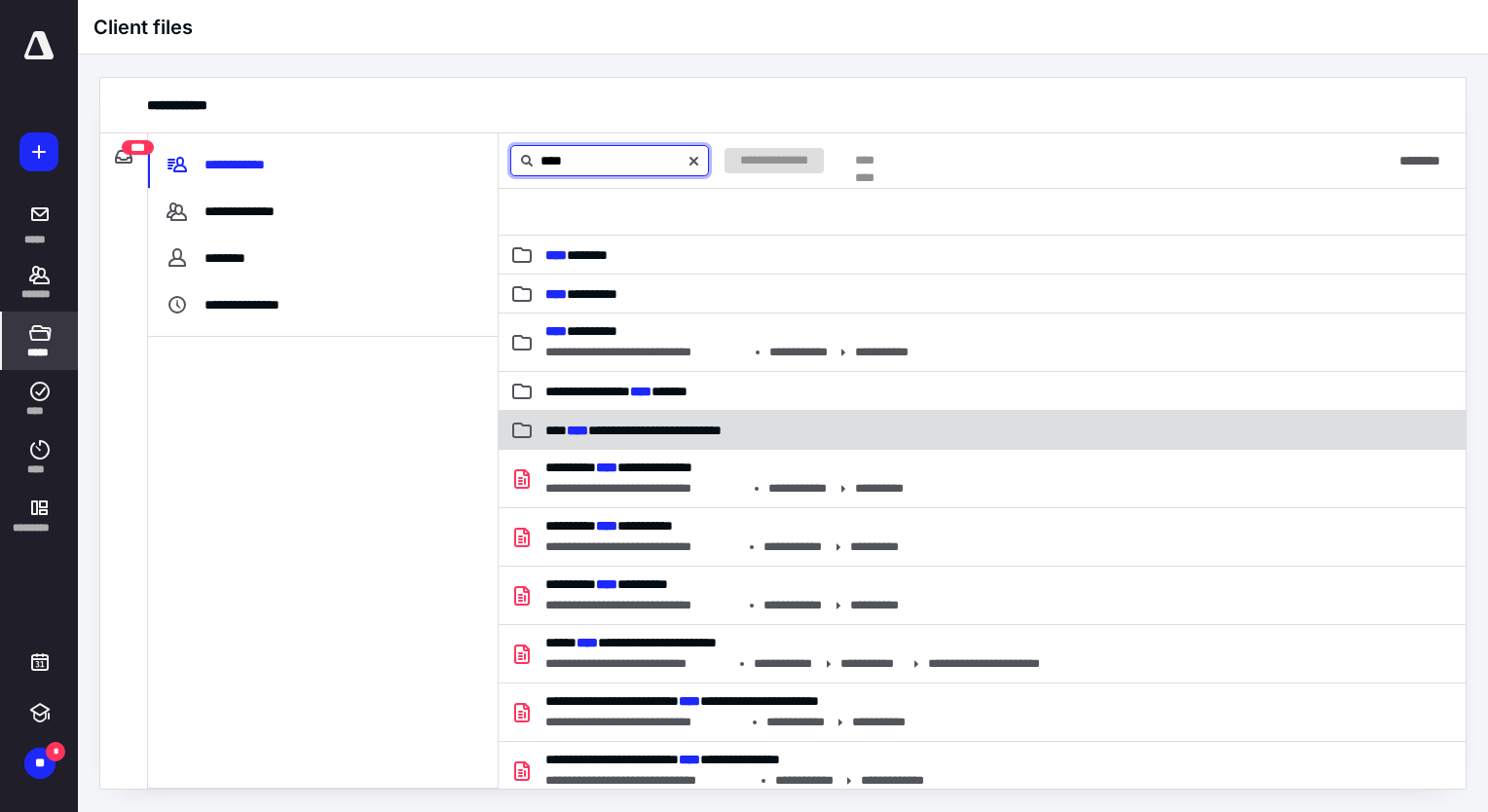 type on "****" 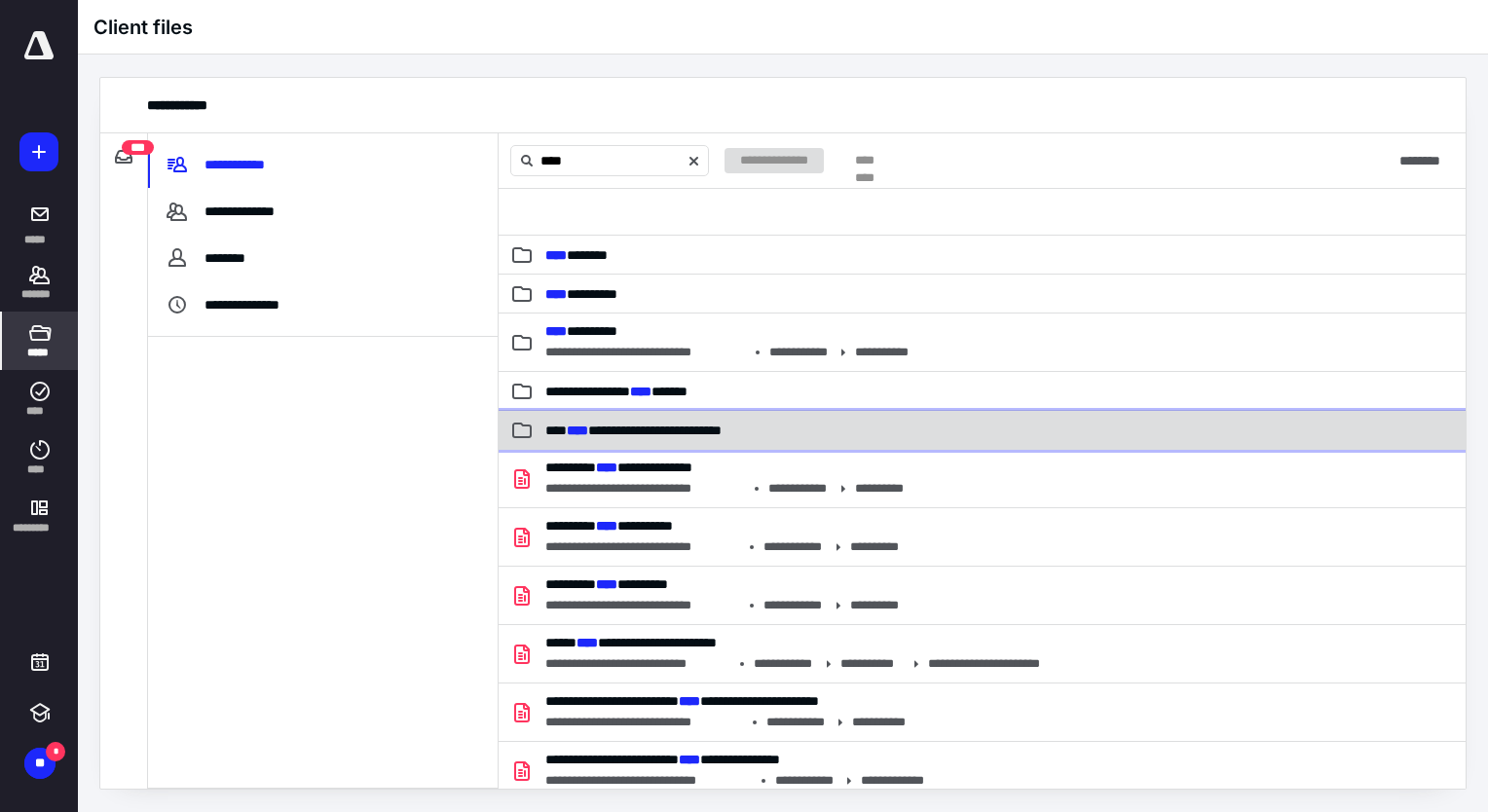 click on "**********" at bounding box center [633, 430] 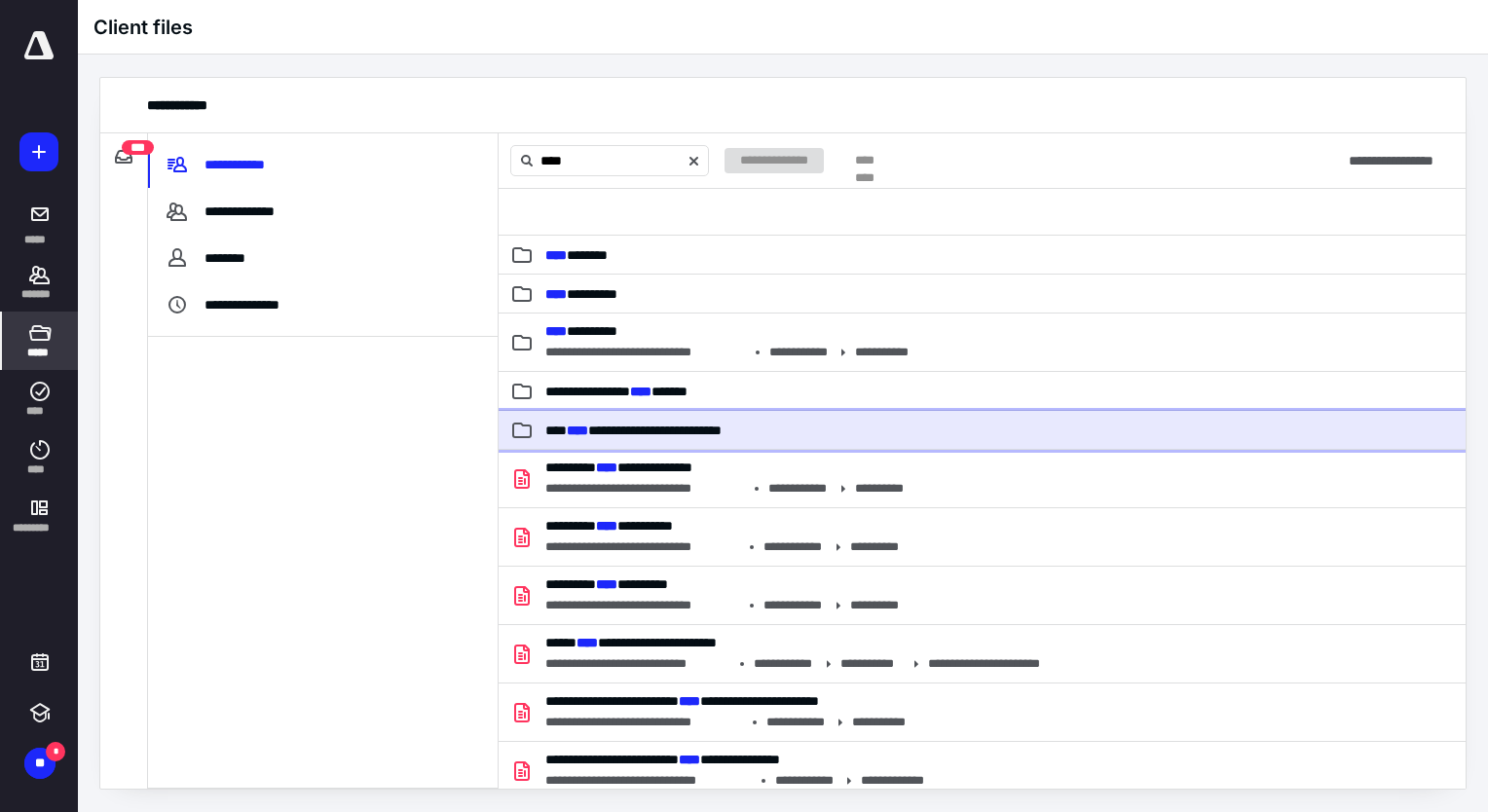 click on "**********" at bounding box center [633, 430] 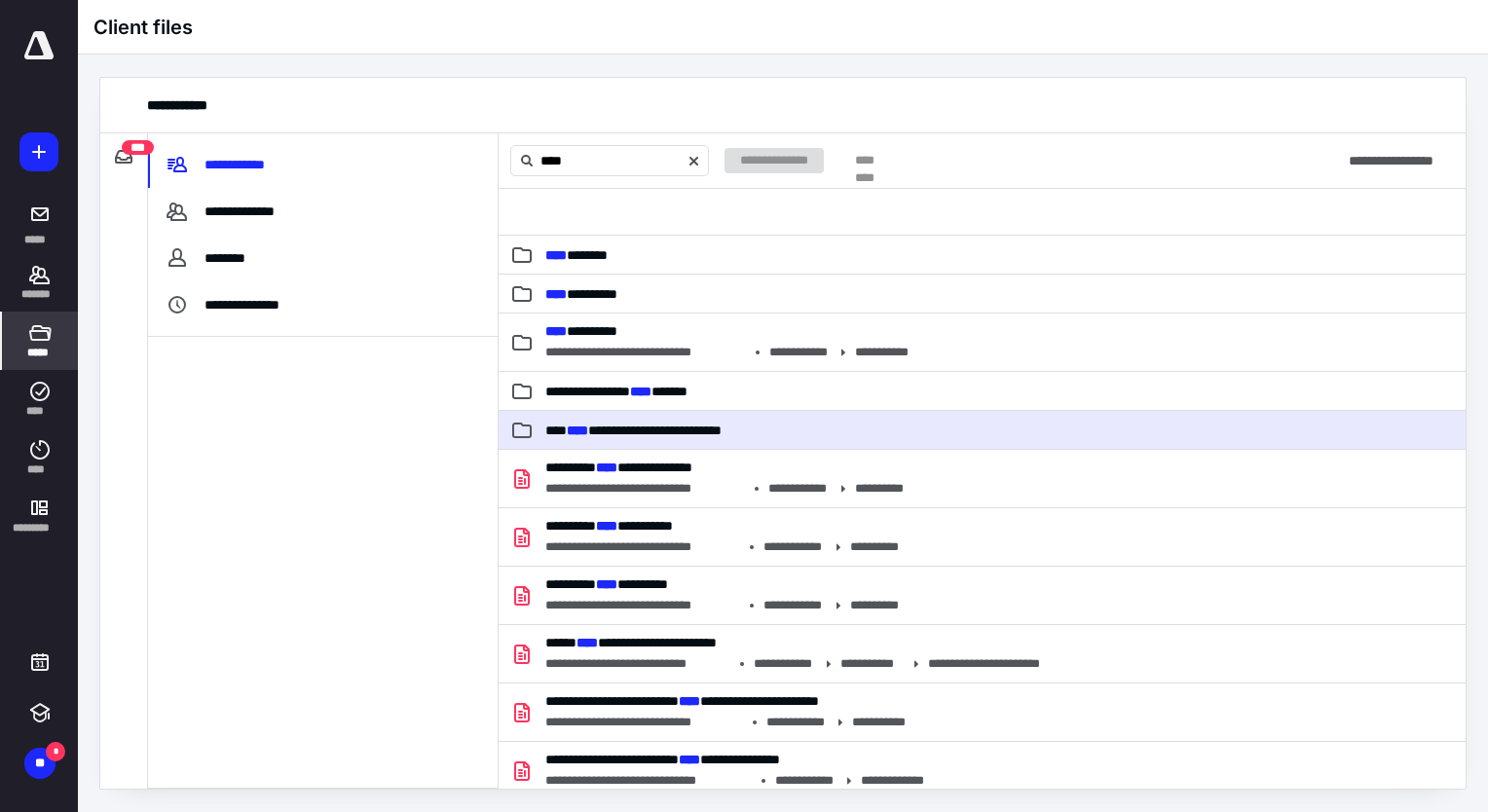type 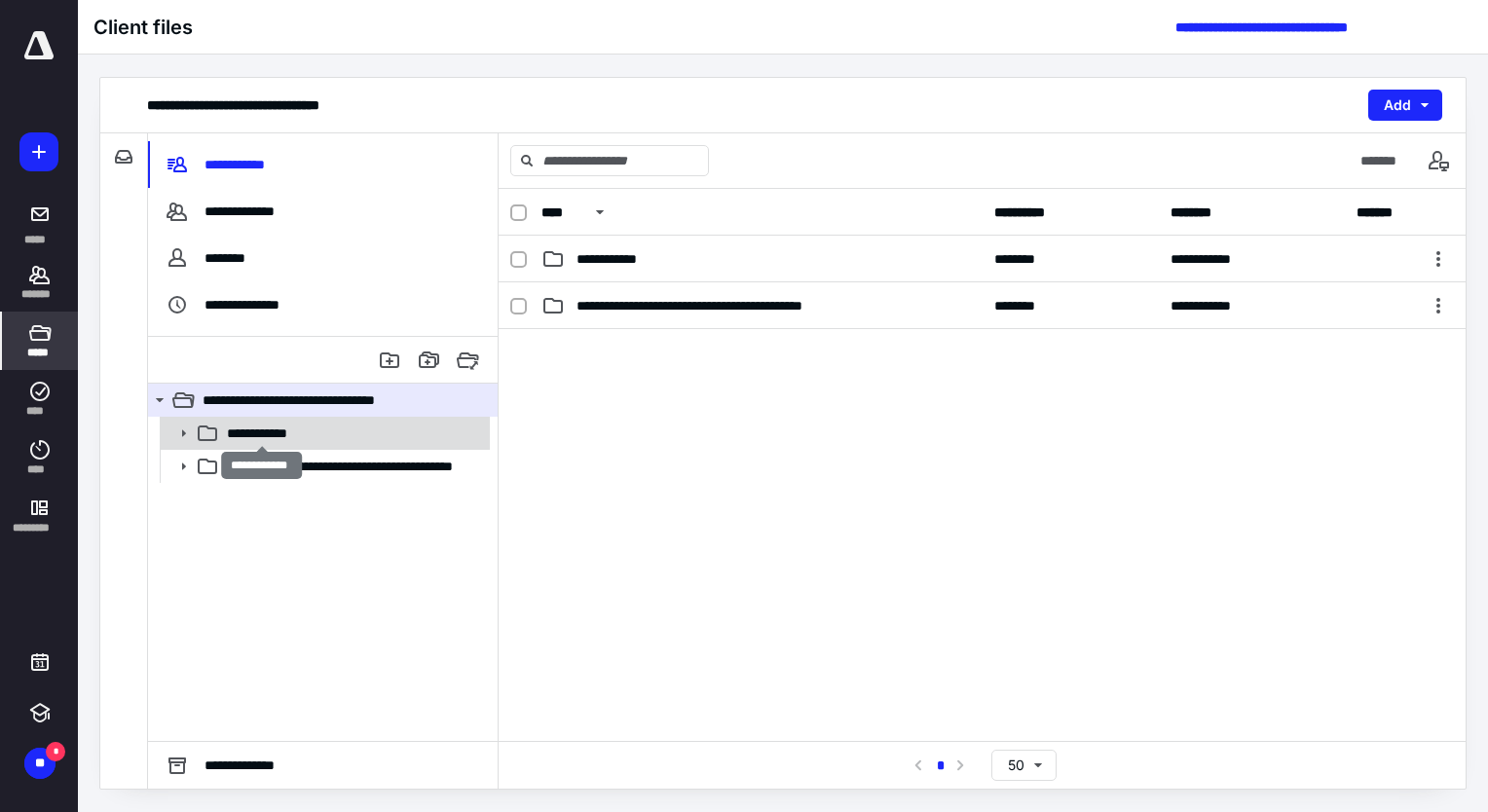 click on "**********" at bounding box center [262, 433] 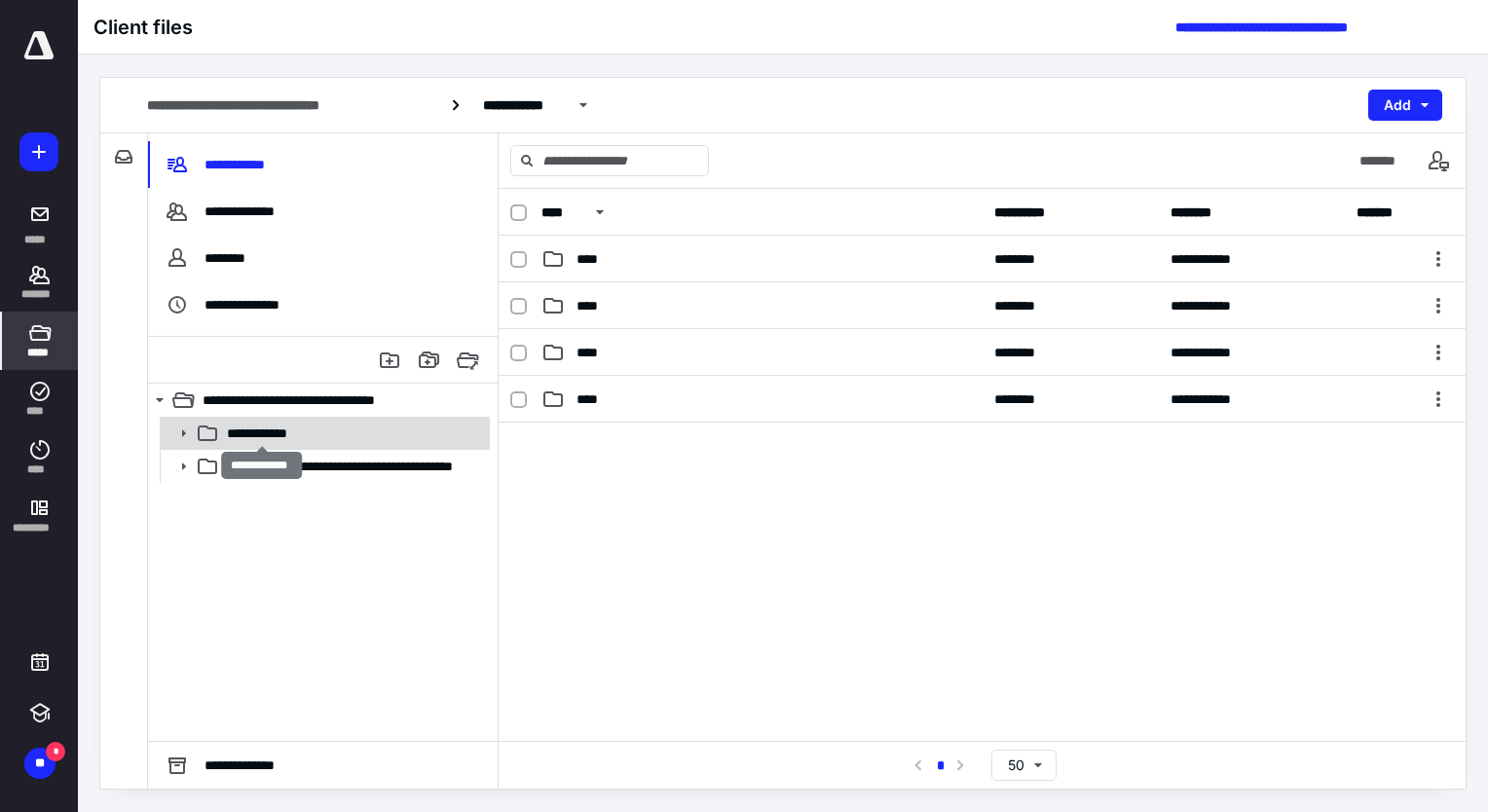 click on "**********" at bounding box center (262, 433) 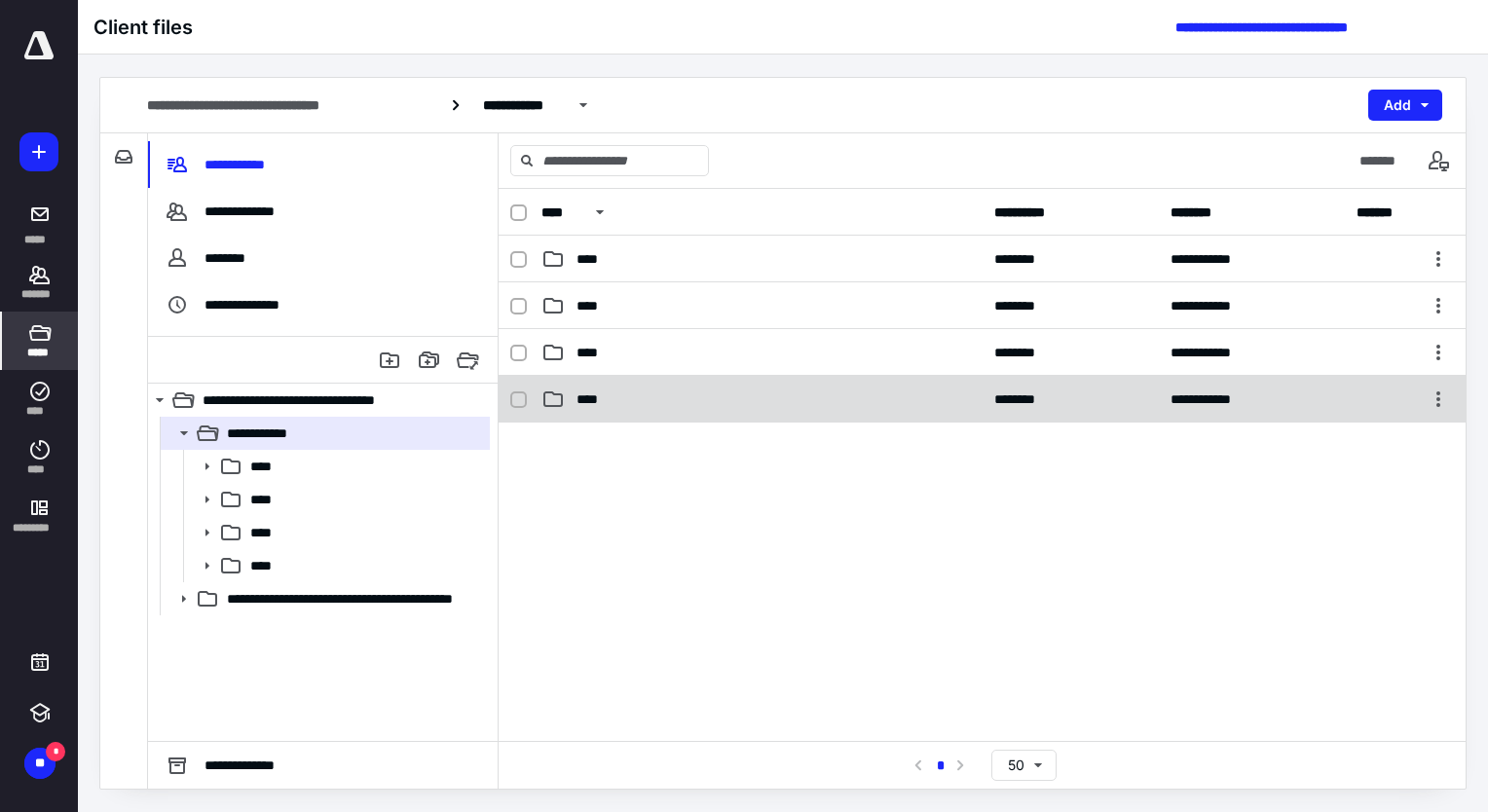 click on "****" at bounding box center (762, 399) 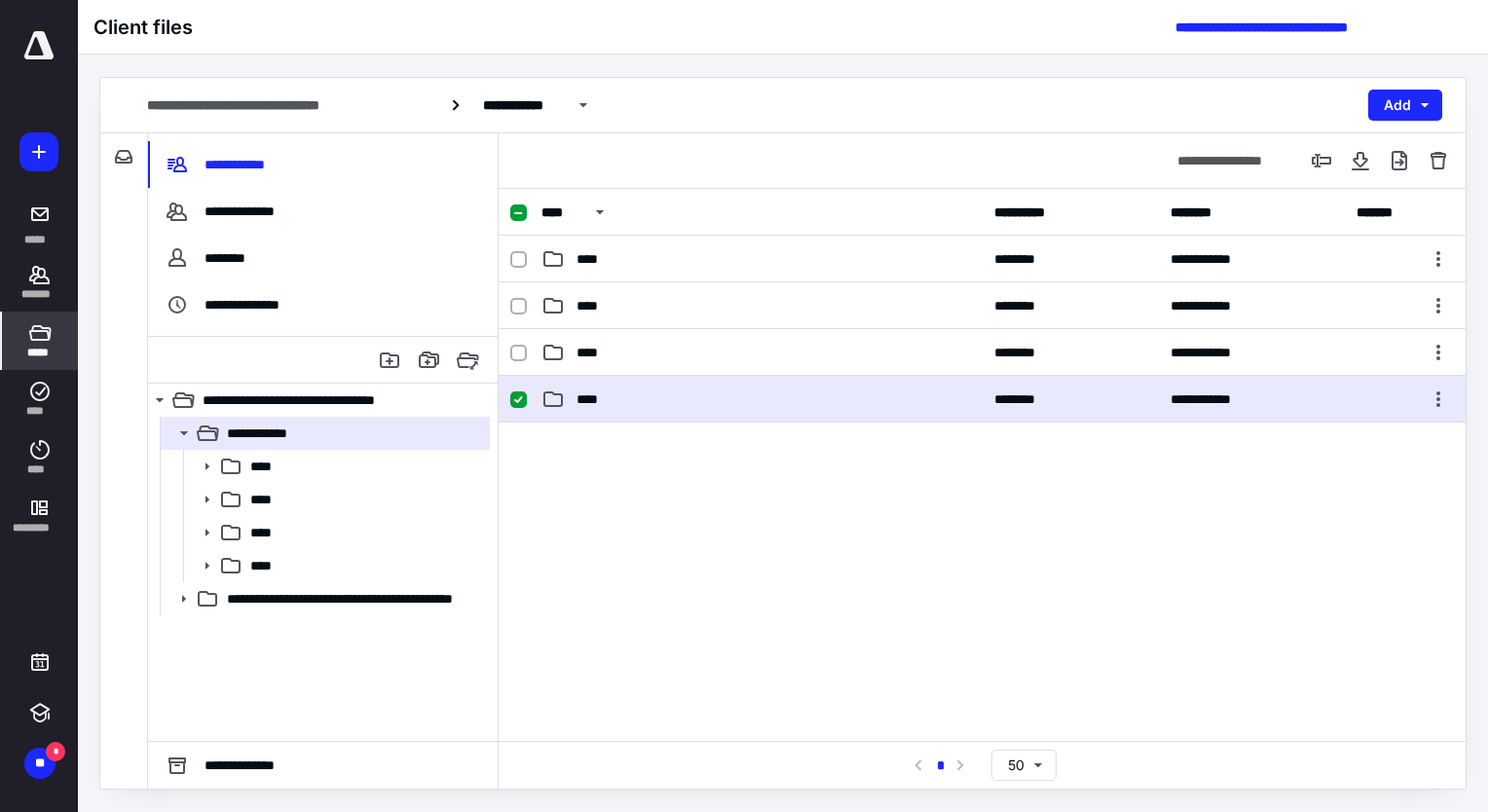 click on "****" at bounding box center [762, 399] 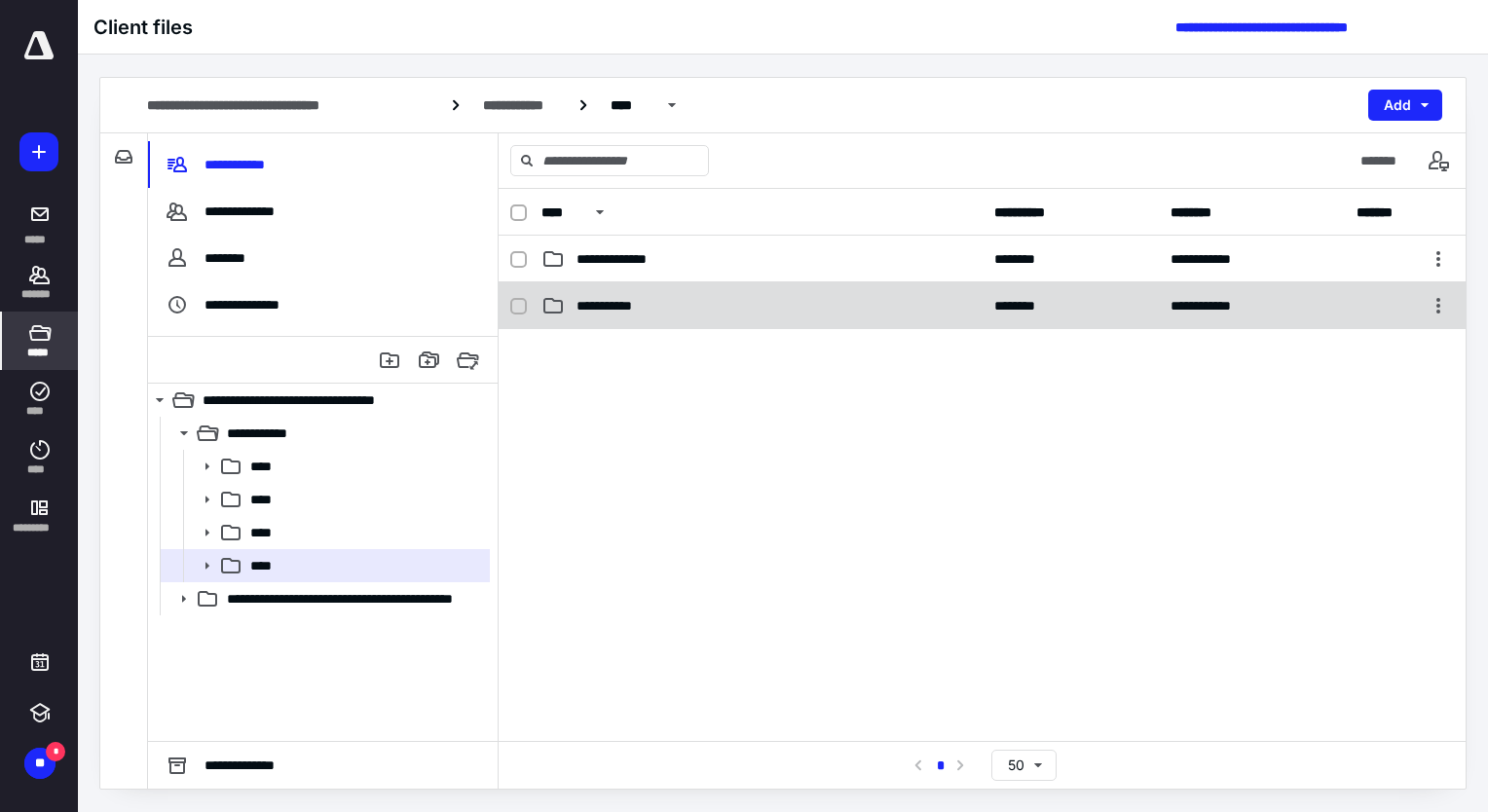 click on "**********" at bounding box center (614, 306) 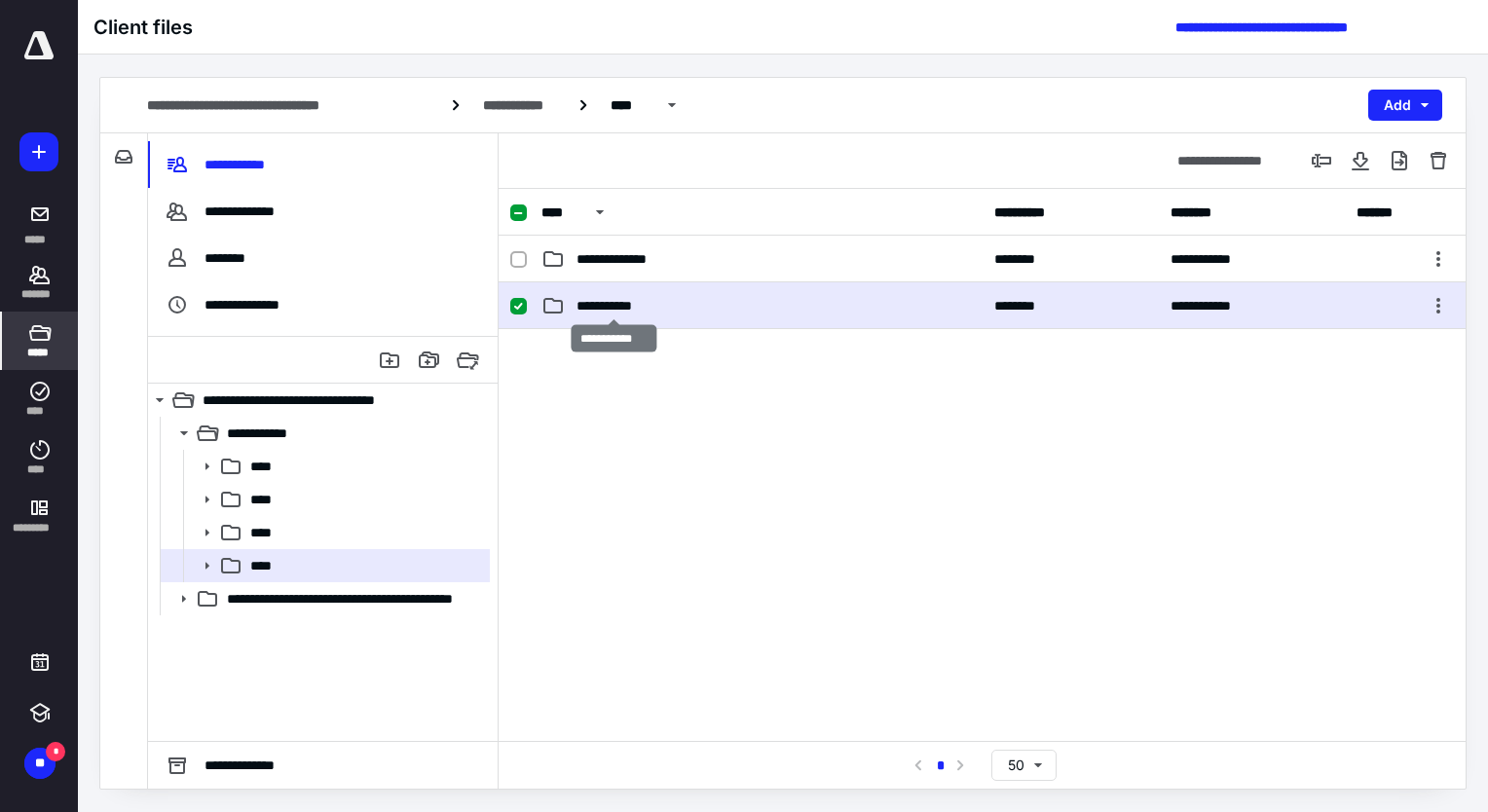 click on "**********" at bounding box center [614, 306] 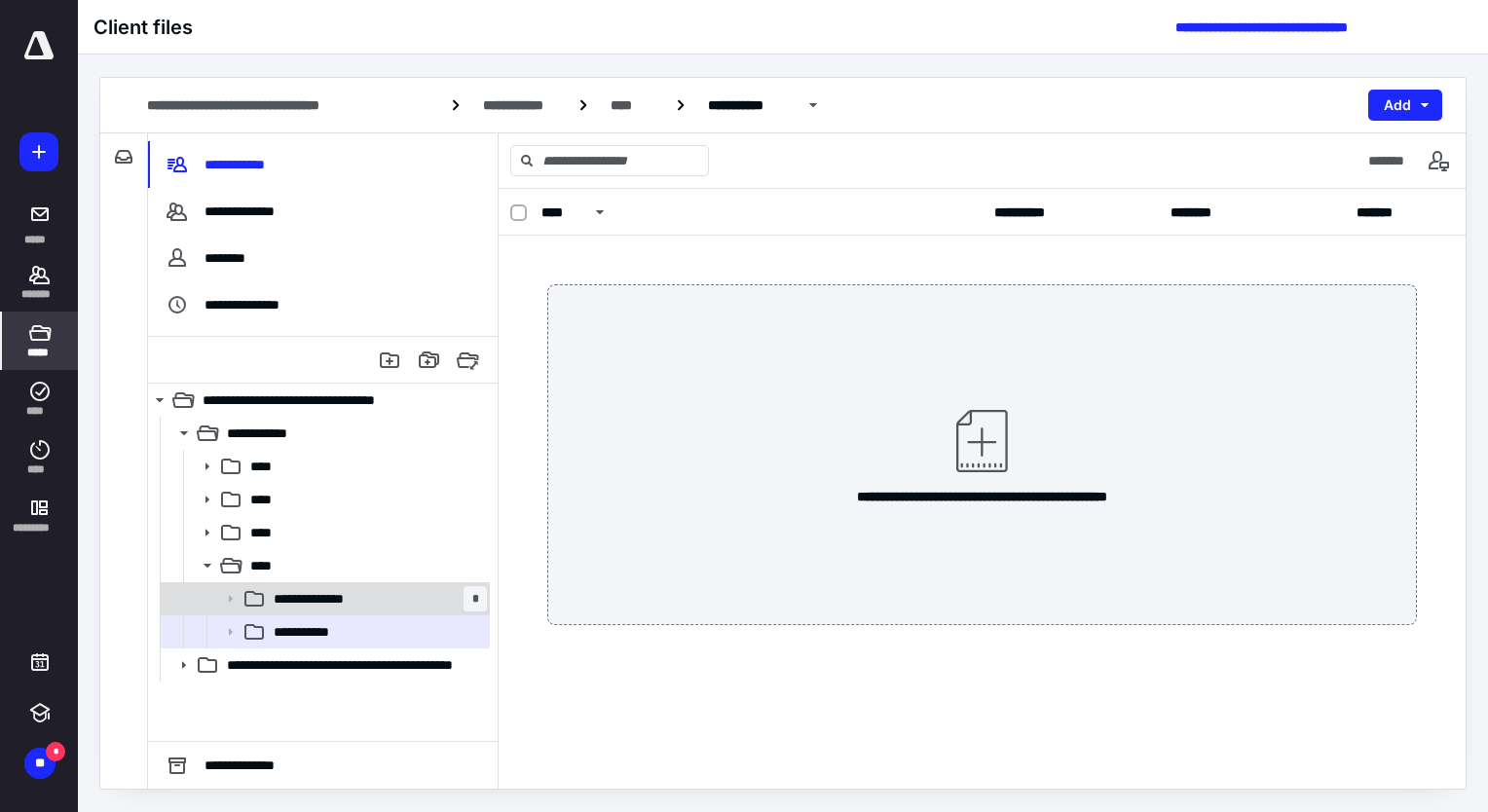 click 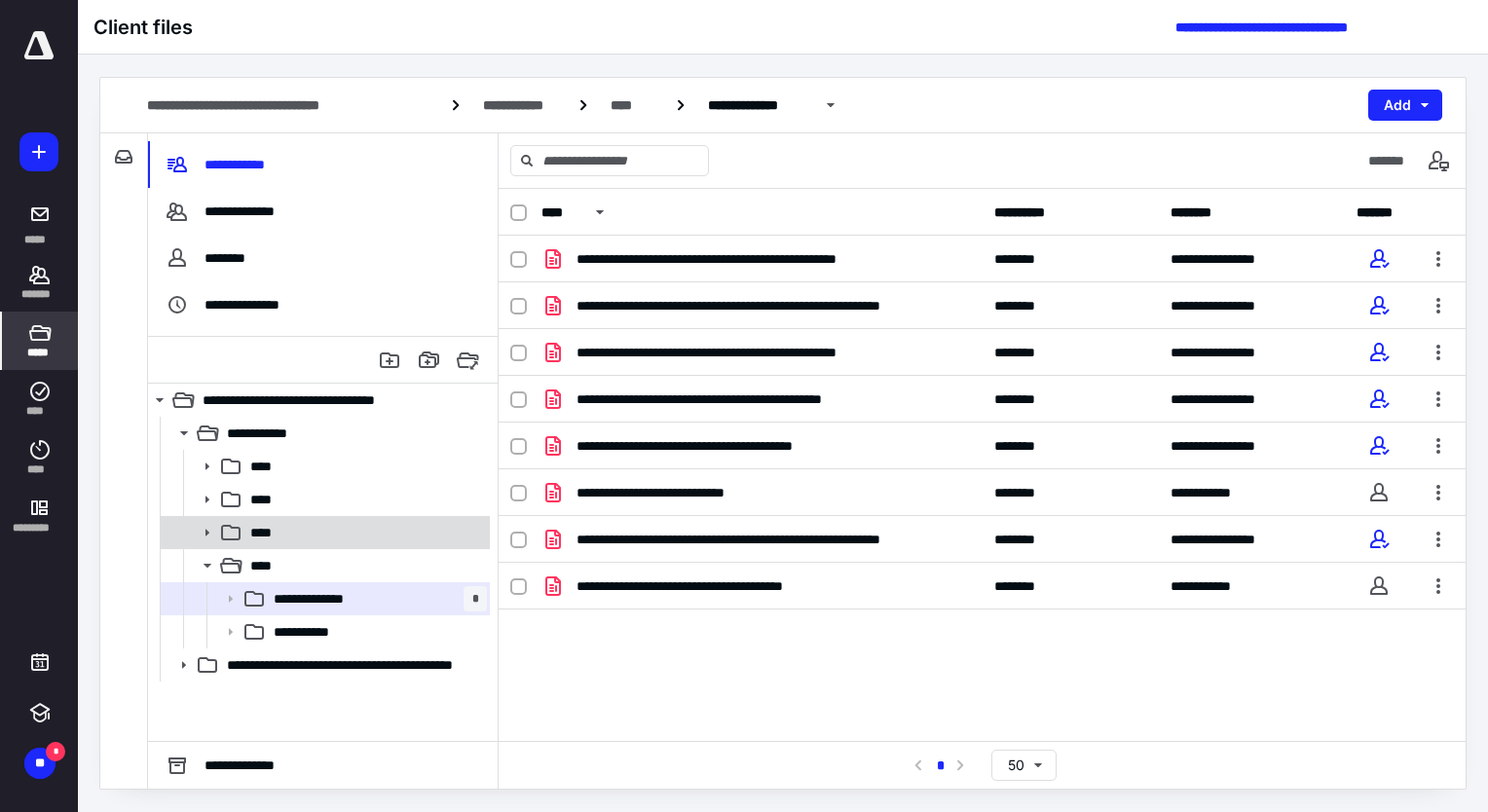 click on "****" at bounding box center [267, 533] 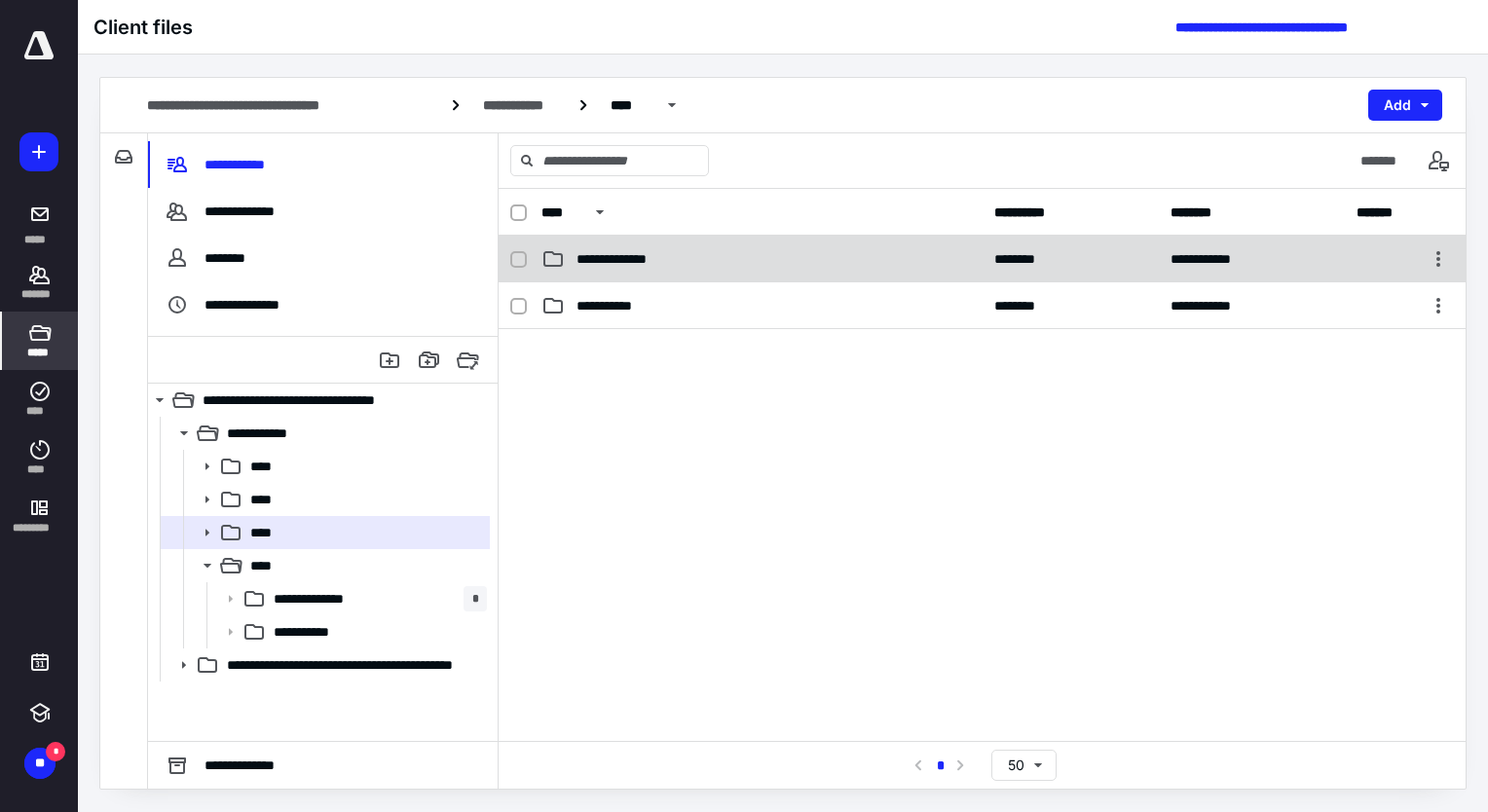 click on "**********" at bounding box center (982, 259) 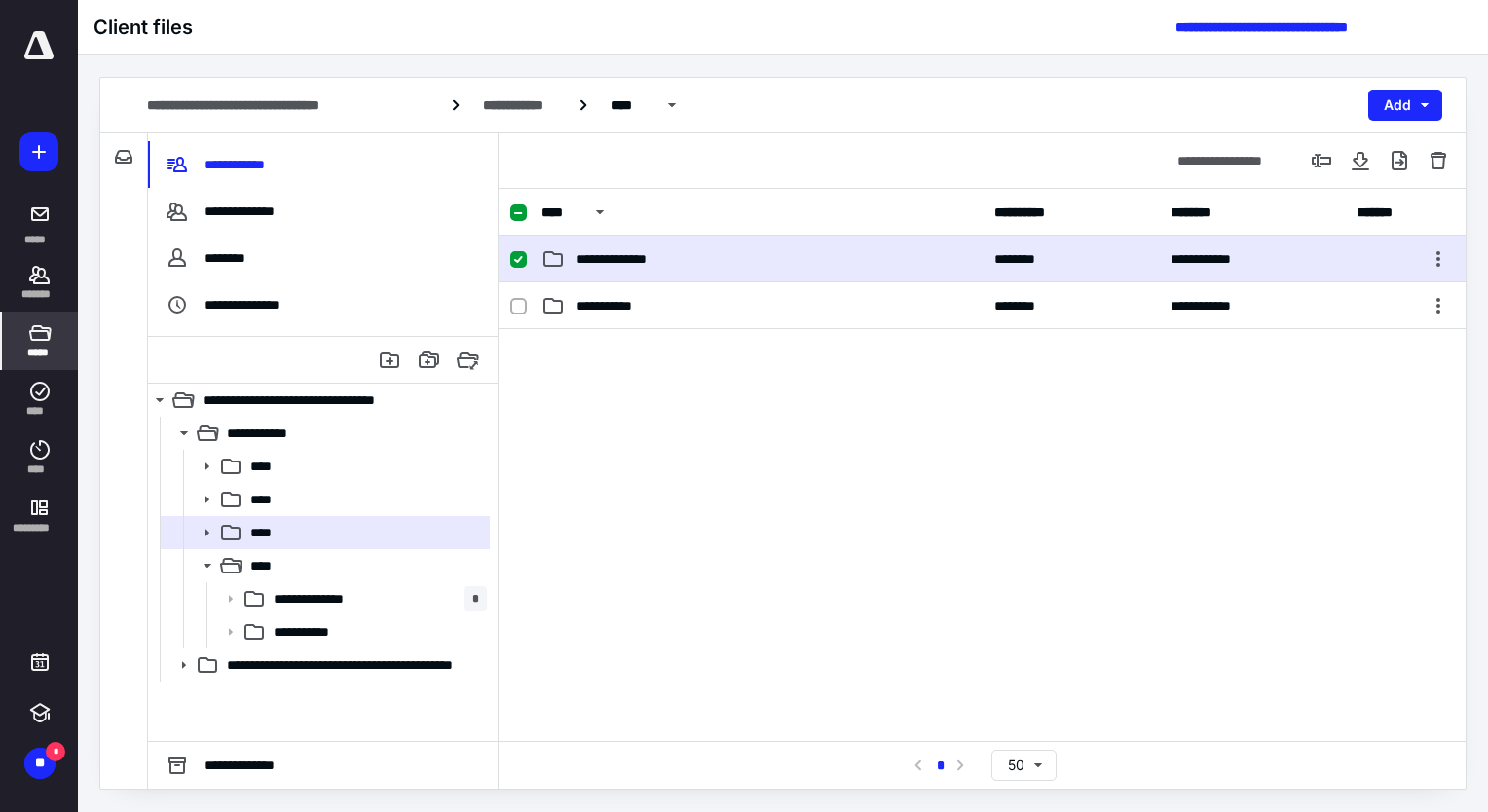 click on "**********" at bounding box center [982, 259] 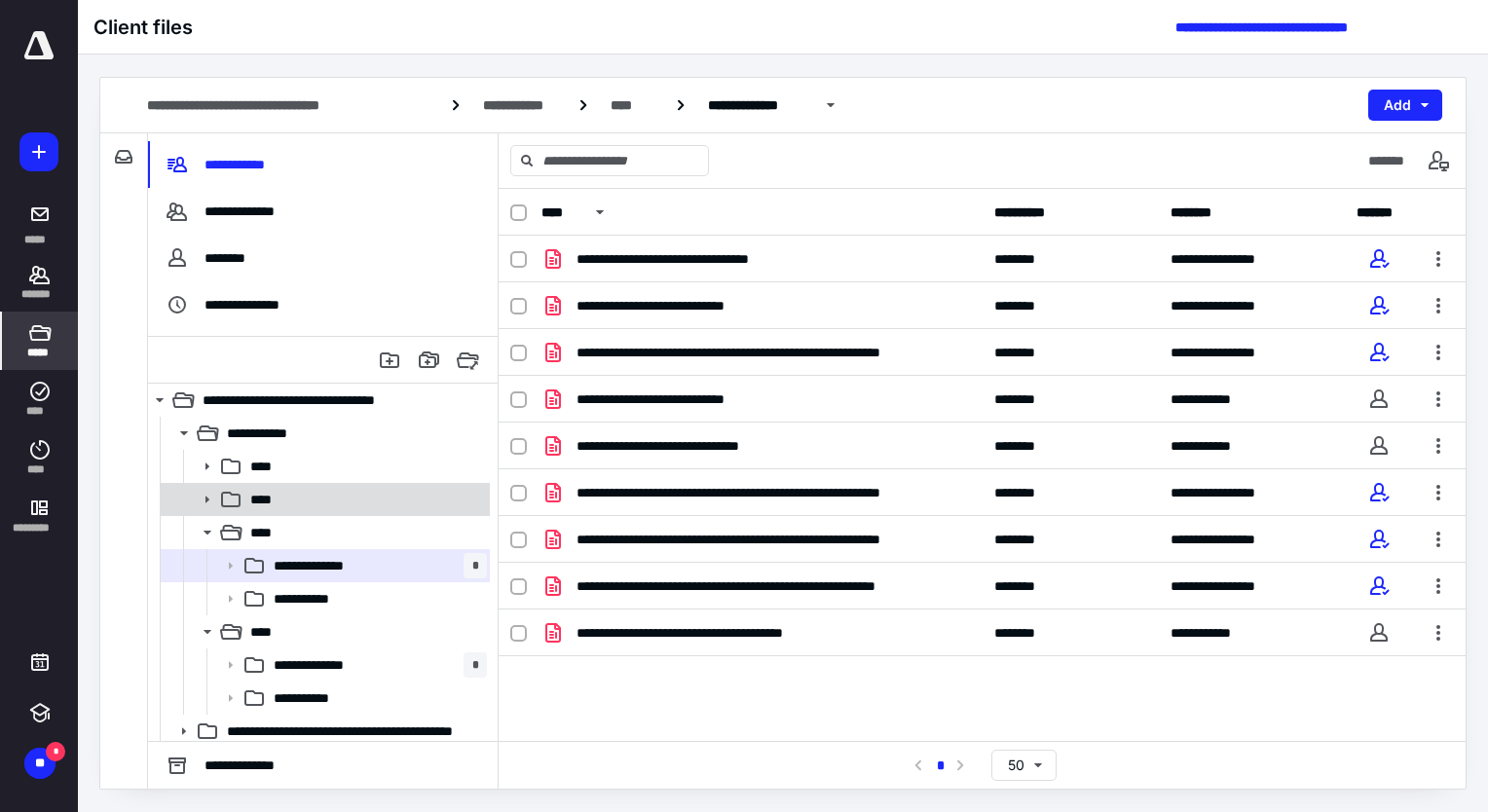 click on "****" at bounding box center [323, 499] 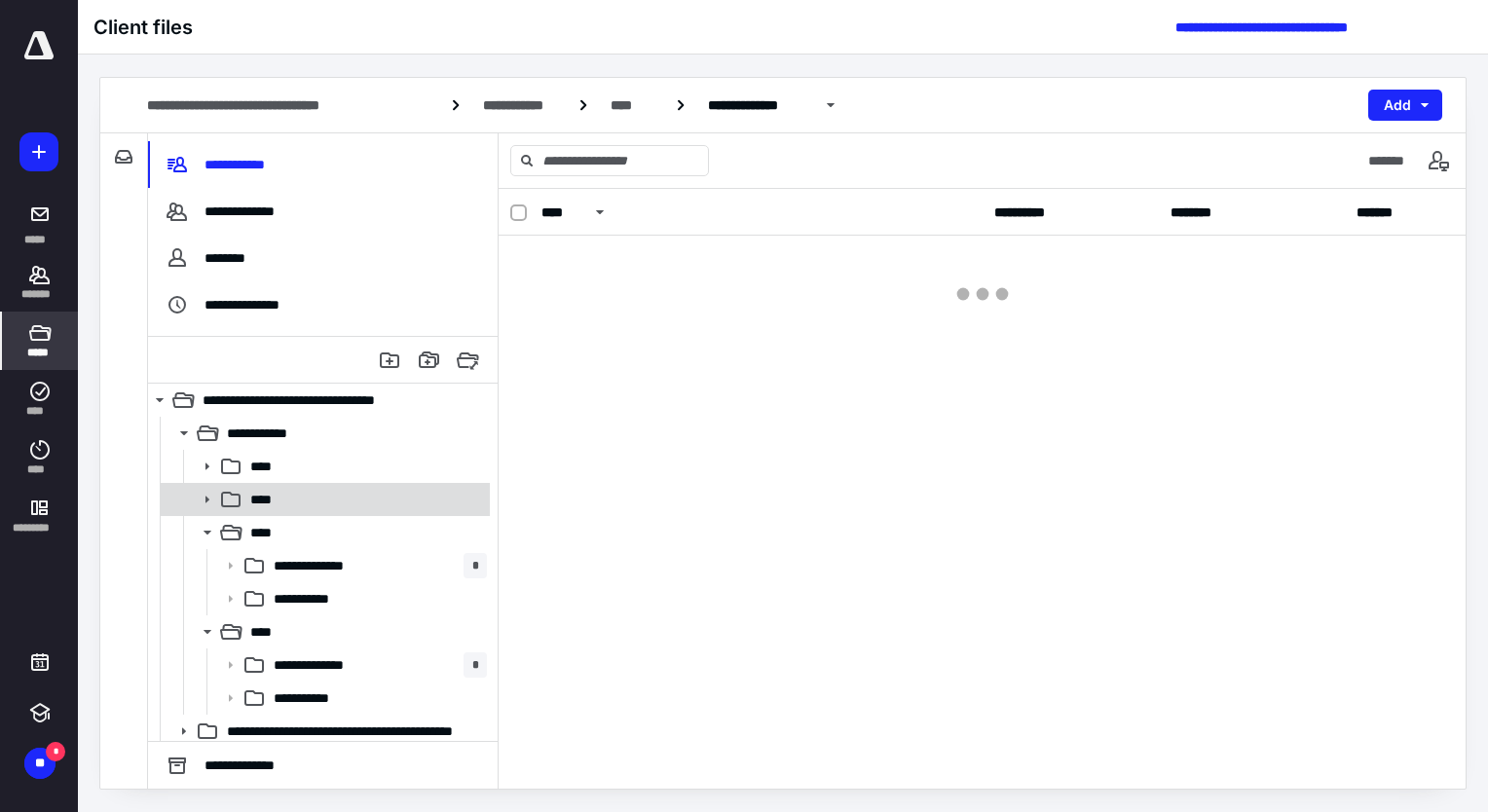 click on "****" at bounding box center (323, 499) 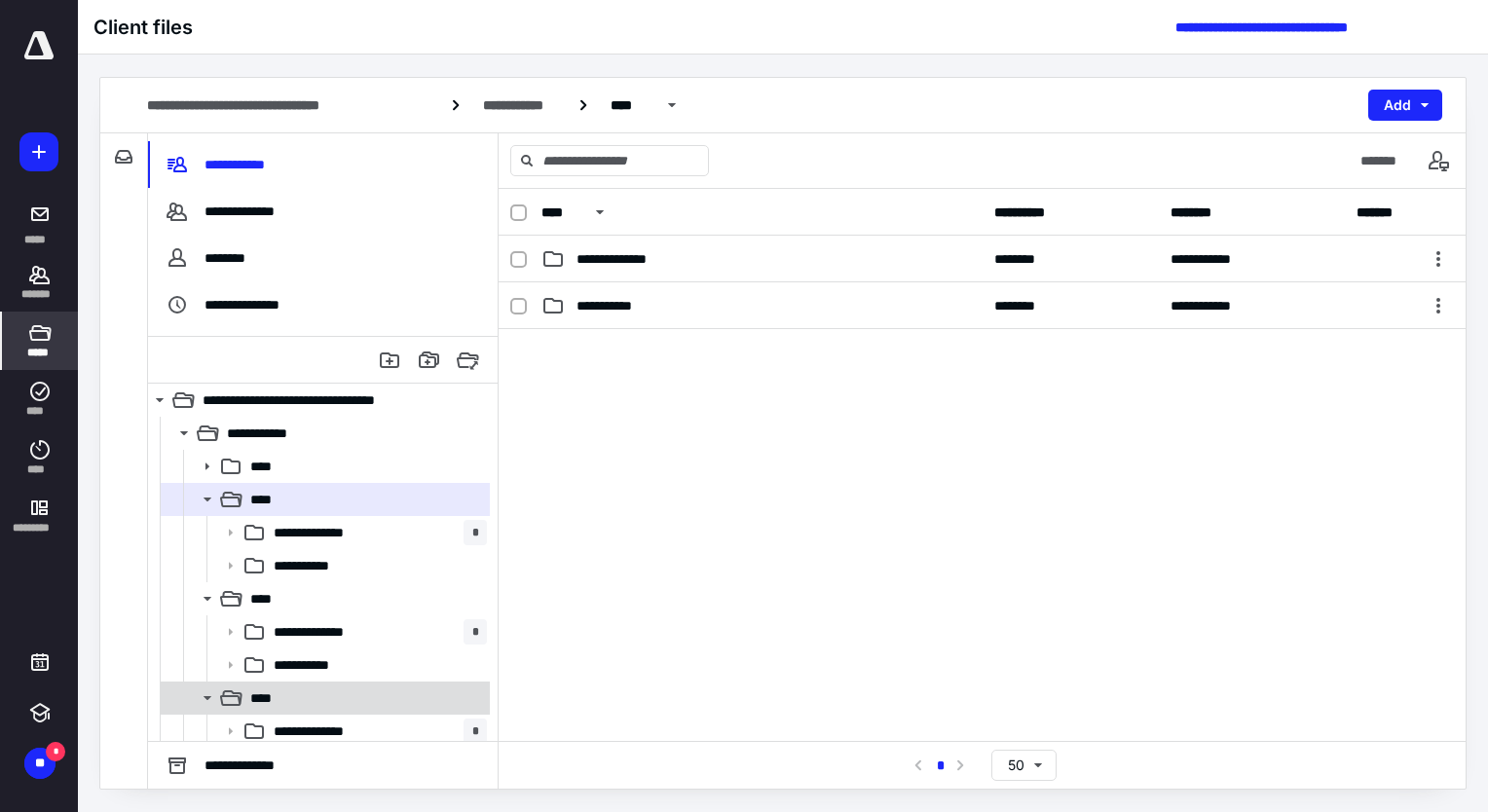 scroll, scrollTop: 71, scrollLeft: 0, axis: vertical 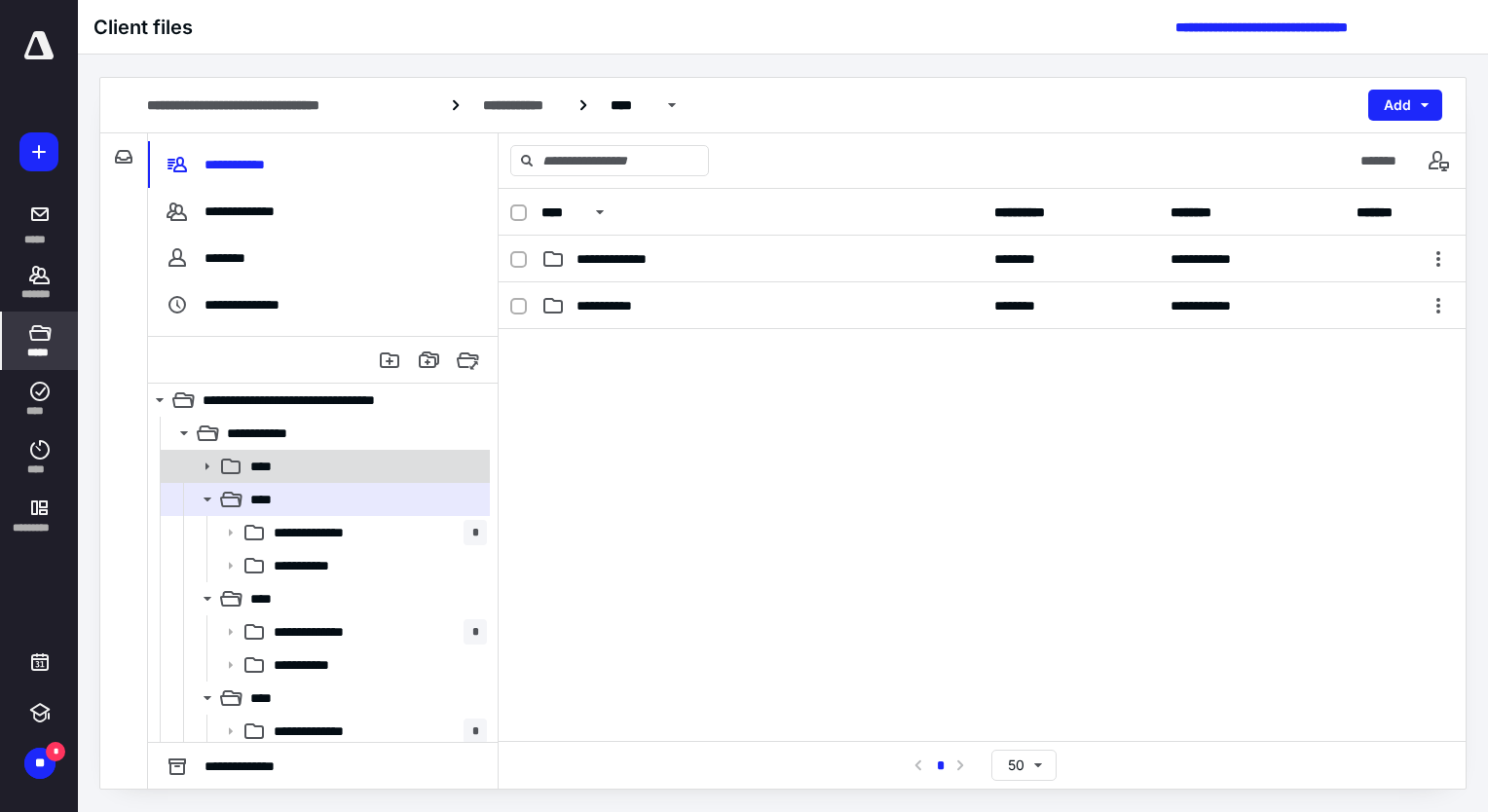 click on "****" at bounding box center [323, 466] 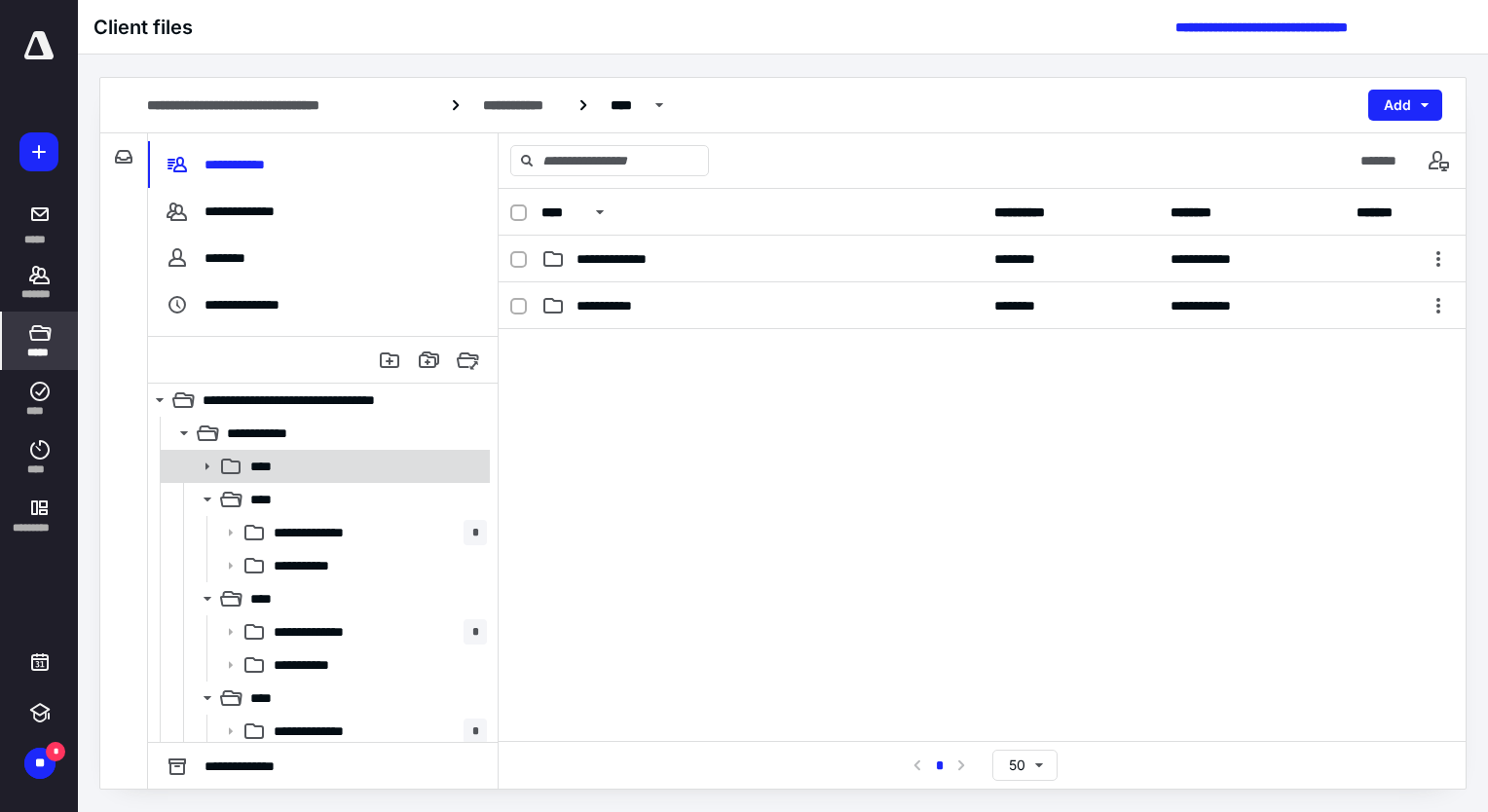 click on "****" at bounding box center [323, 466] 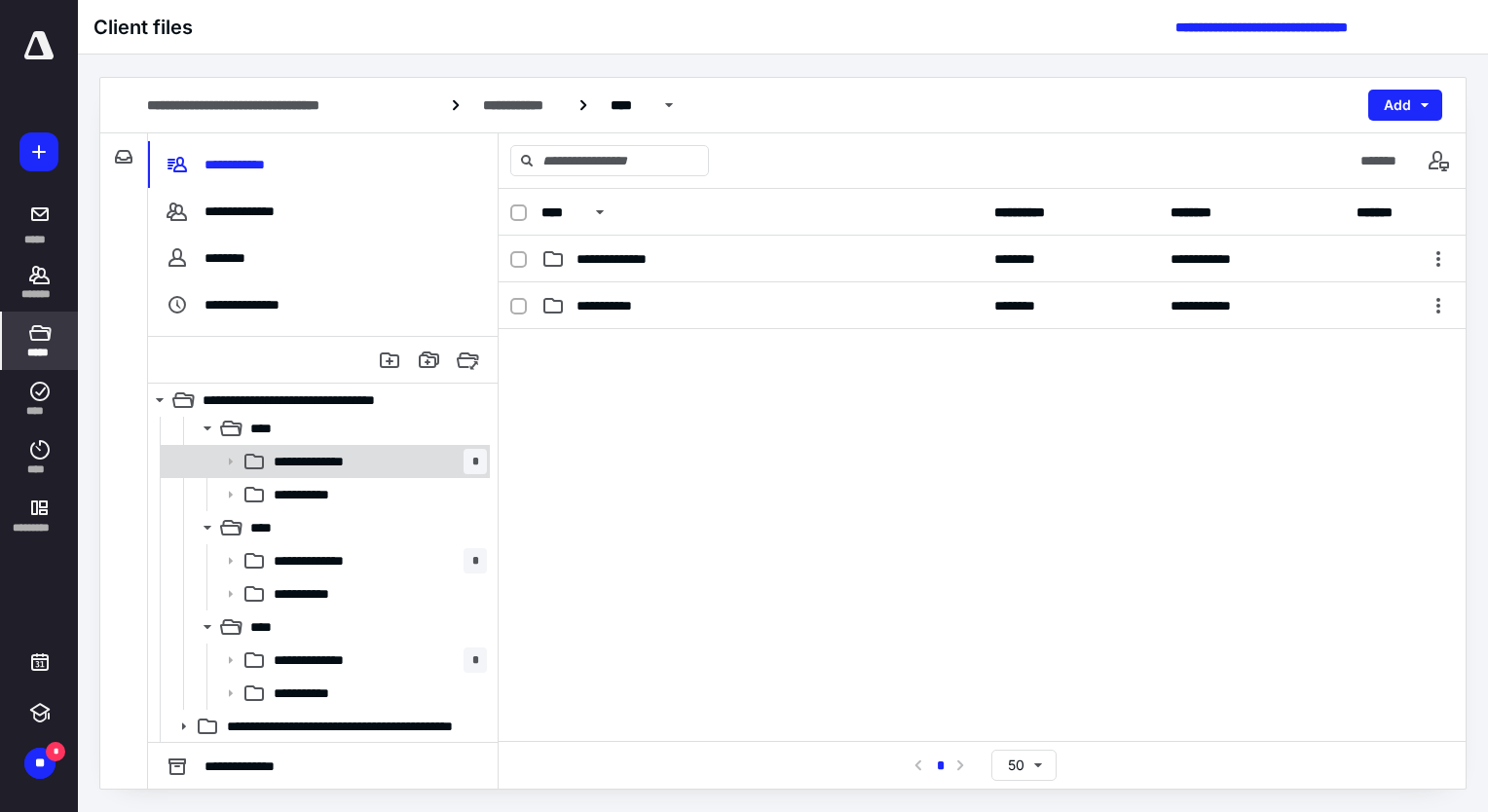 scroll, scrollTop: 70, scrollLeft: 0, axis: vertical 